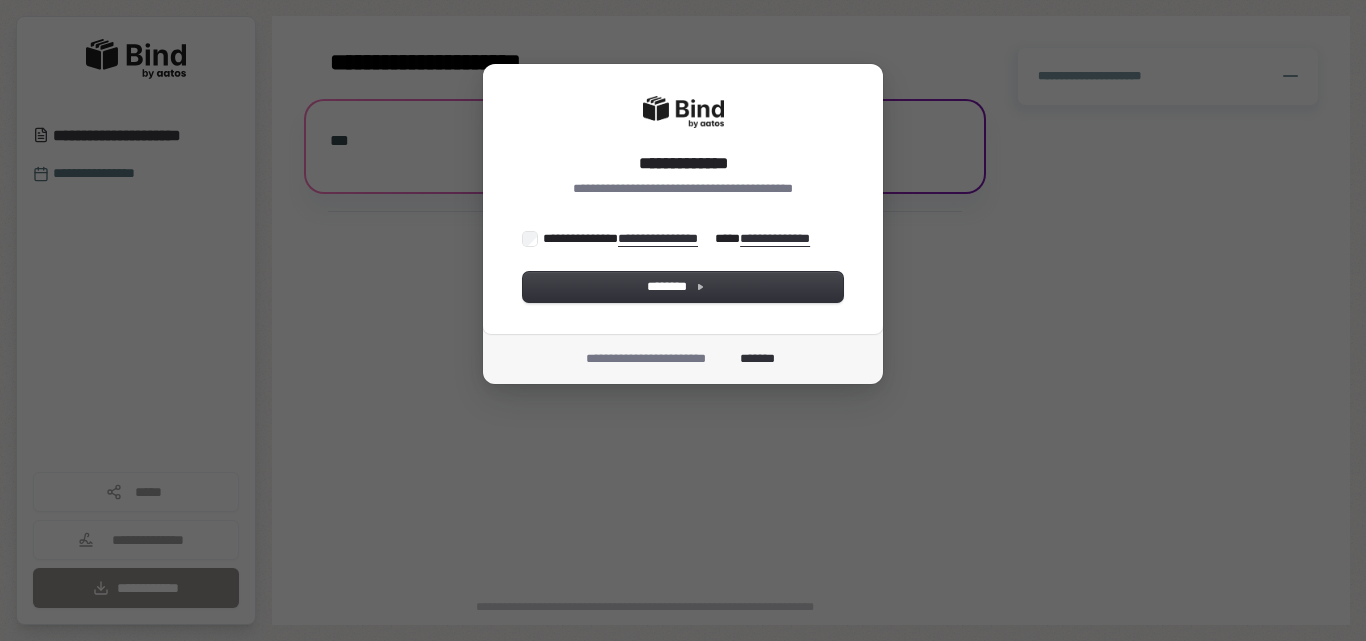 scroll, scrollTop: 0, scrollLeft: 0, axis: both 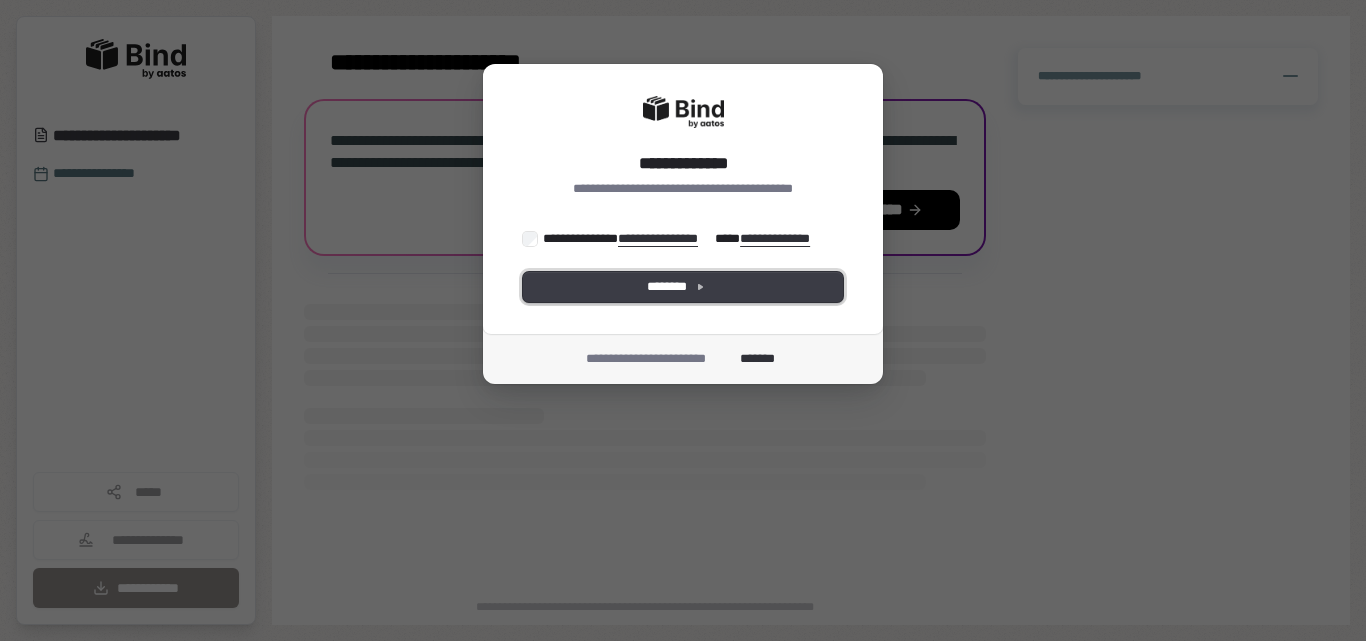 click on "********" at bounding box center (683, 287) 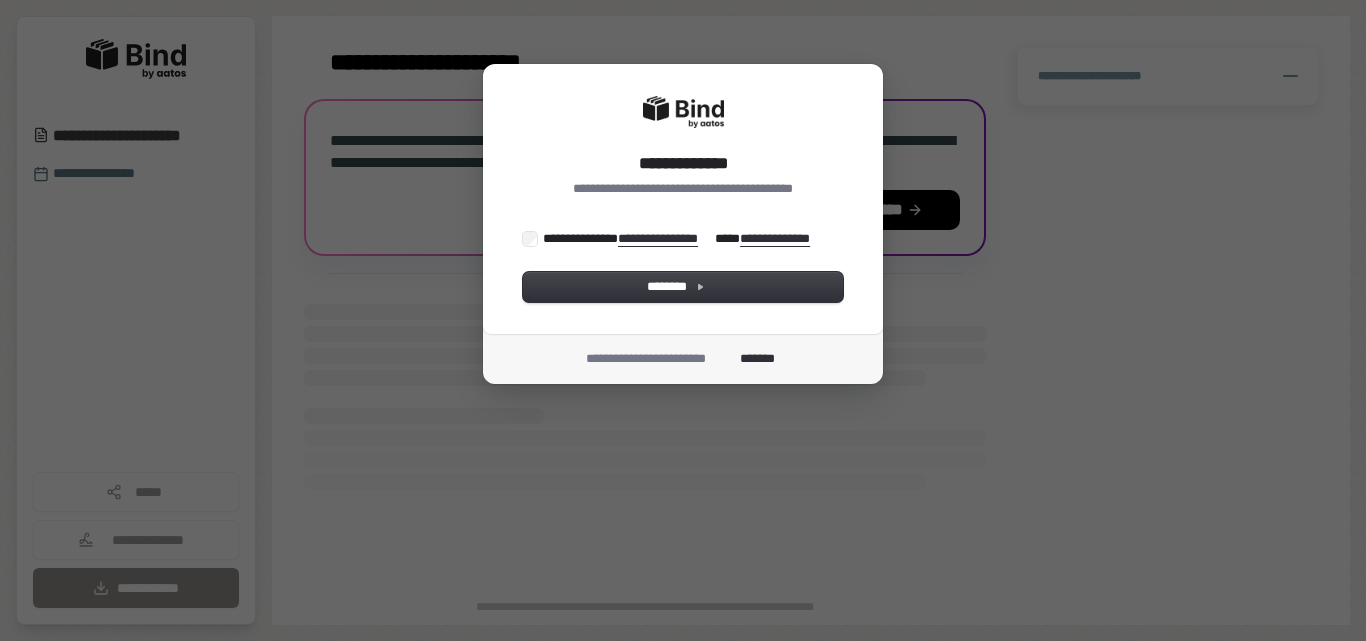 click on "**********" at bounding box center [671, 239] 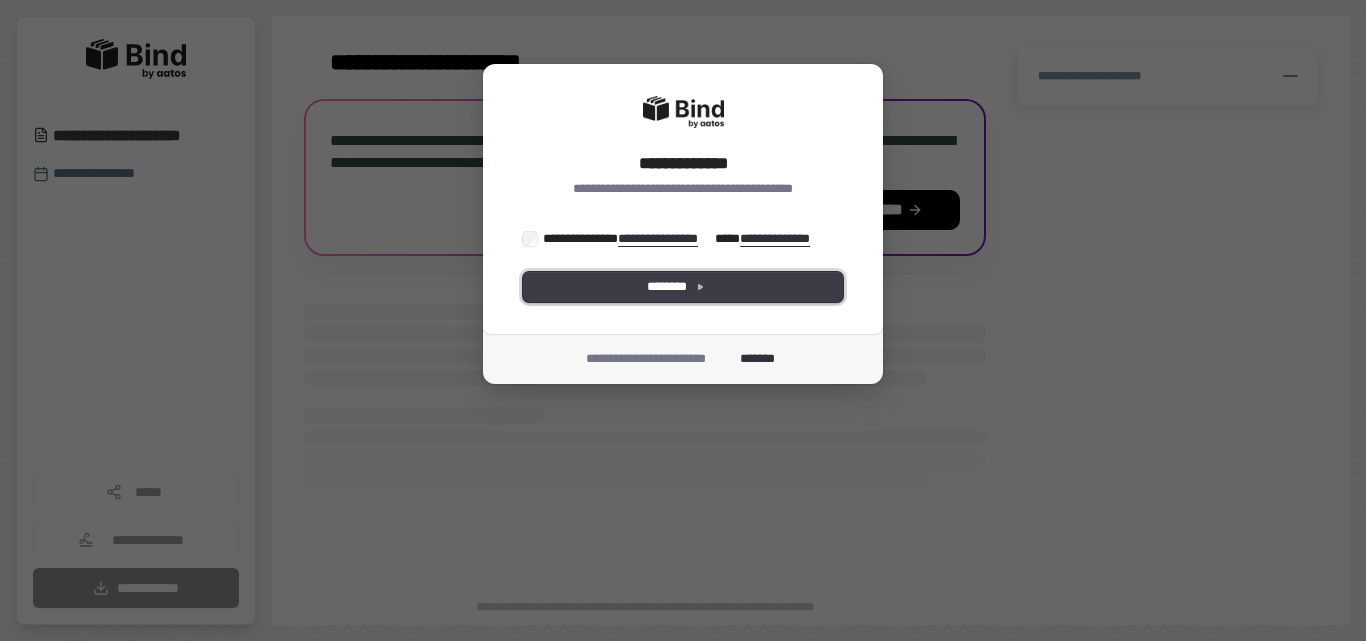 click on "********" at bounding box center [683, 287] 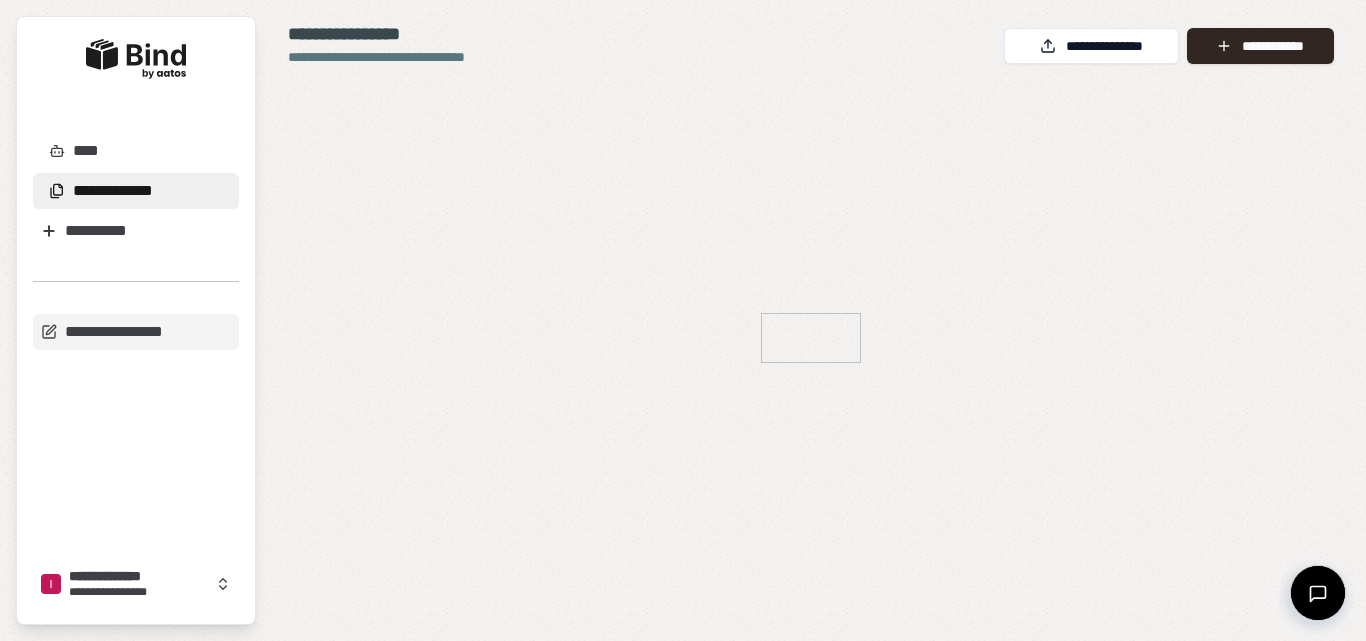 scroll, scrollTop: 0, scrollLeft: 0, axis: both 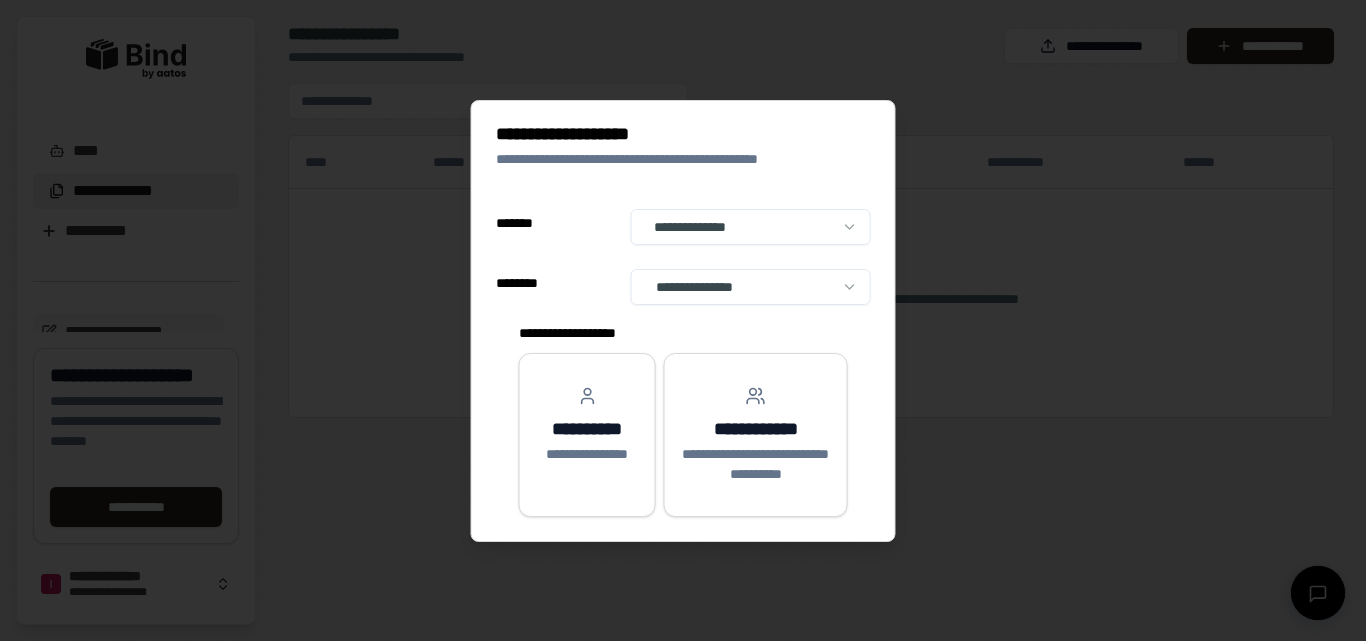 select on "**" 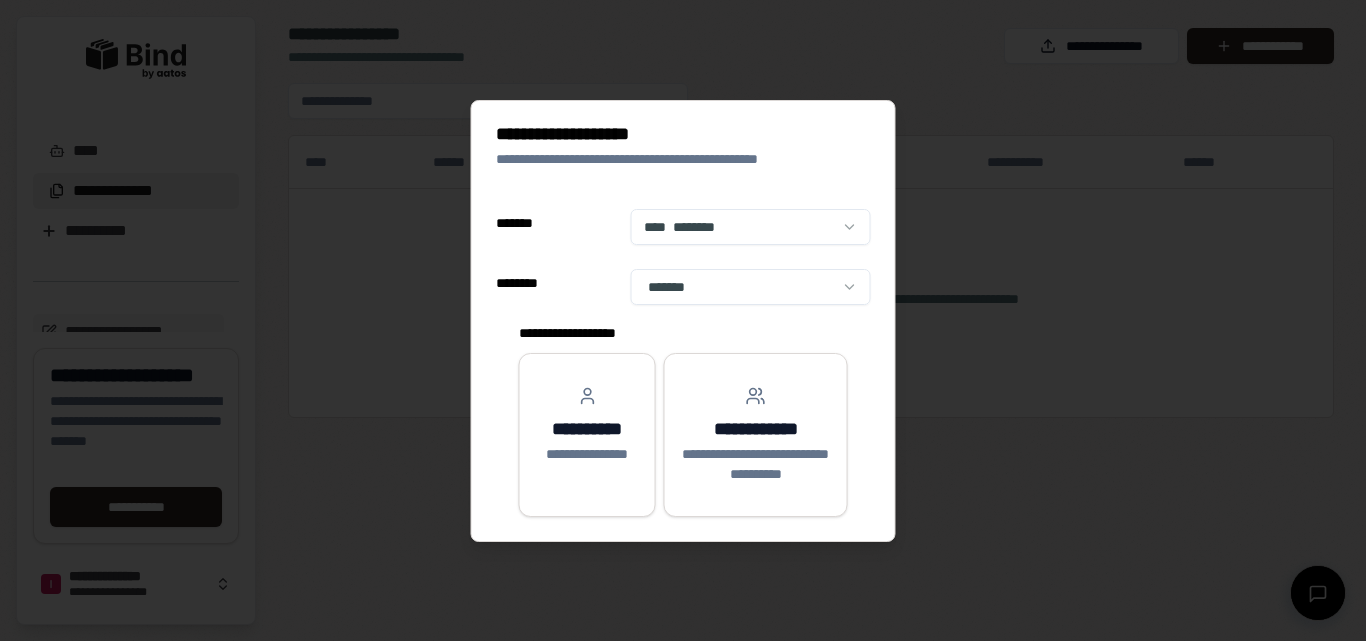 click on "**********" at bounding box center [683, 320] 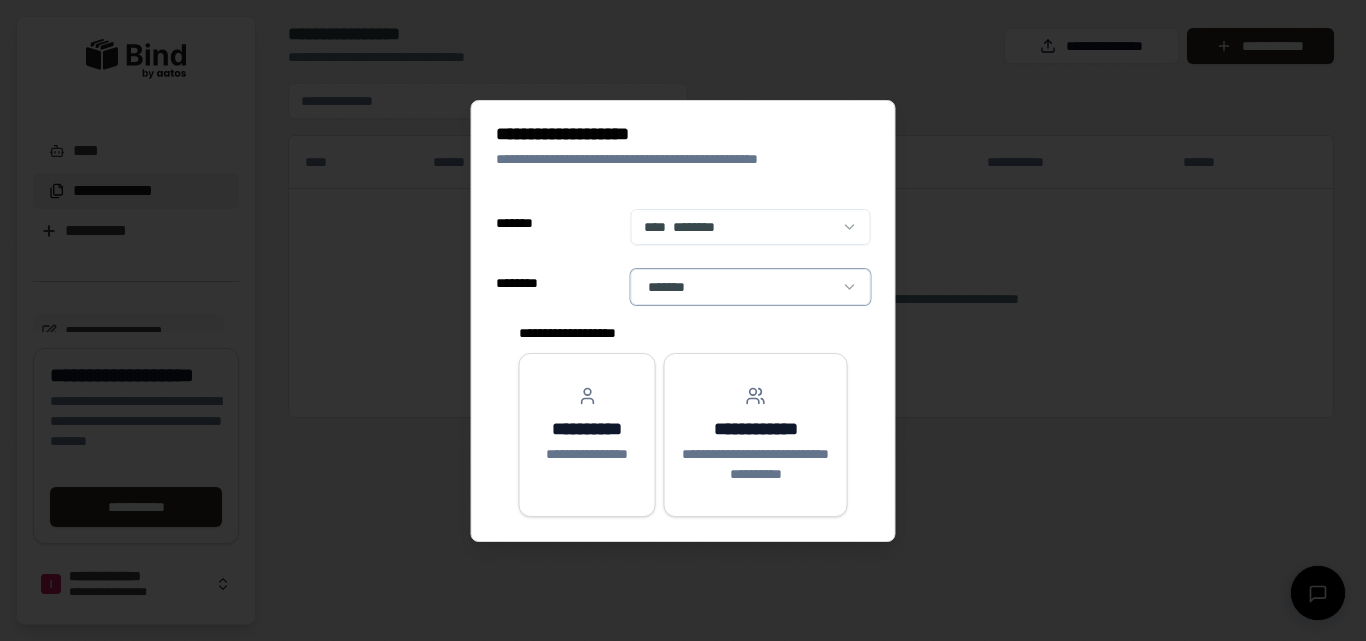 click on "**********" at bounding box center (683, 320) 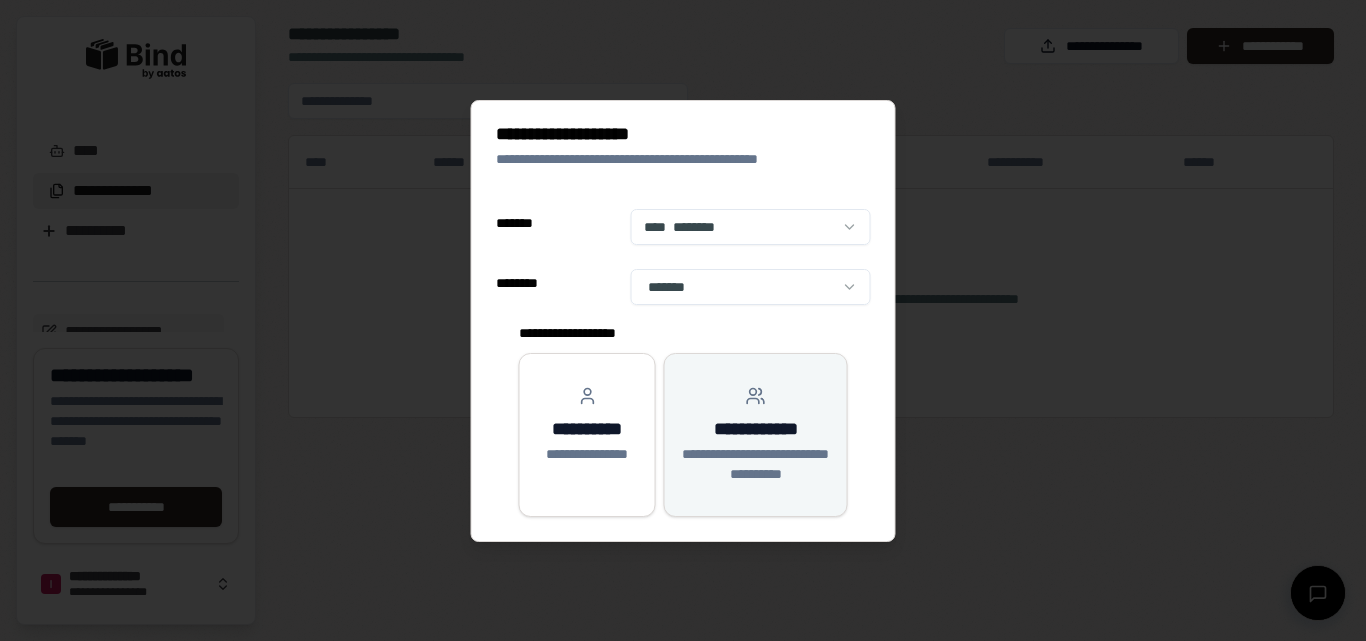 click 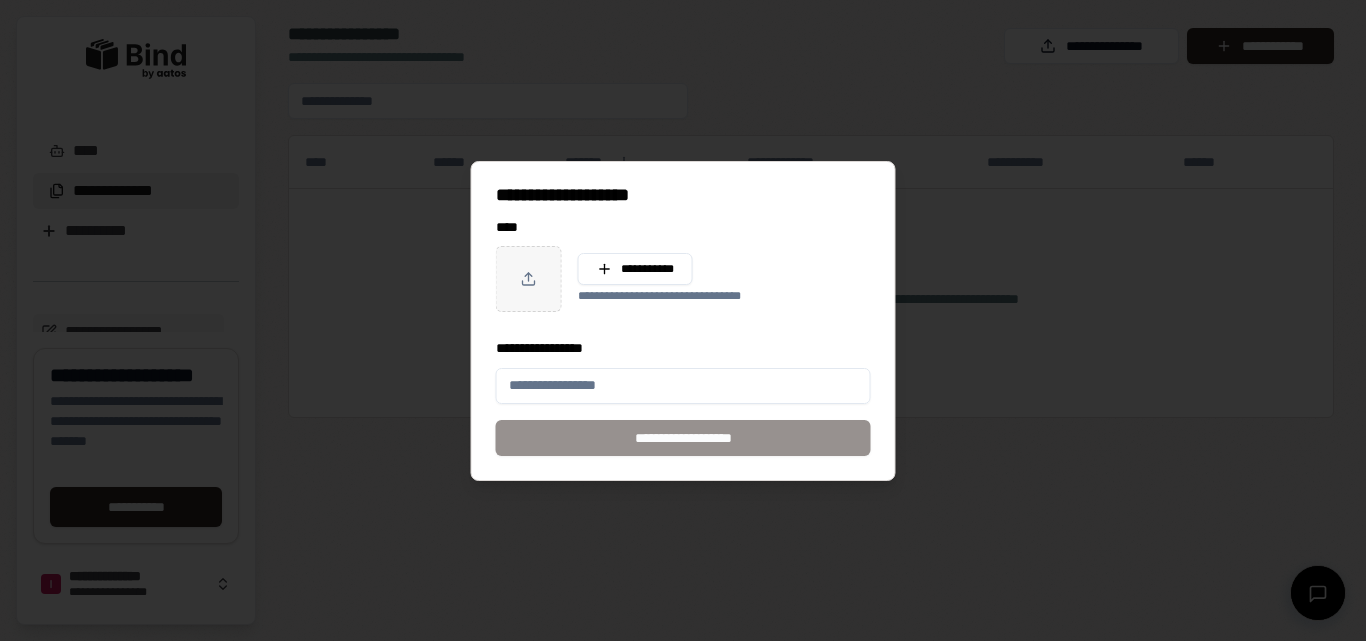 click at bounding box center [529, 279] 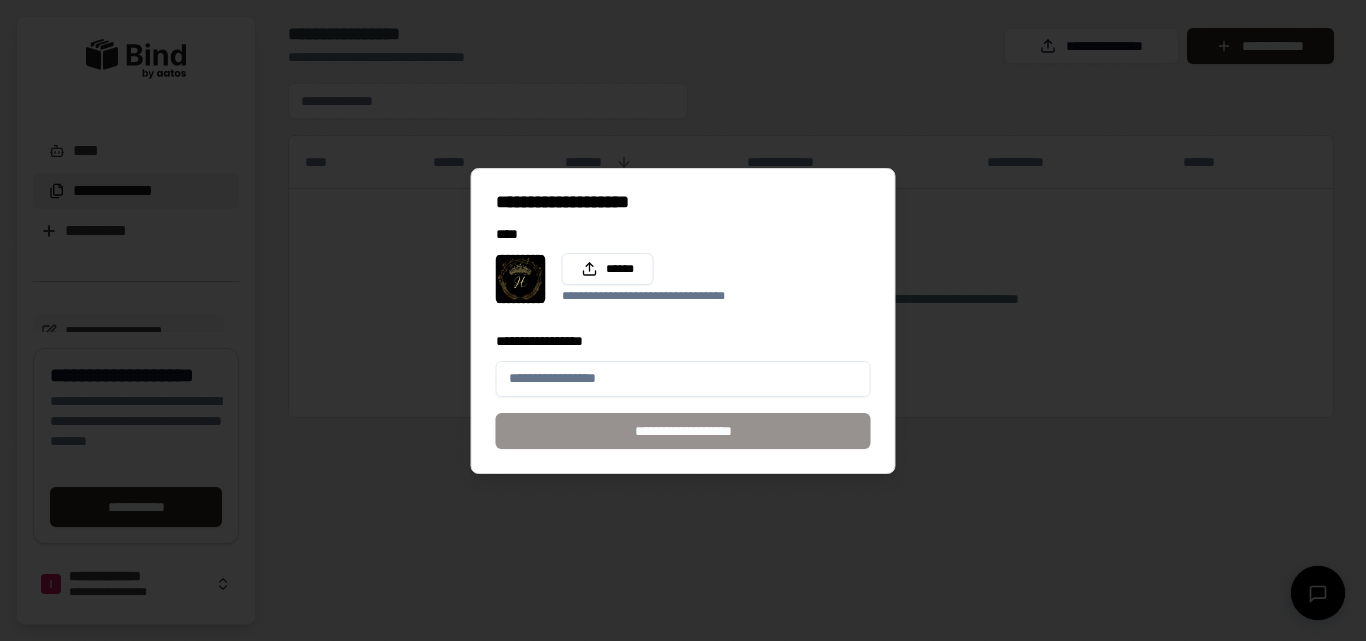 click on "**********" at bounding box center (683, 379) 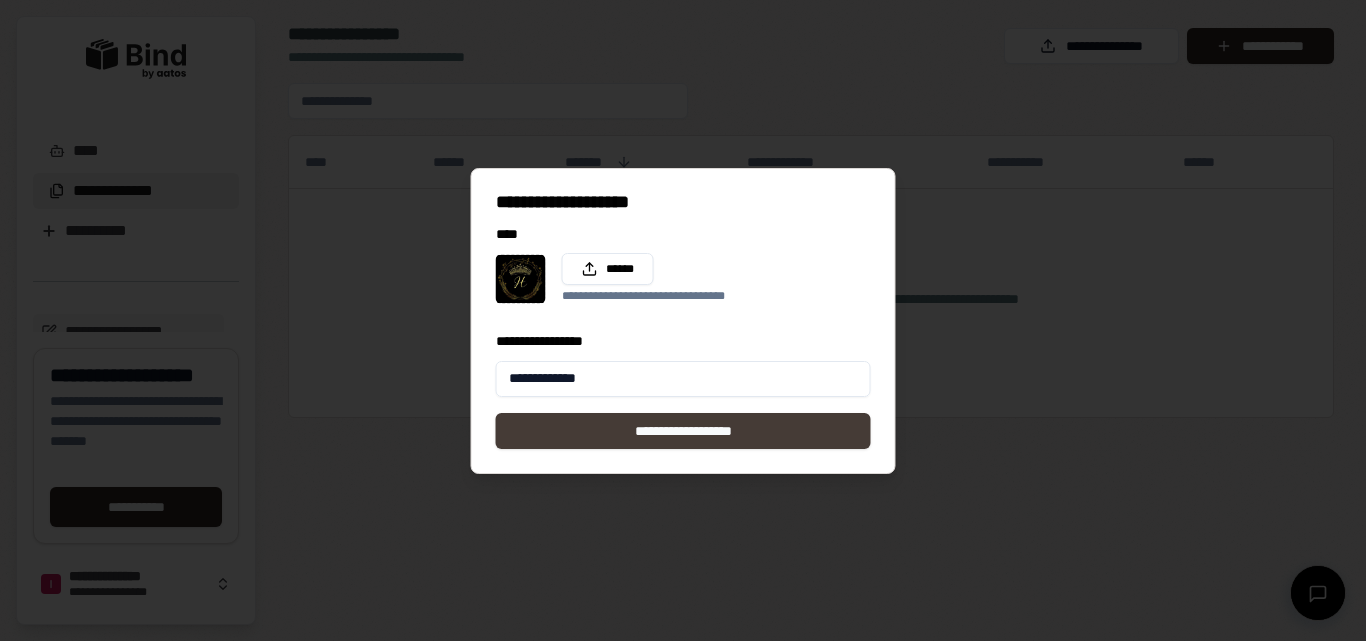 type on "**********" 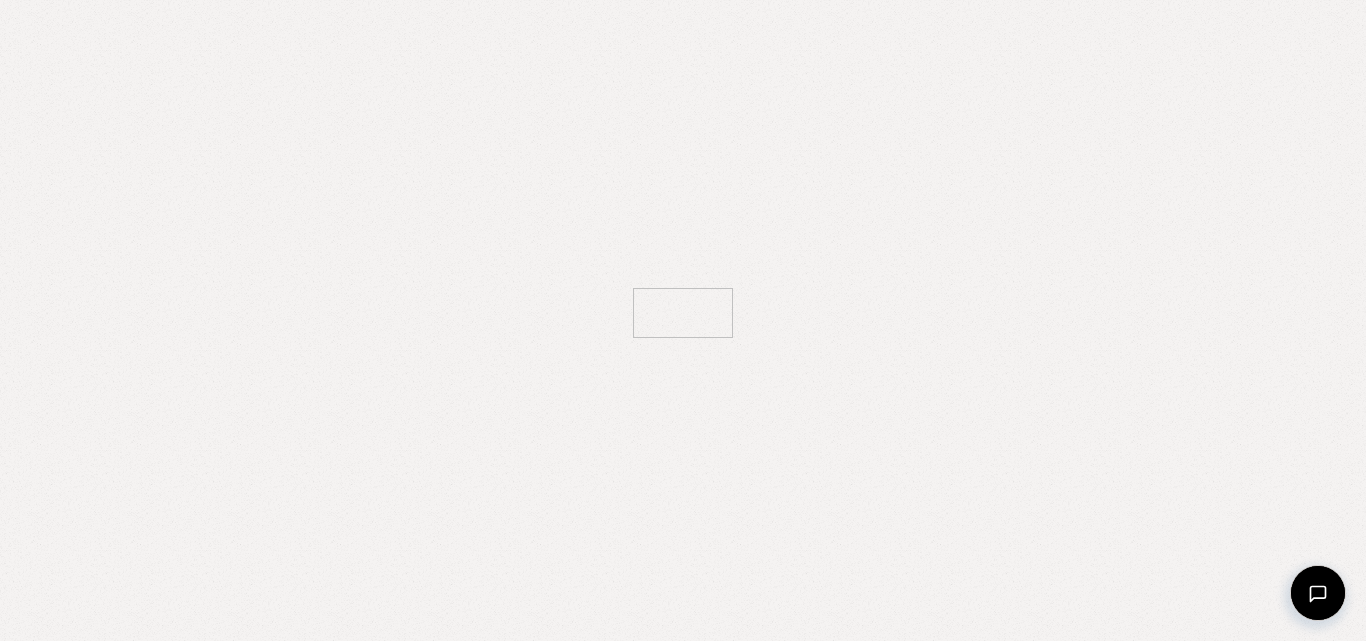 scroll, scrollTop: 0, scrollLeft: 0, axis: both 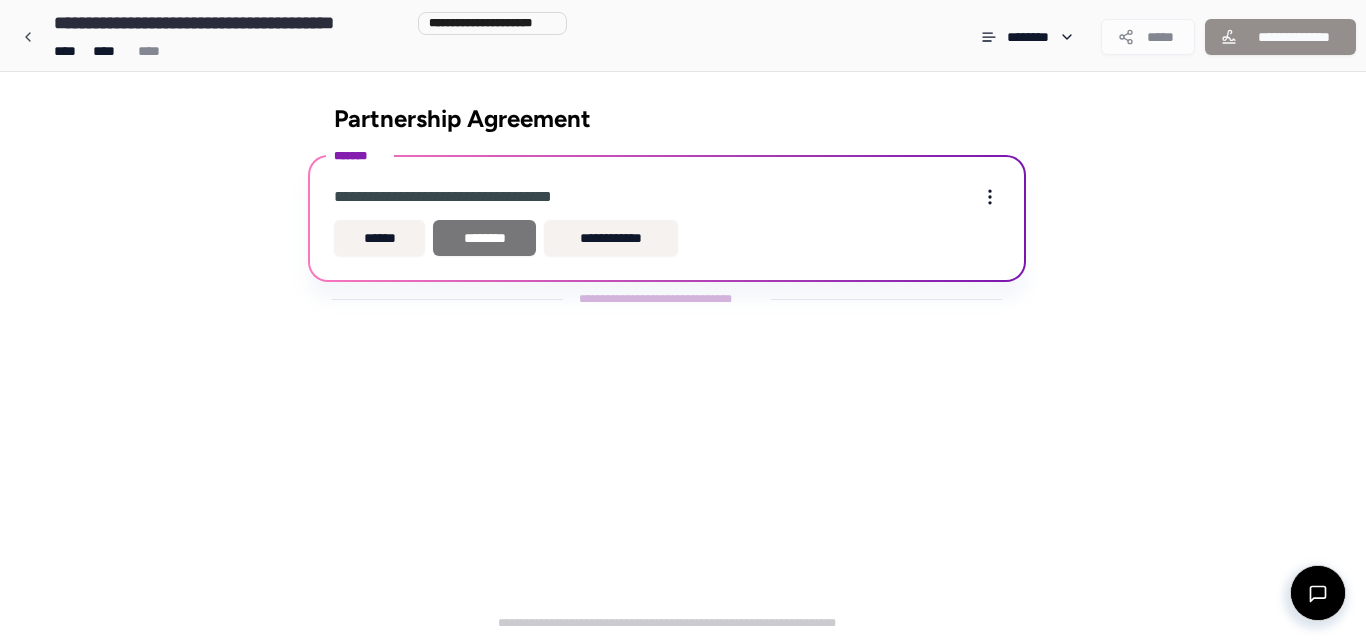 click on "********" at bounding box center (484, 238) 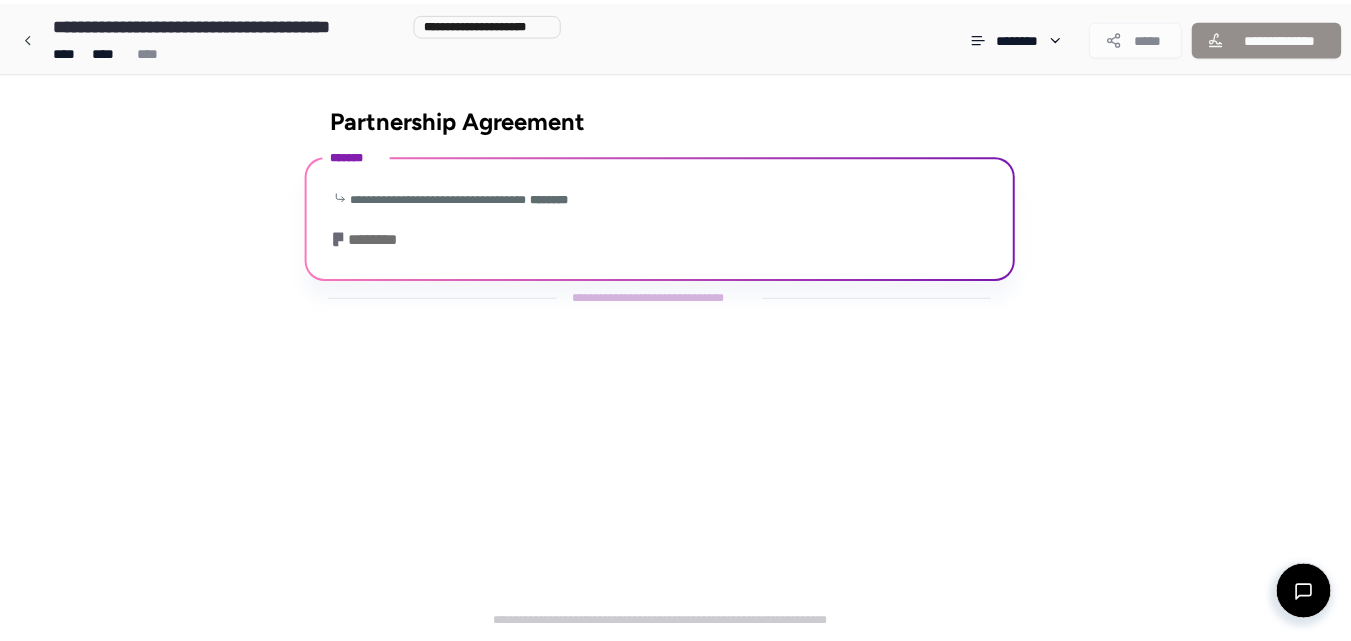 scroll, scrollTop: 15, scrollLeft: 0, axis: vertical 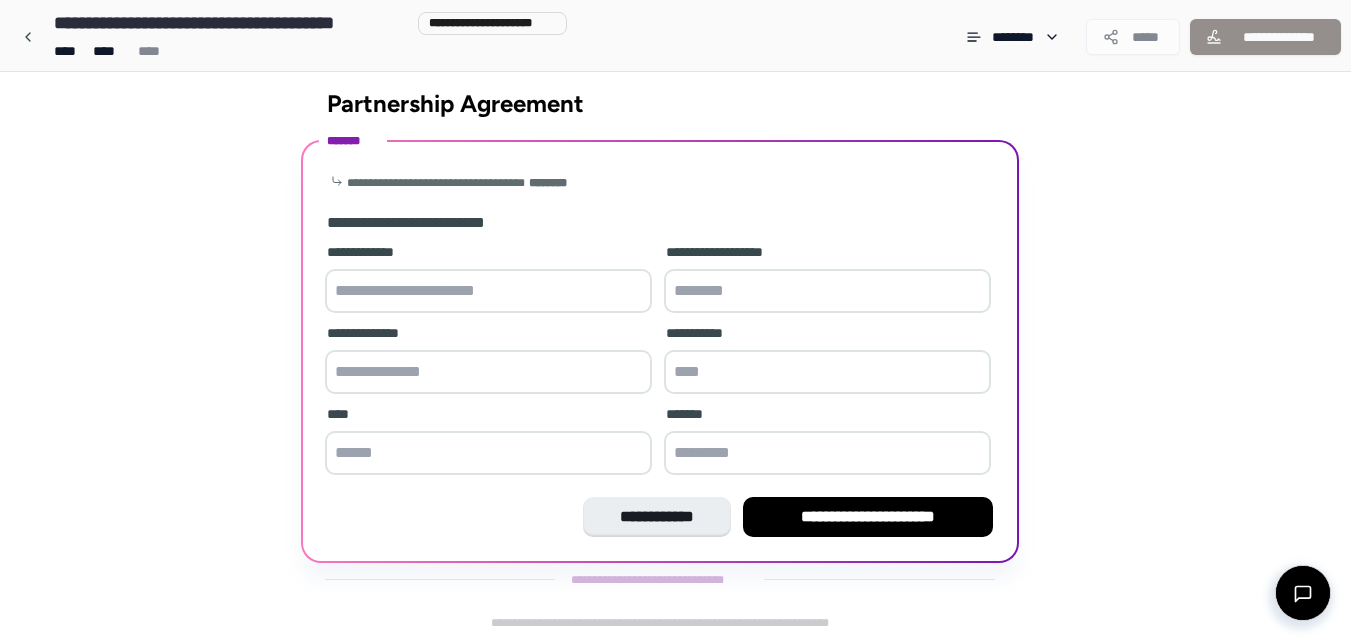 click at bounding box center [488, 291] 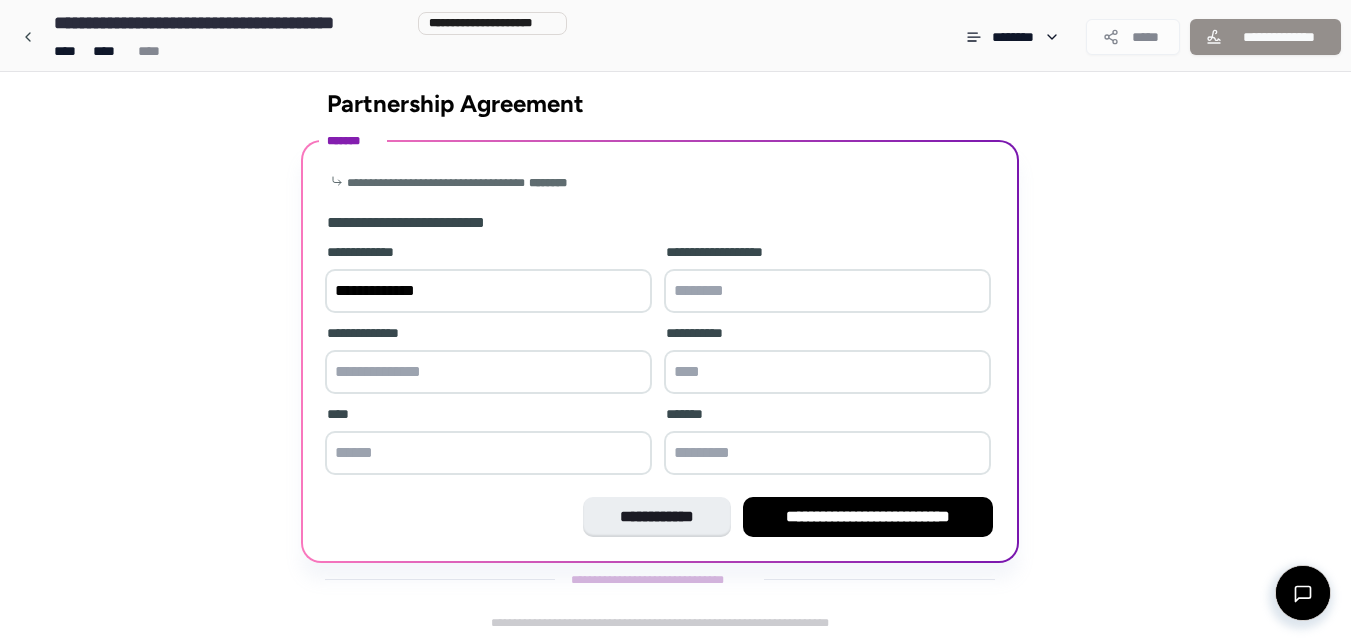 type on "**********" 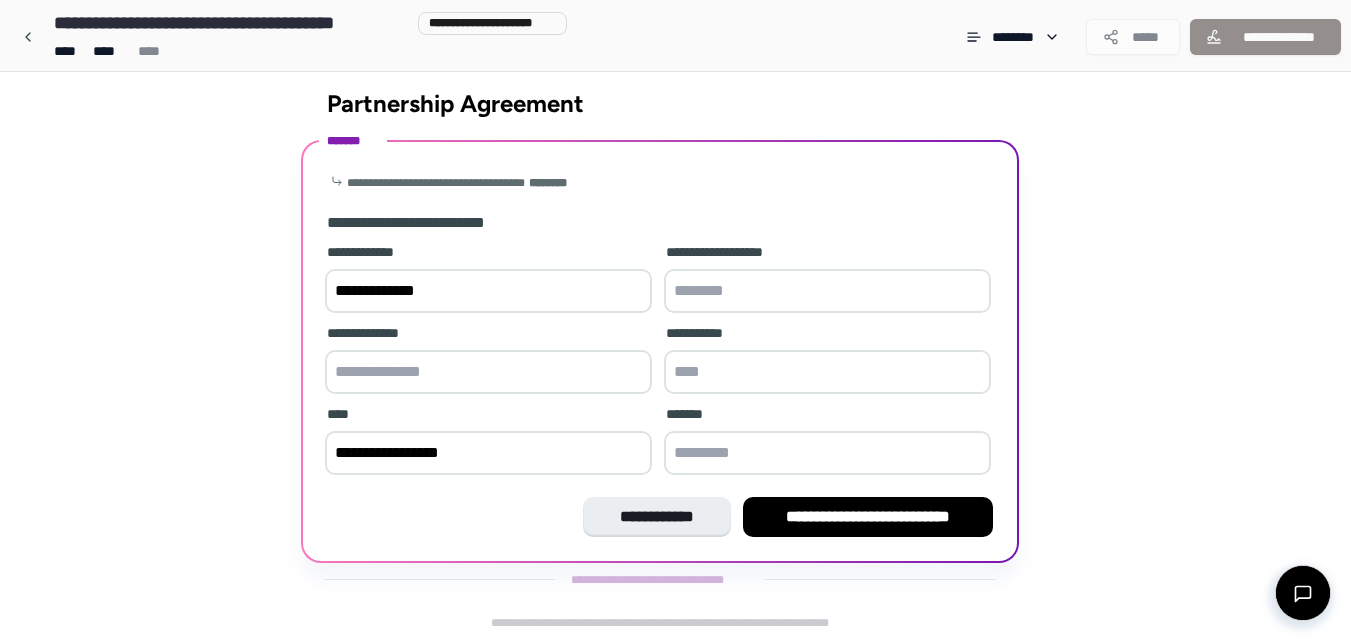 type on "**********" 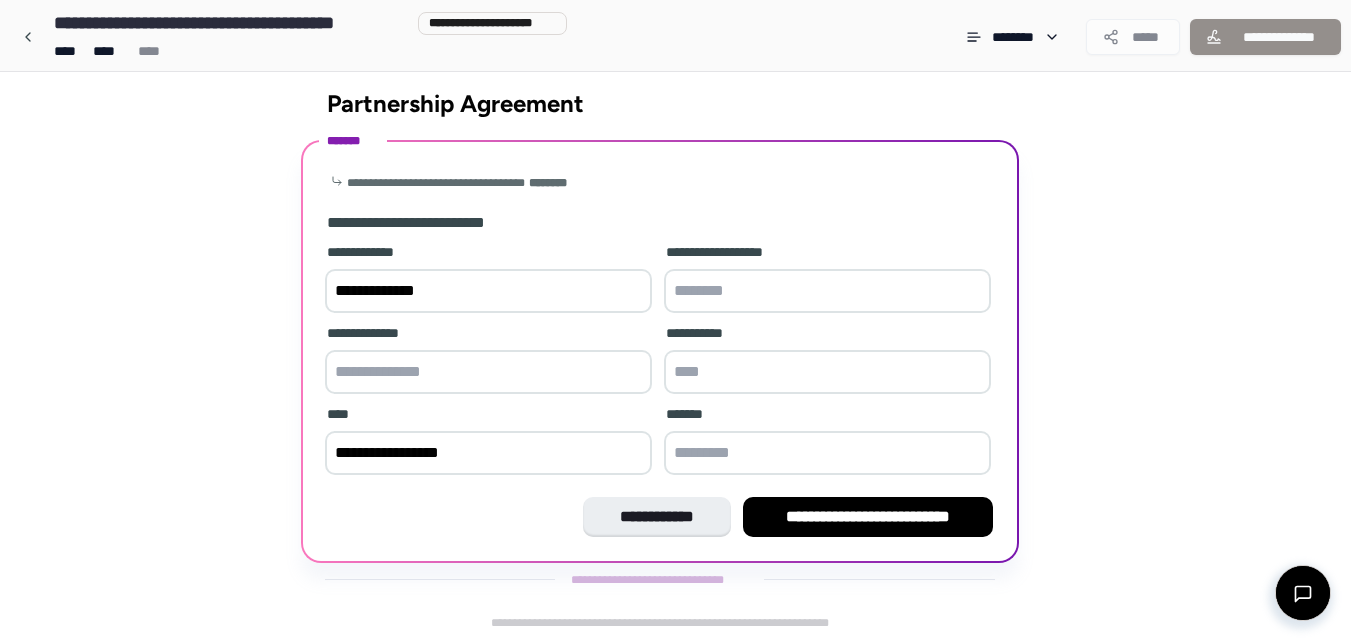 click at bounding box center (827, 291) 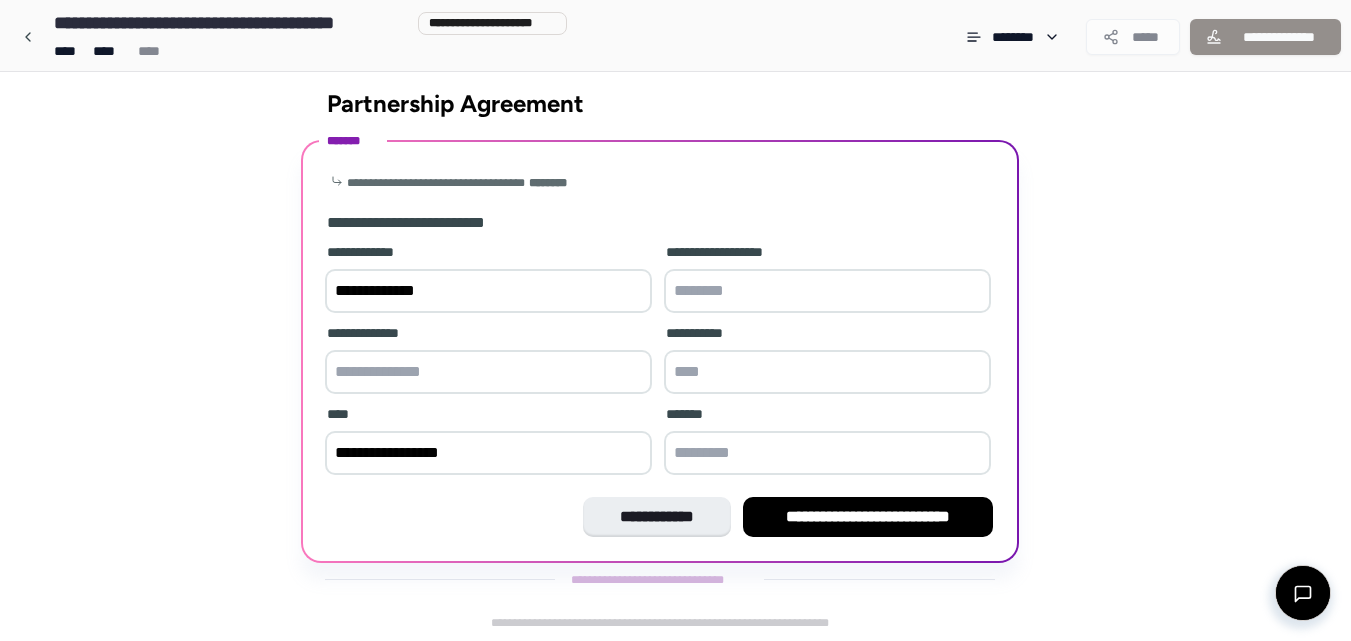 click at bounding box center [488, 372] 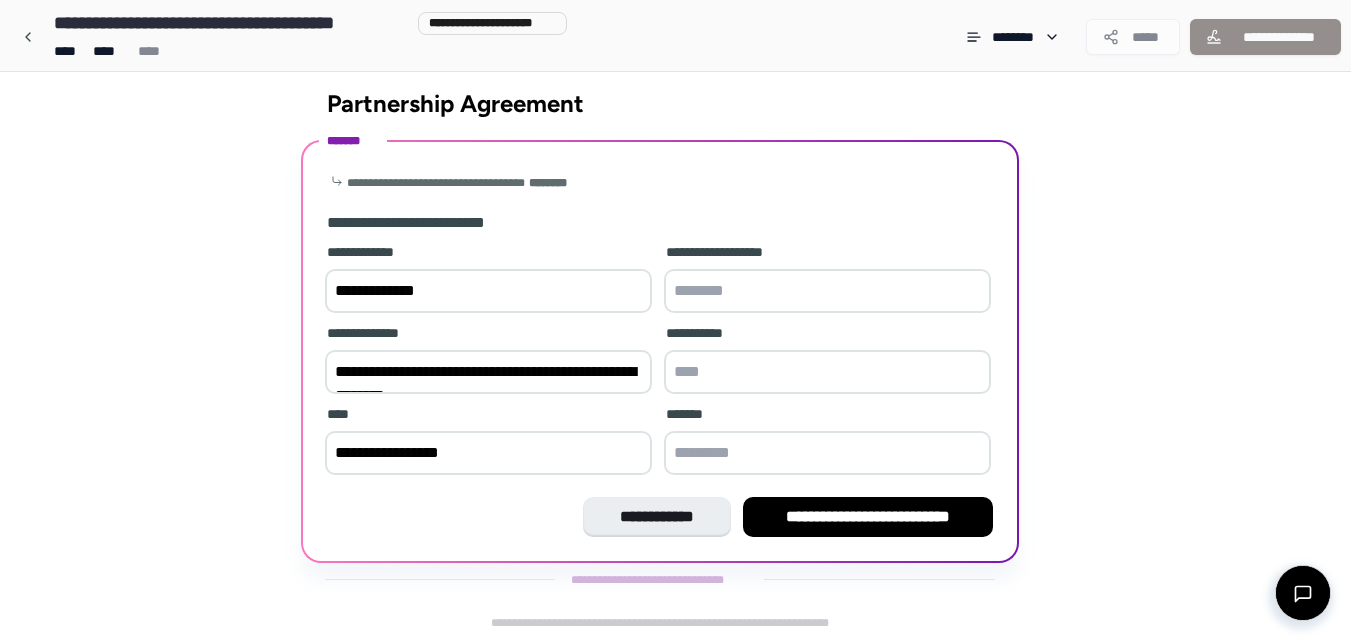 scroll, scrollTop: 39, scrollLeft: 0, axis: vertical 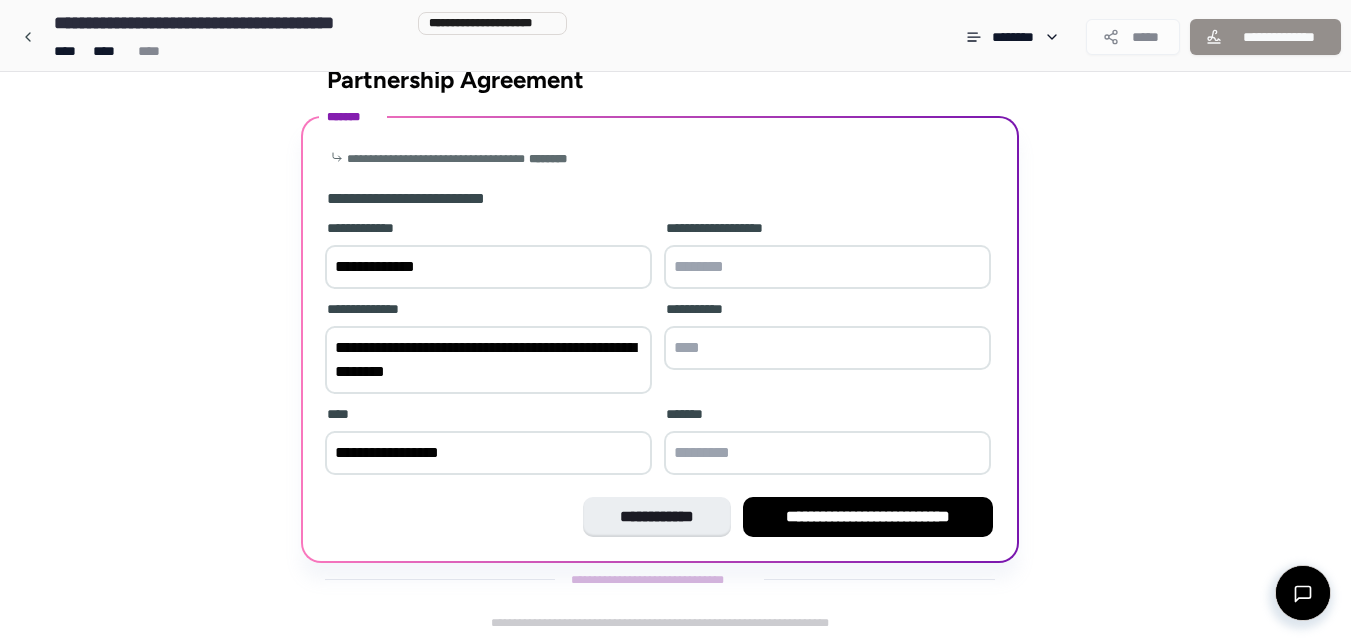click at bounding box center [827, 348] 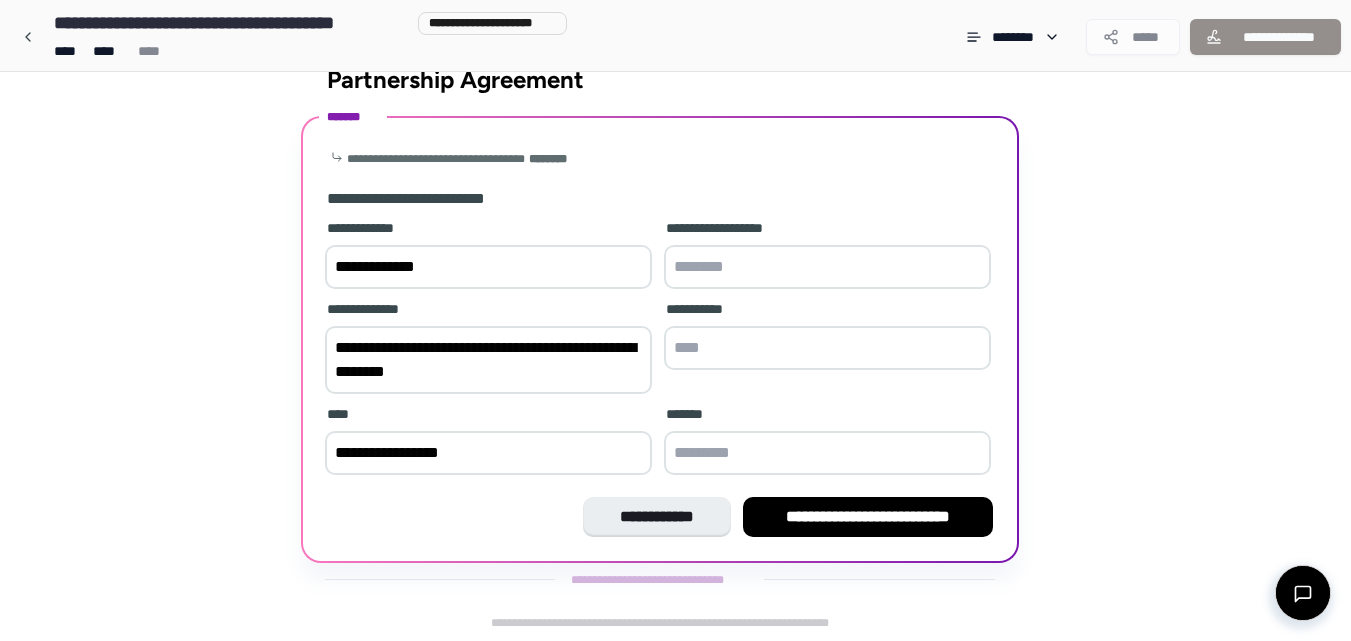 click on "**********" at bounding box center [488, 360] 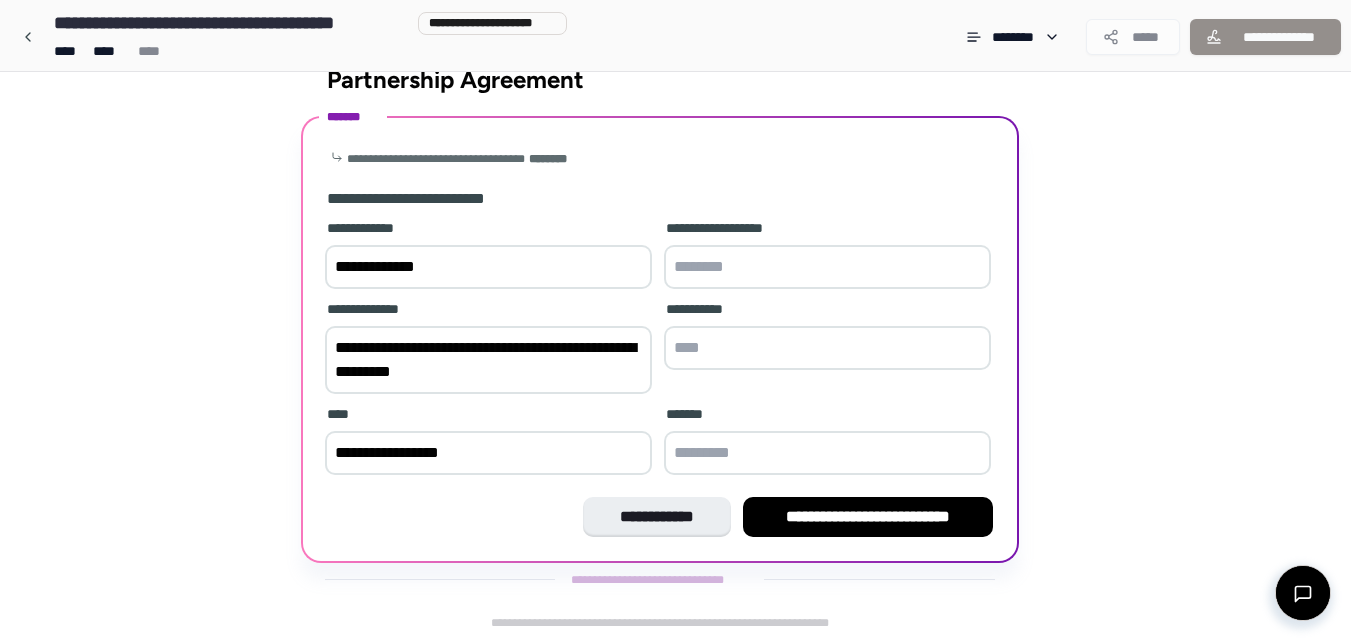click on "**********" at bounding box center [488, 360] 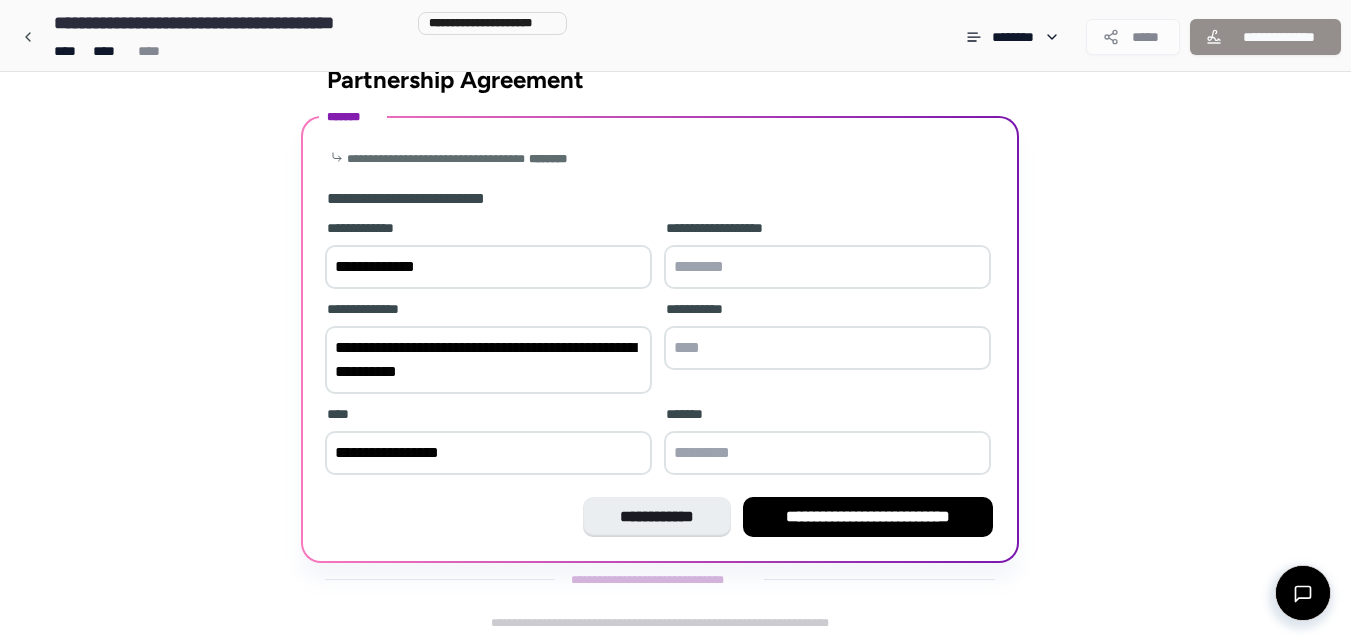 type on "**********" 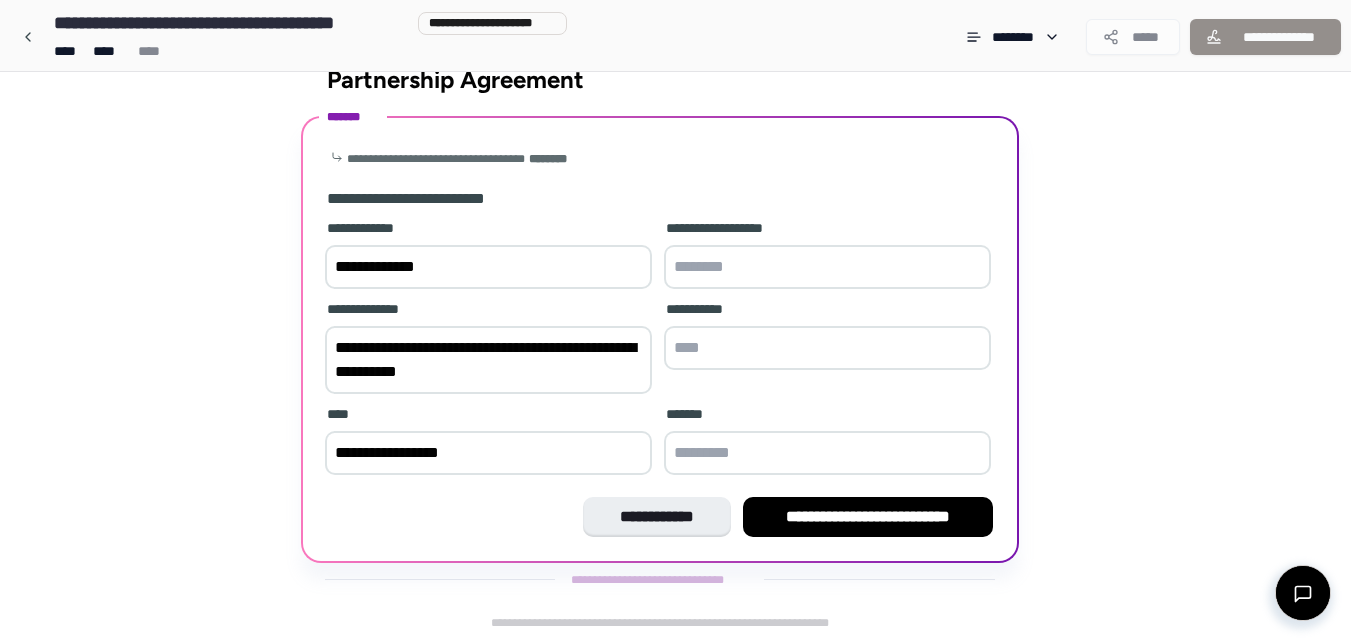 click at bounding box center [827, 453] 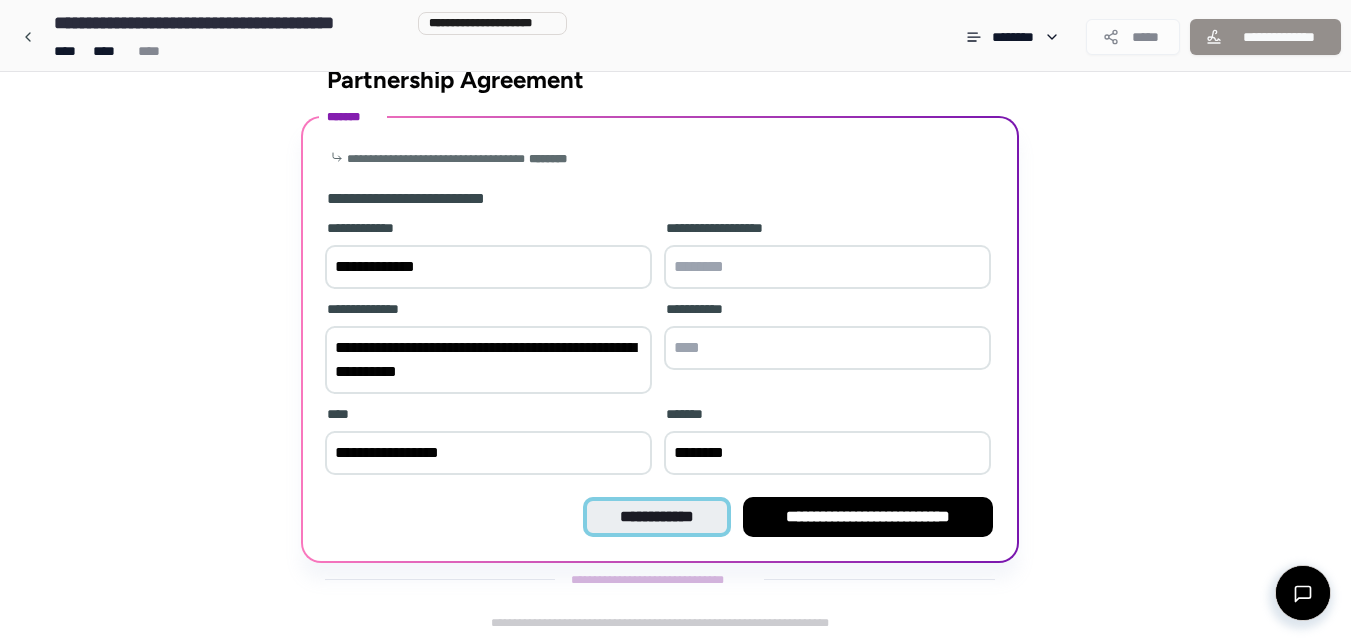 type on "********" 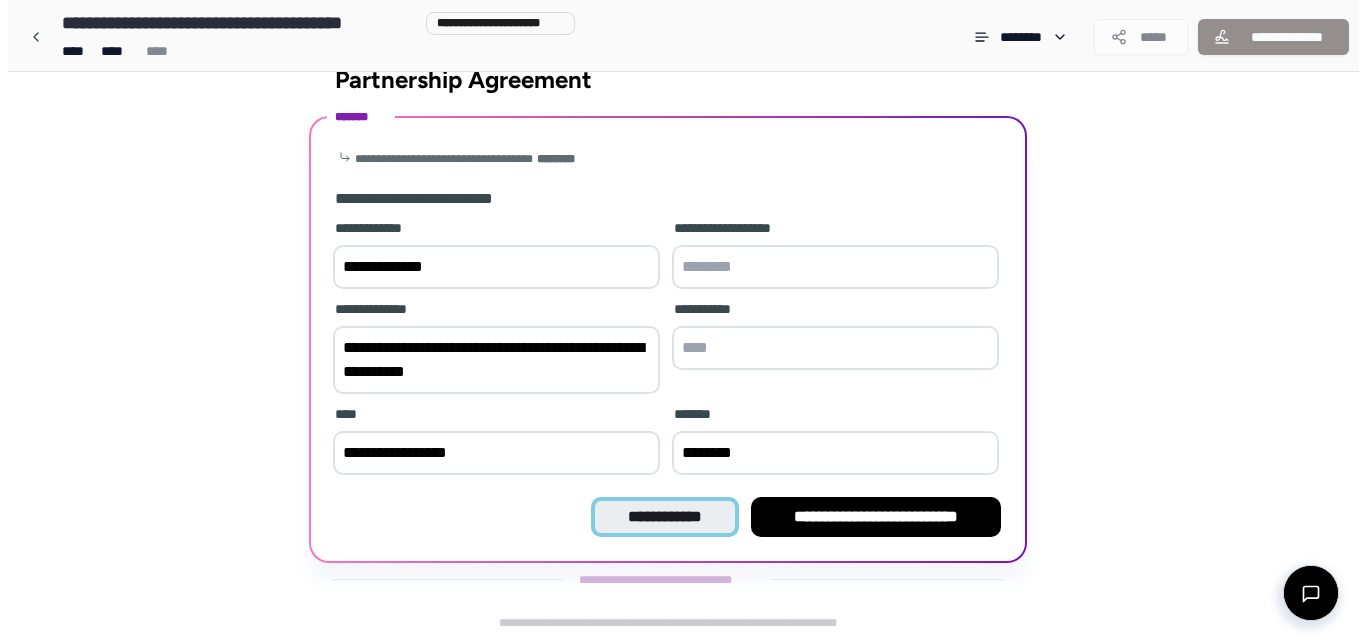 scroll, scrollTop: 0, scrollLeft: 0, axis: both 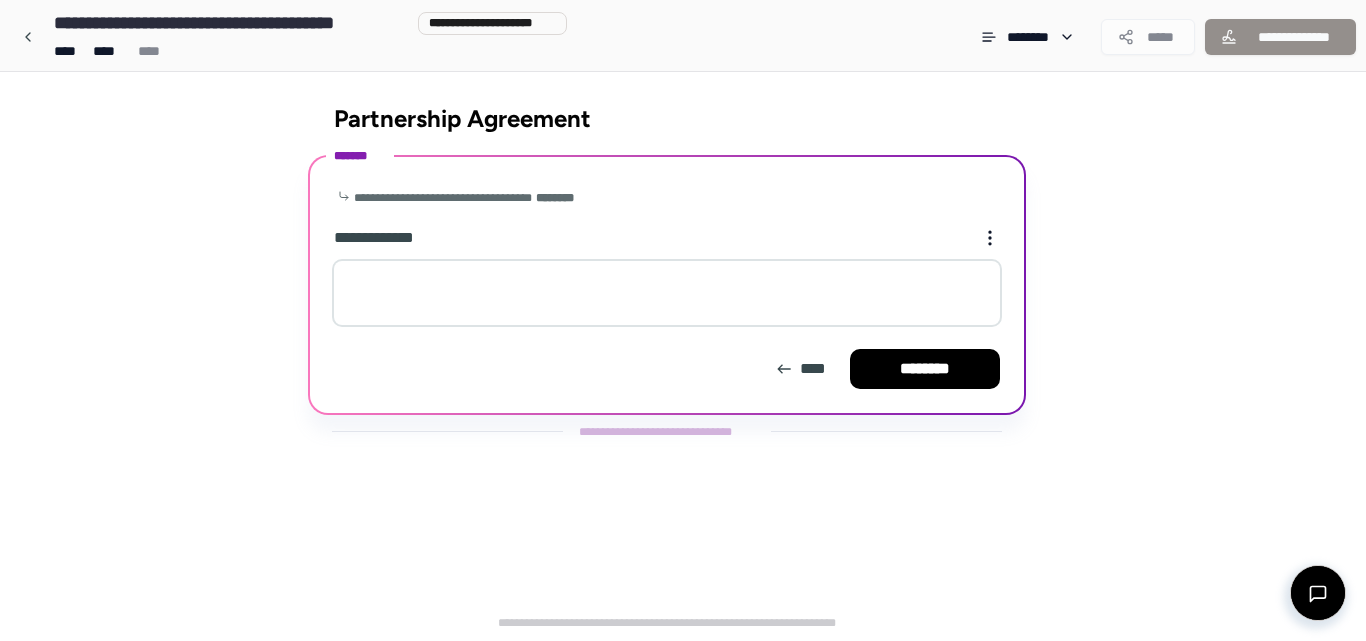 click at bounding box center [667, 293] 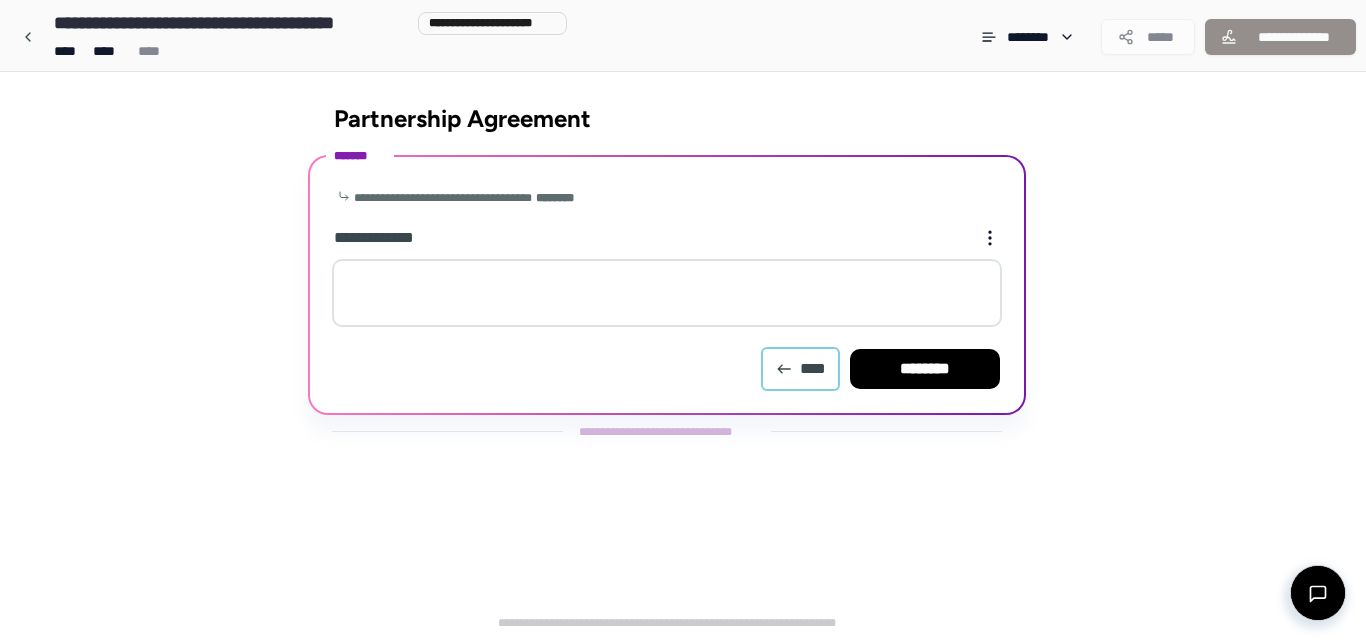 click on "****" at bounding box center [800, 369] 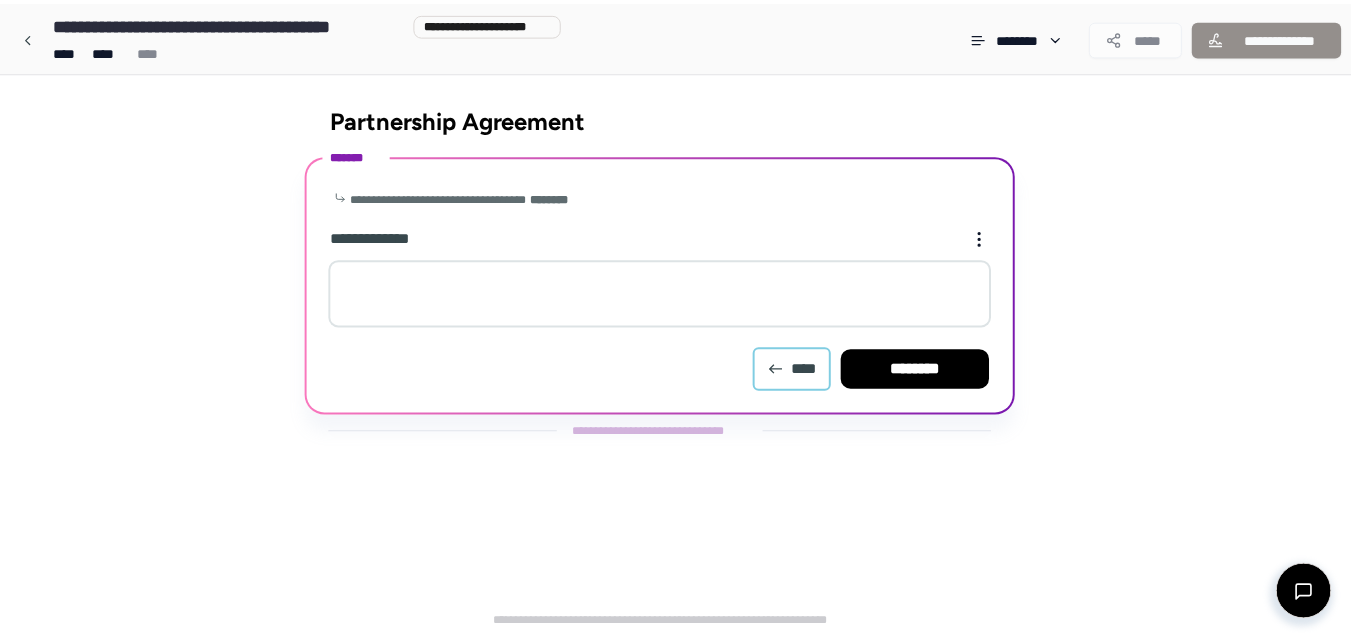 scroll, scrollTop: 15, scrollLeft: 0, axis: vertical 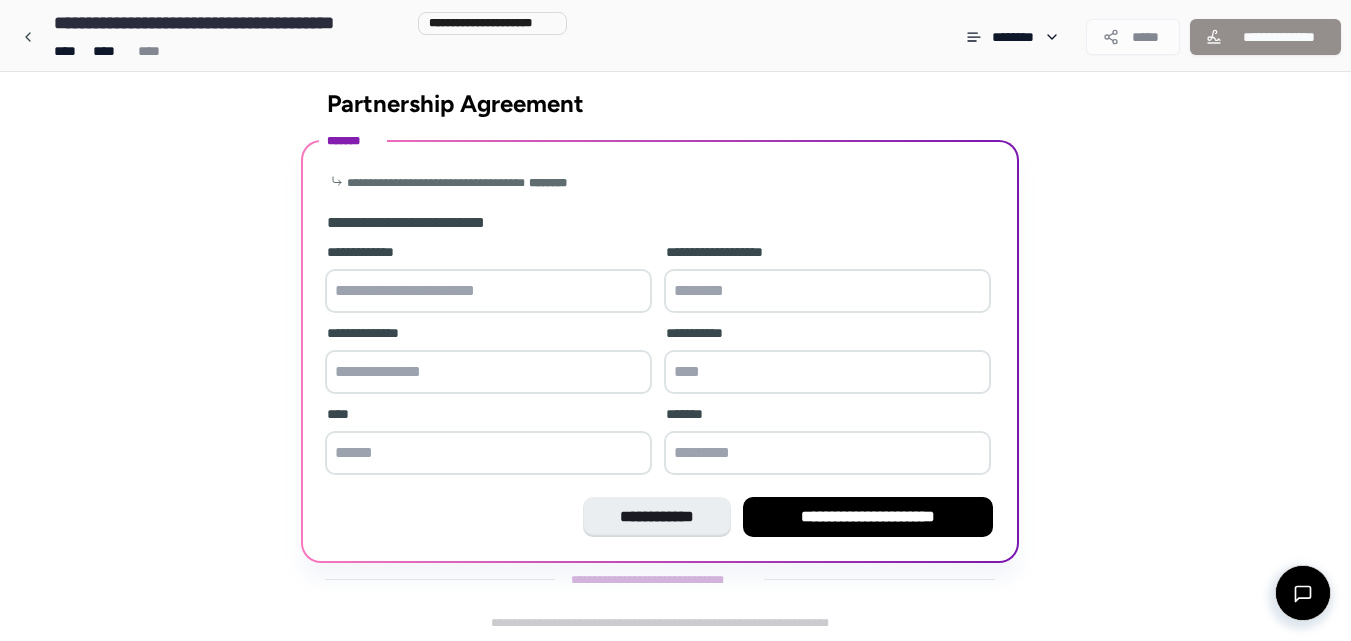 click at bounding box center [488, 291] 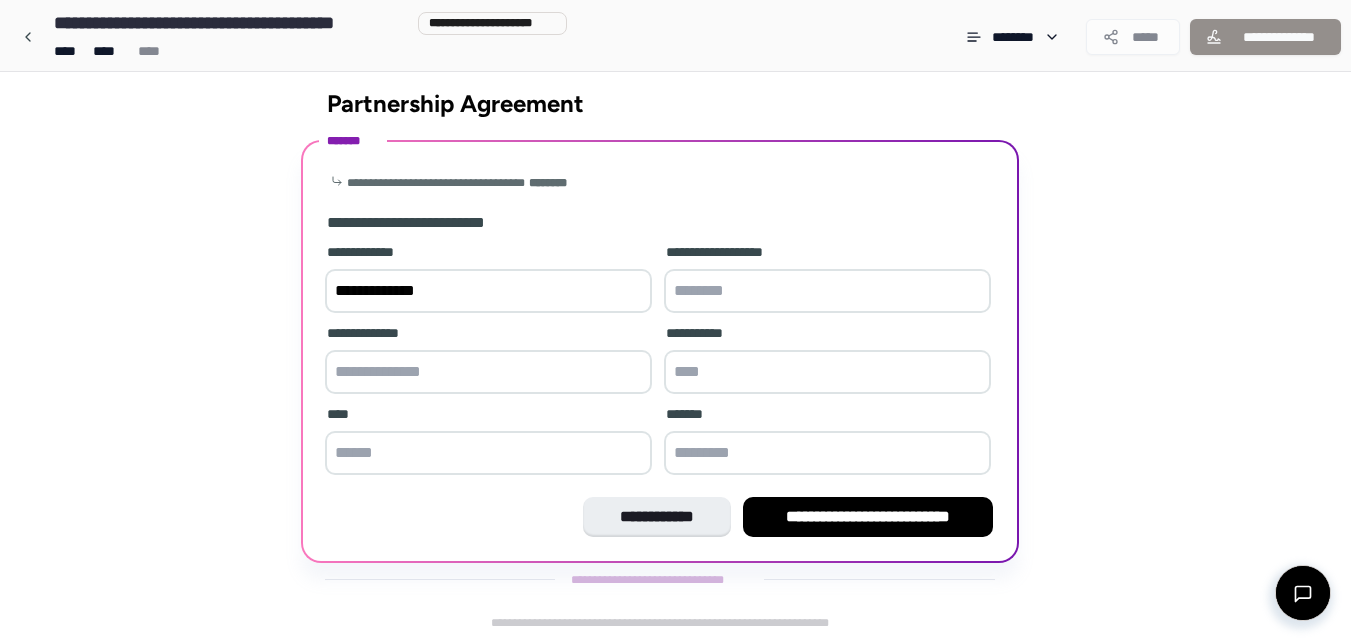 type on "**********" 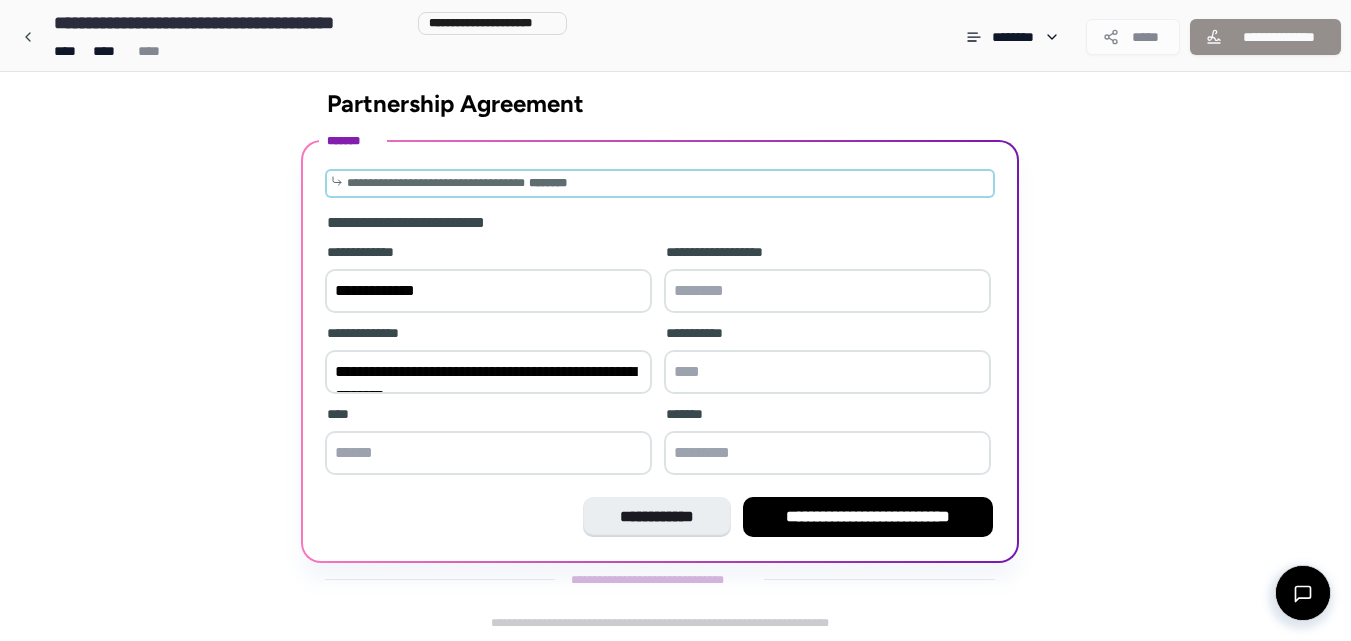 scroll, scrollTop: 39, scrollLeft: 0, axis: vertical 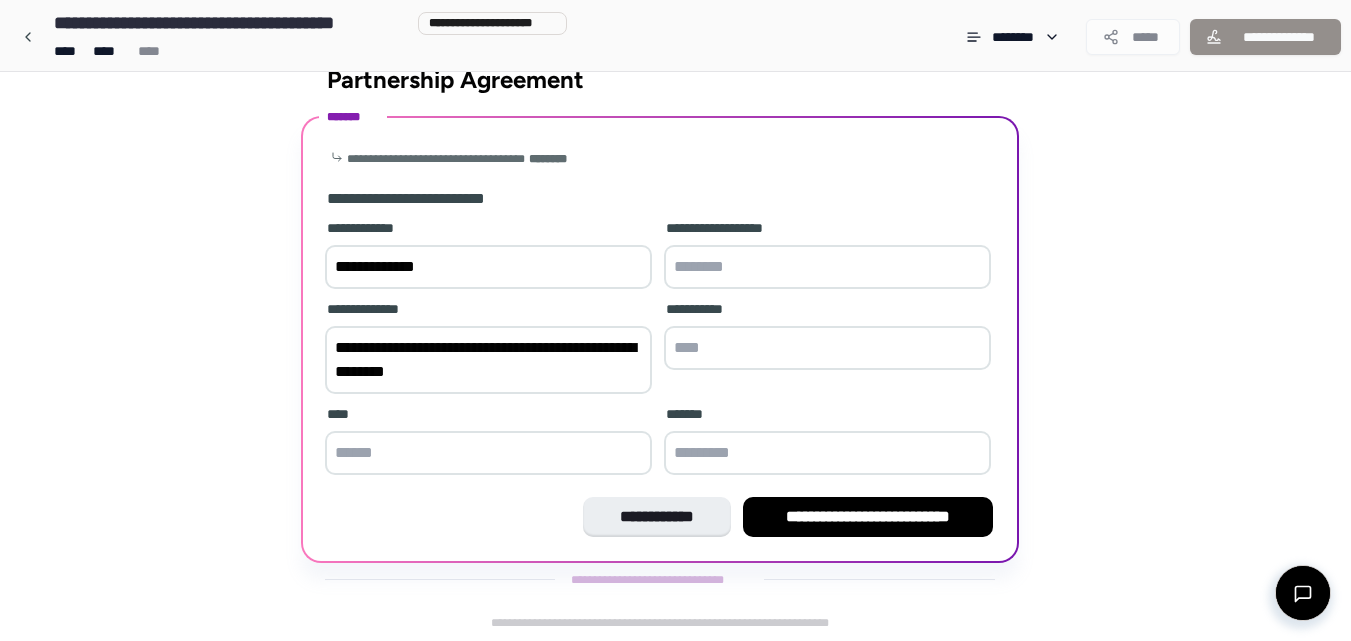 click on "**********" at bounding box center [488, 360] 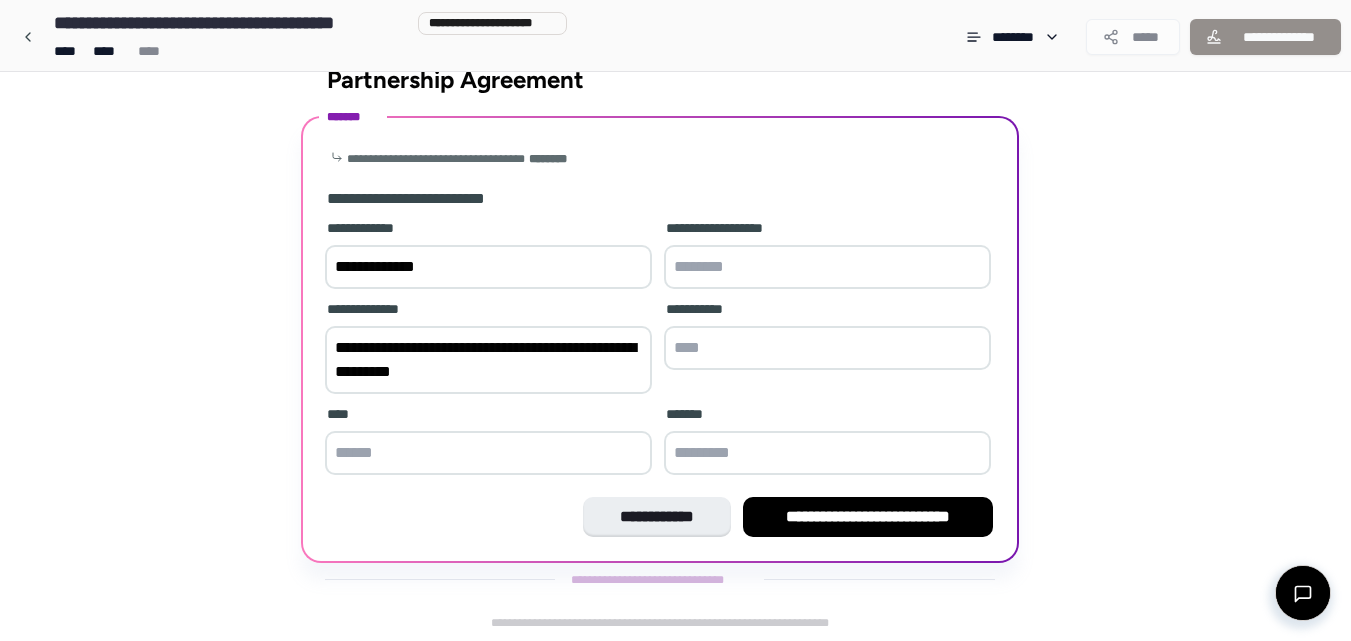 click on "**********" at bounding box center [488, 360] 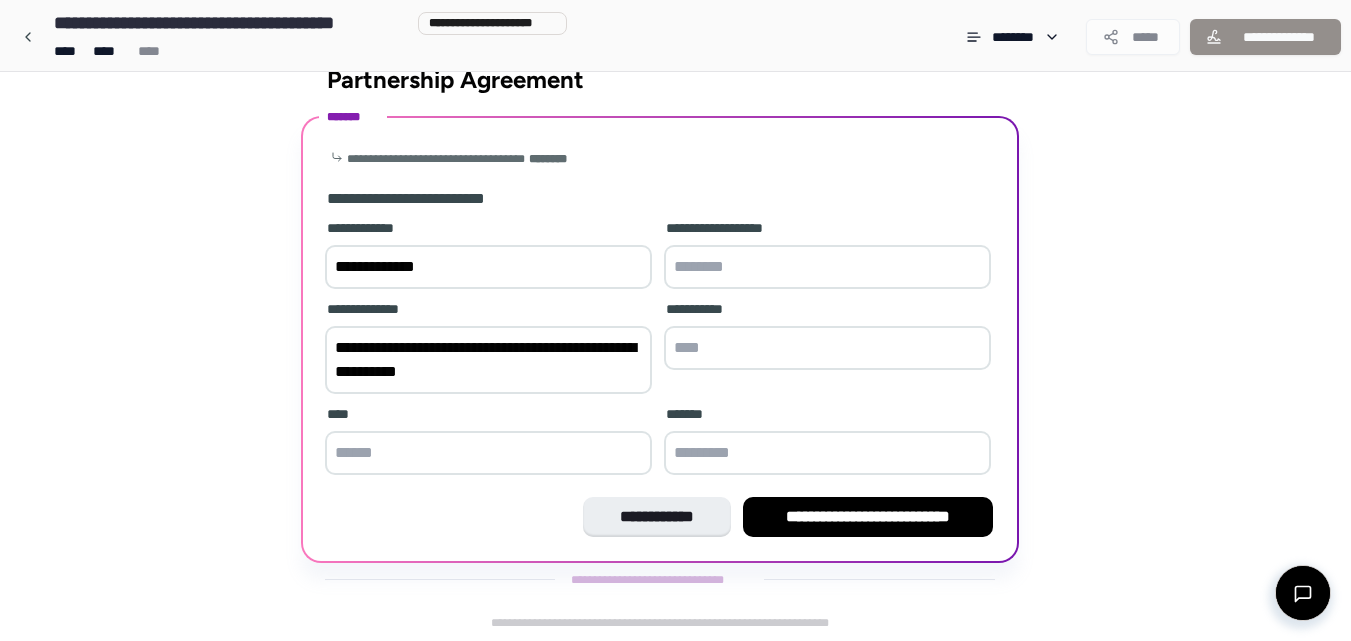 click on "**********" at bounding box center (488, 360) 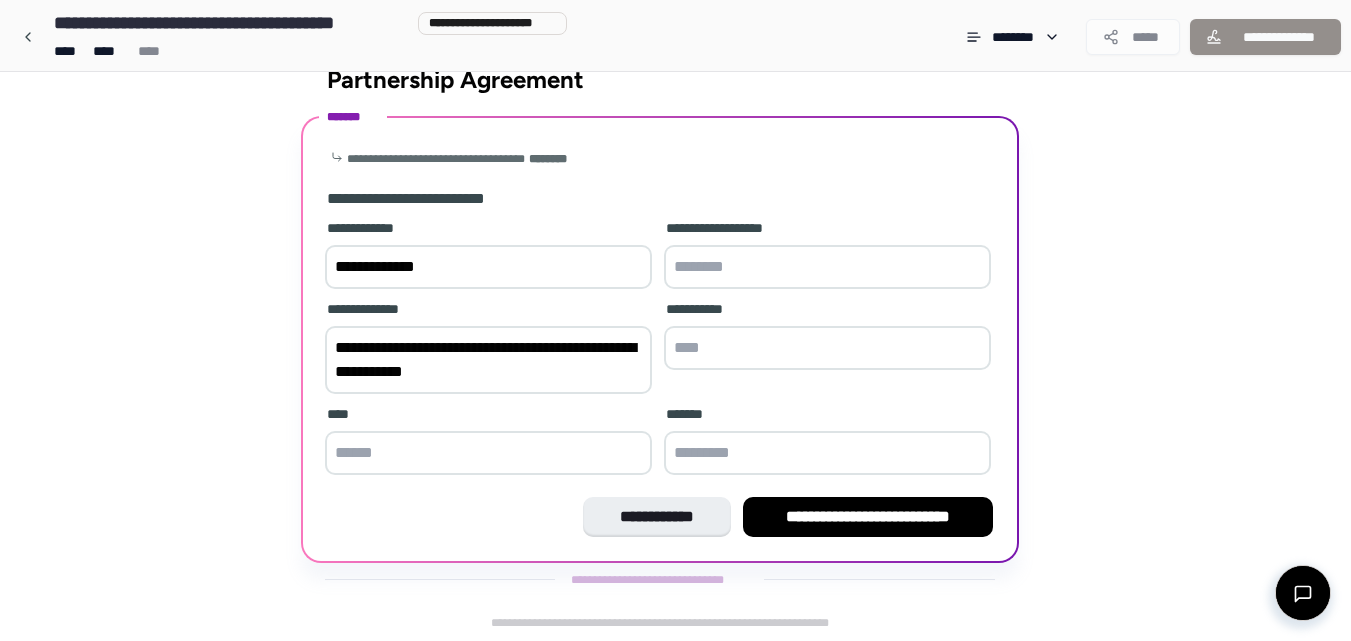 type on "**********" 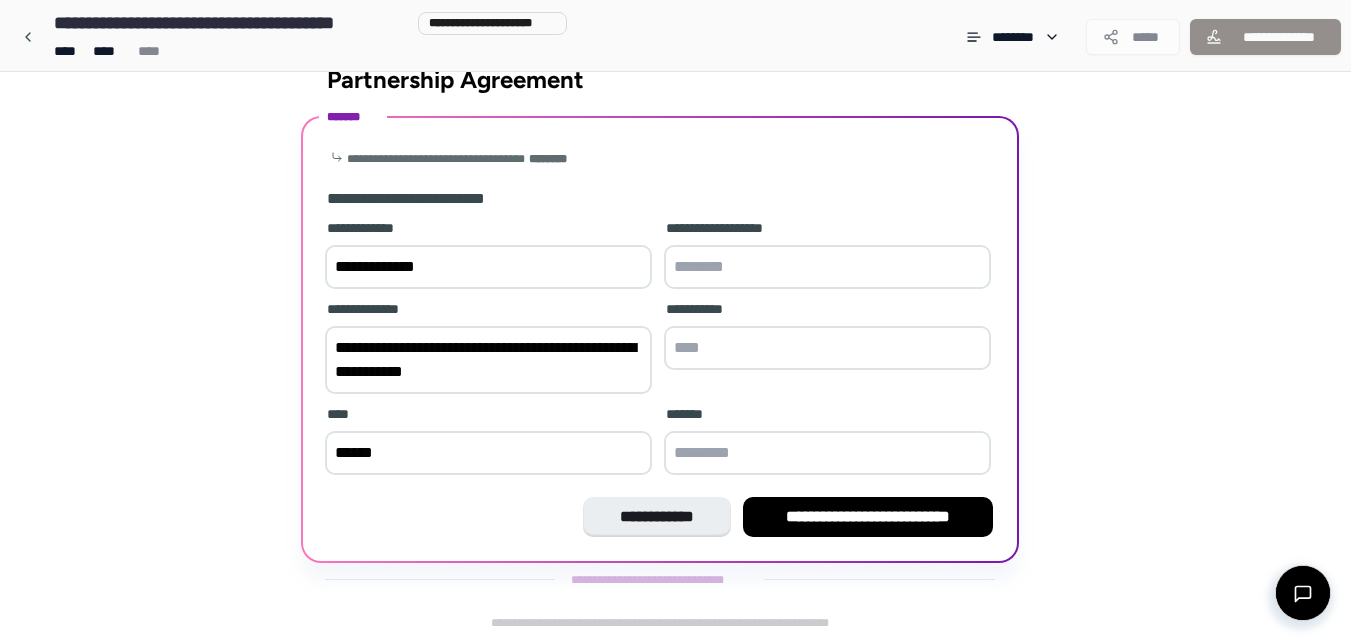 type on "******" 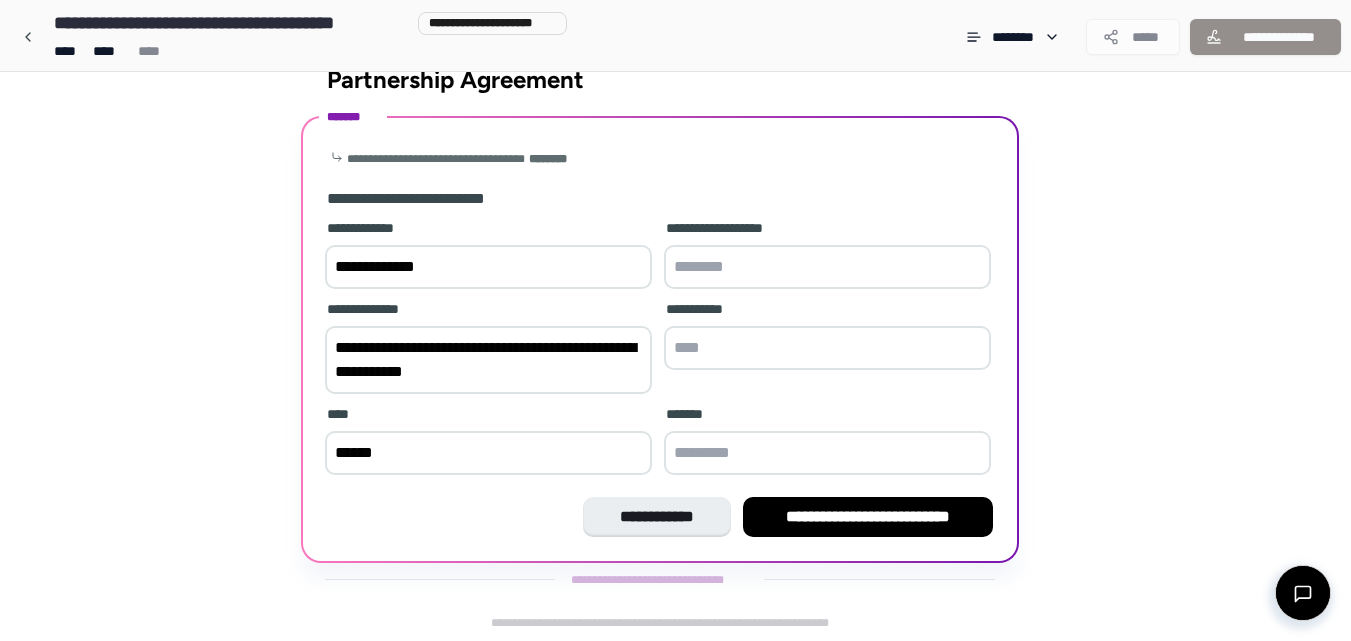 click at bounding box center (827, 453) 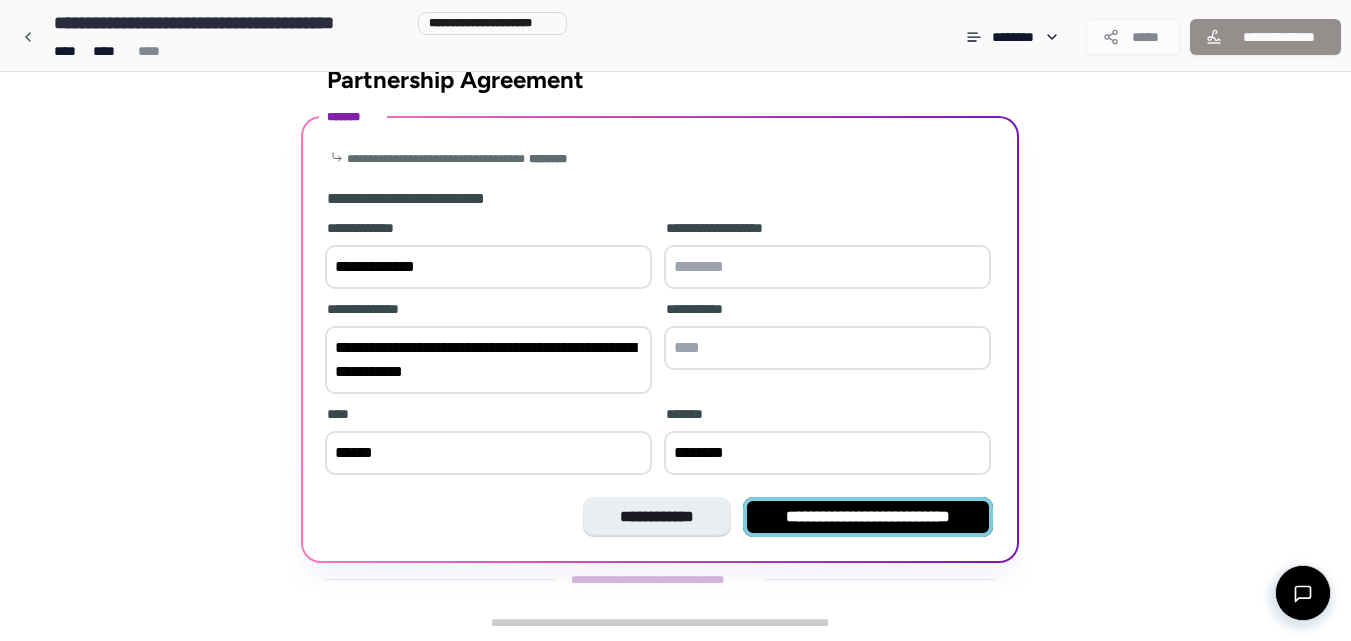 type on "********" 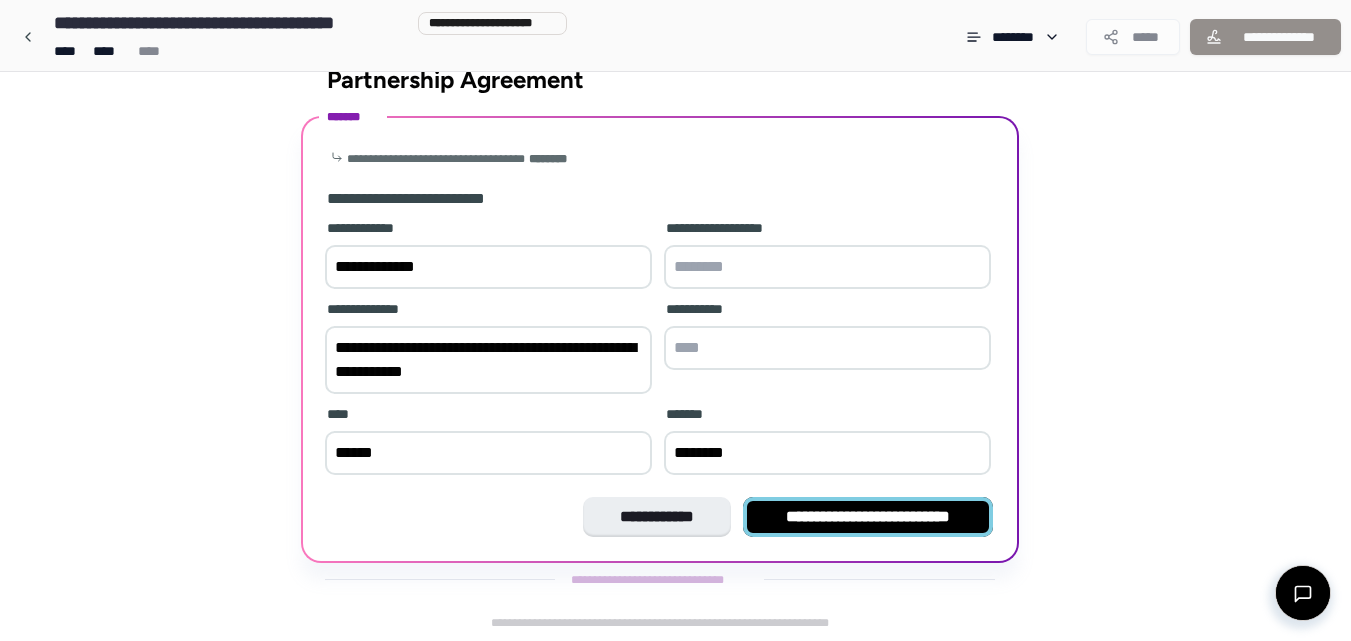 click on "**********" at bounding box center [868, 517] 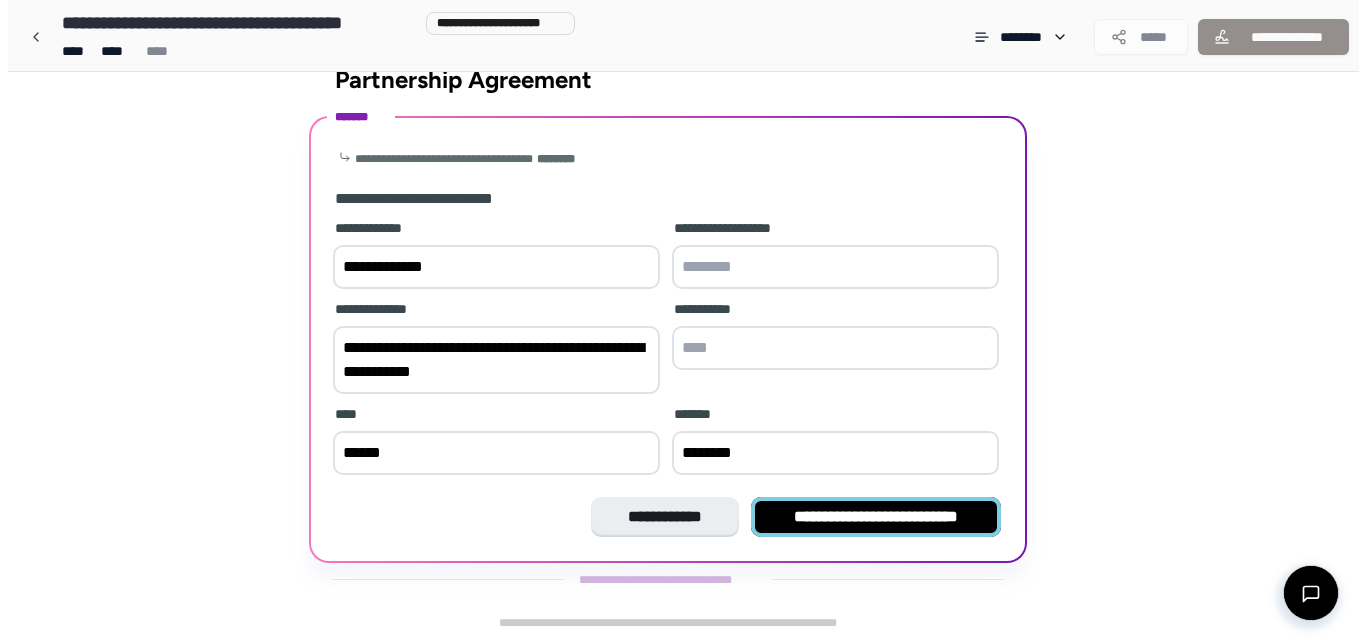 scroll, scrollTop: 0, scrollLeft: 0, axis: both 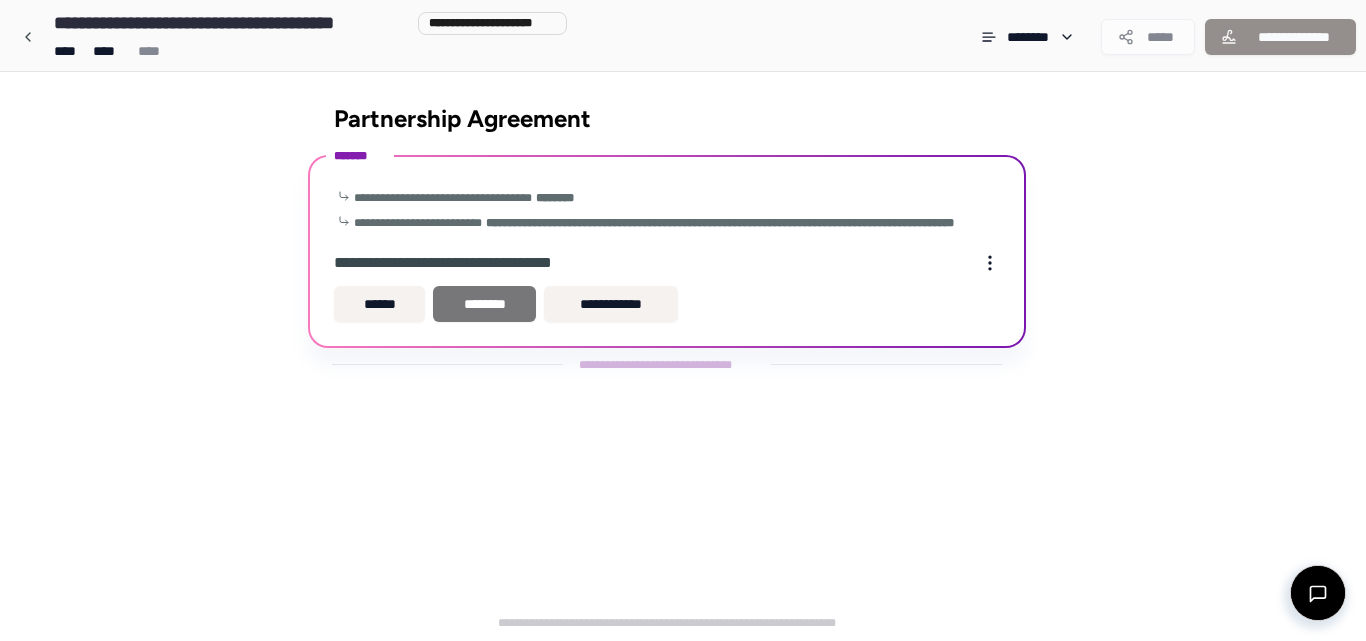 click on "********" at bounding box center (484, 304) 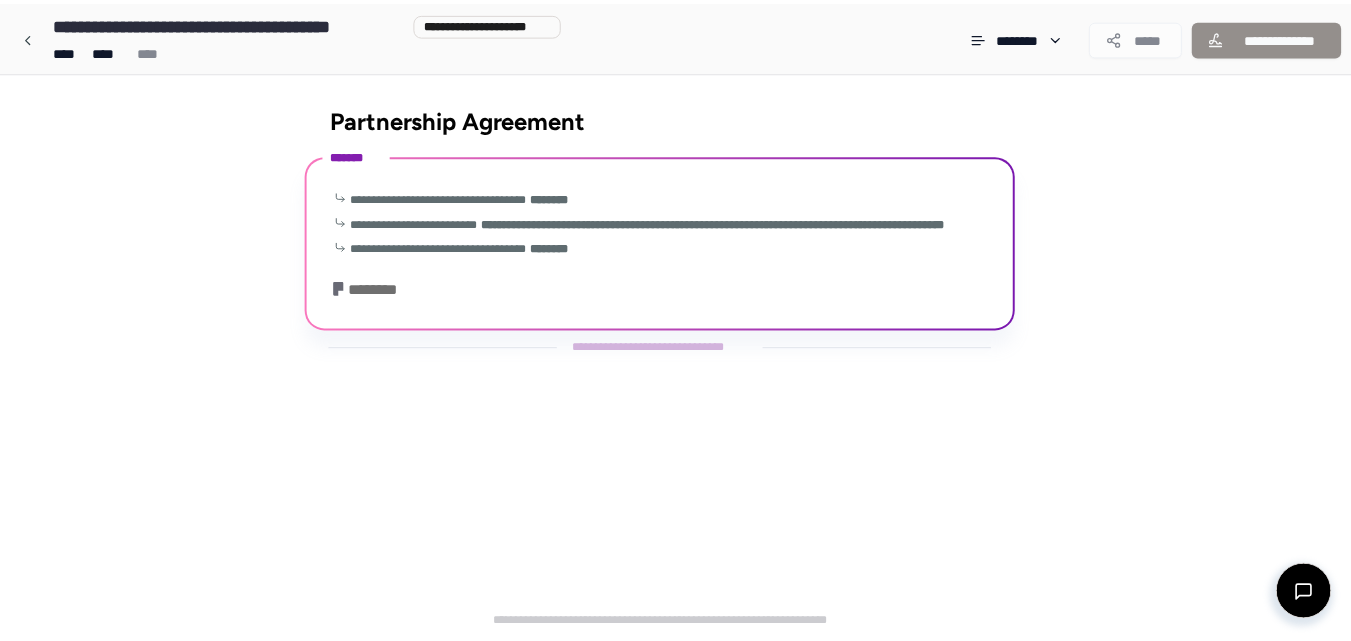 scroll, scrollTop: 218, scrollLeft: 0, axis: vertical 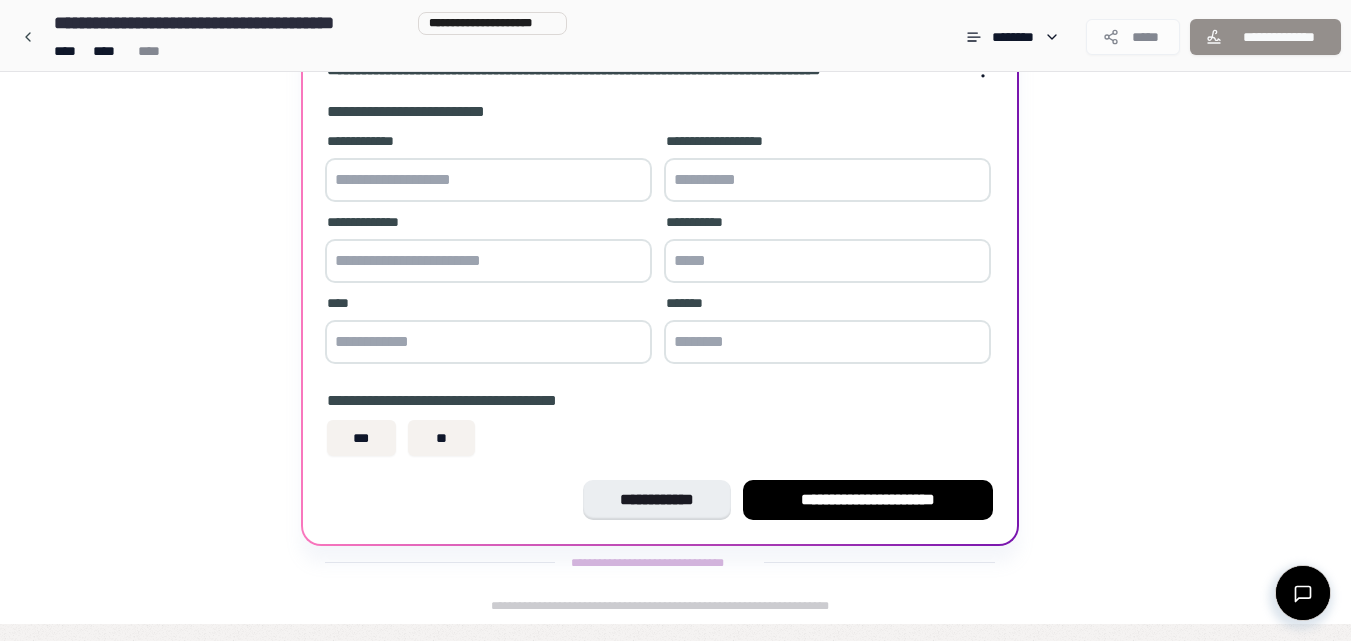 click at bounding box center [488, 180] 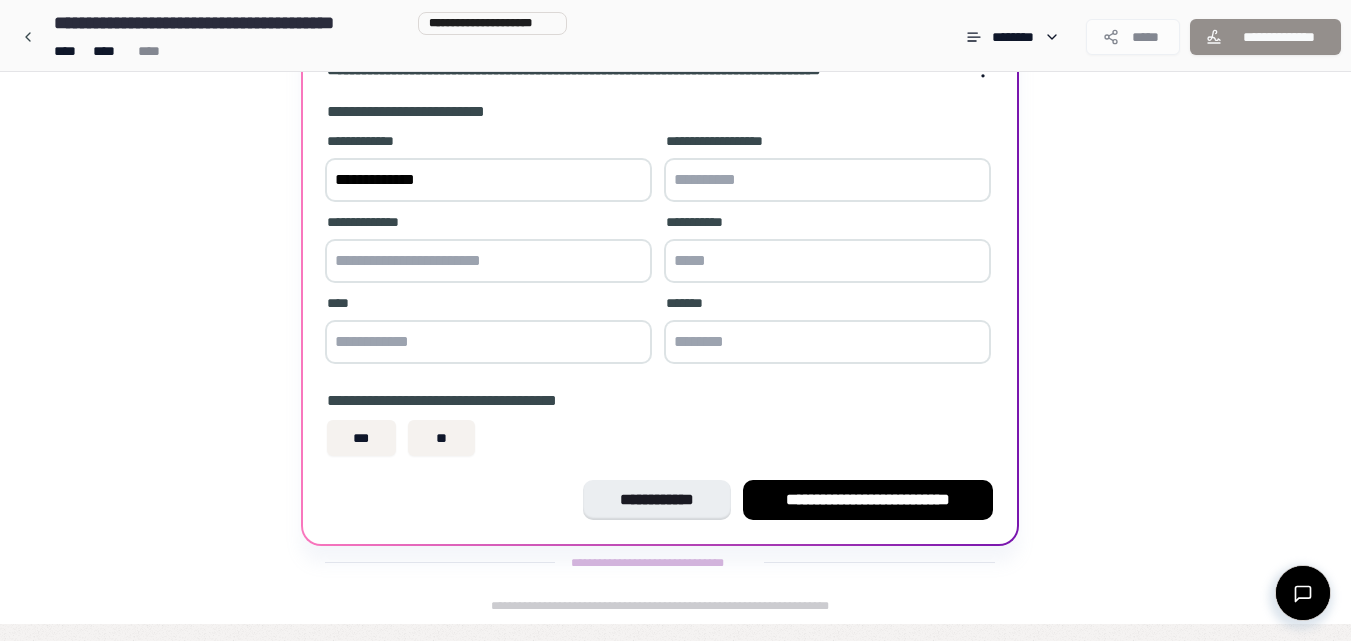 type on "**********" 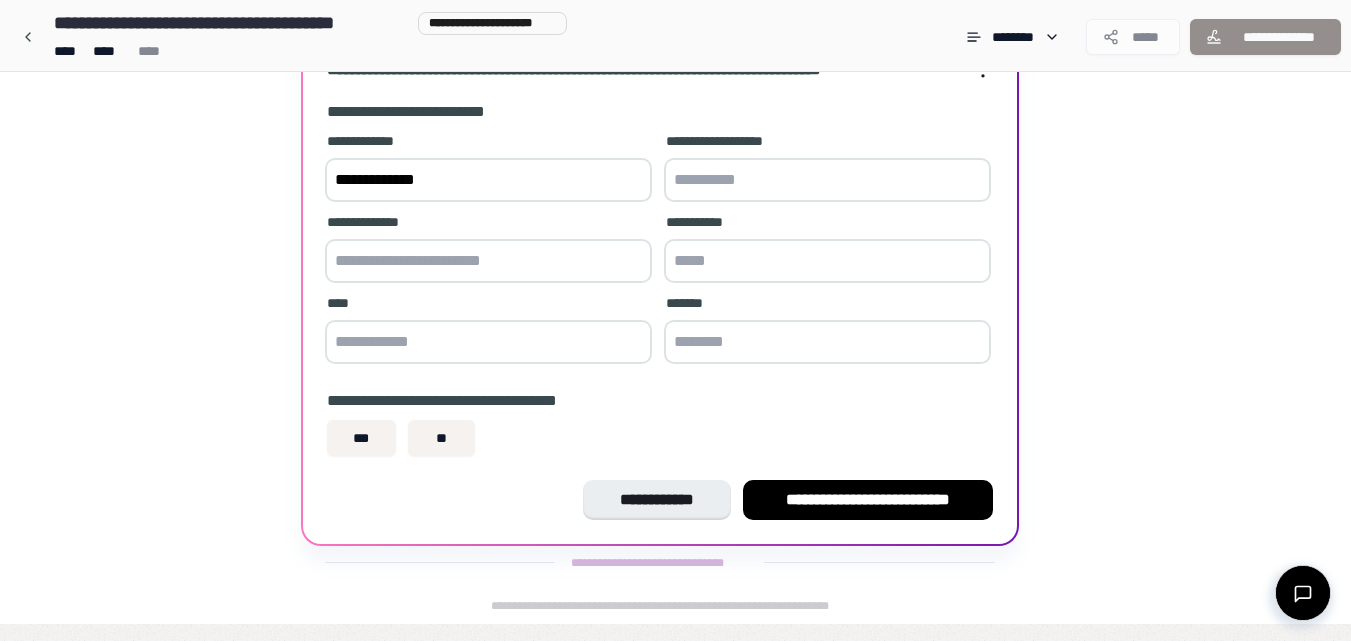 click at bounding box center [488, 261] 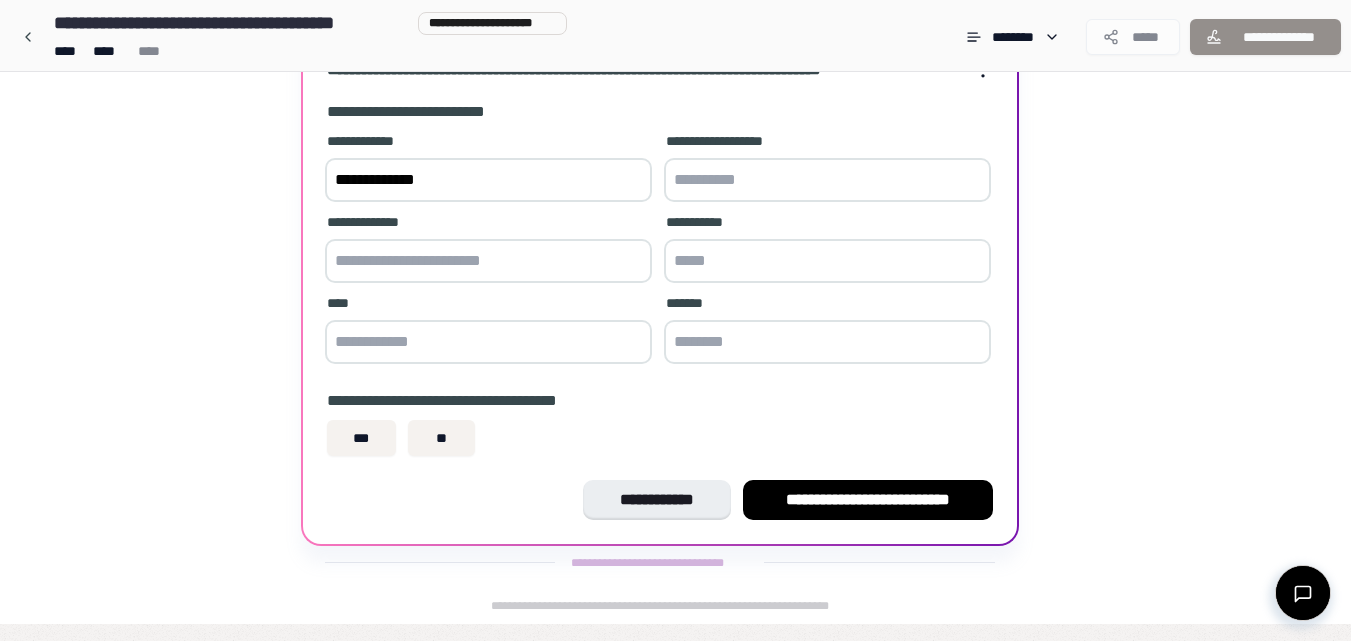 paste on "**********" 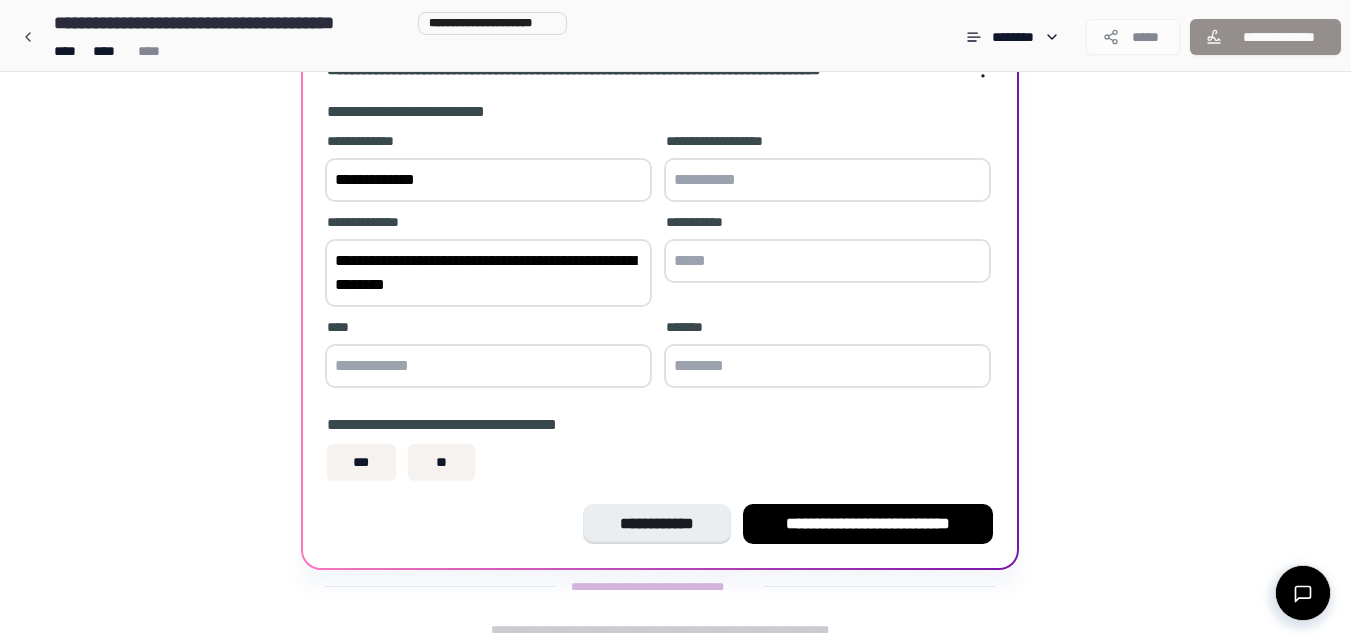 scroll, scrollTop: 242, scrollLeft: 0, axis: vertical 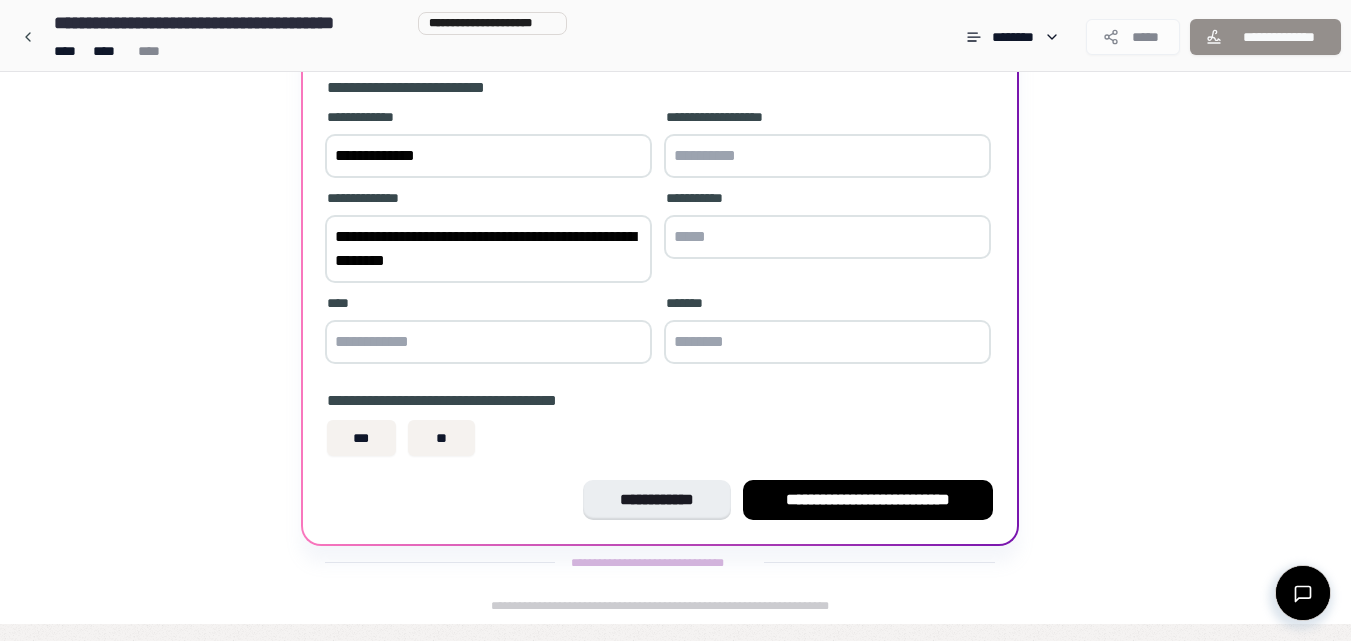 type on "**********" 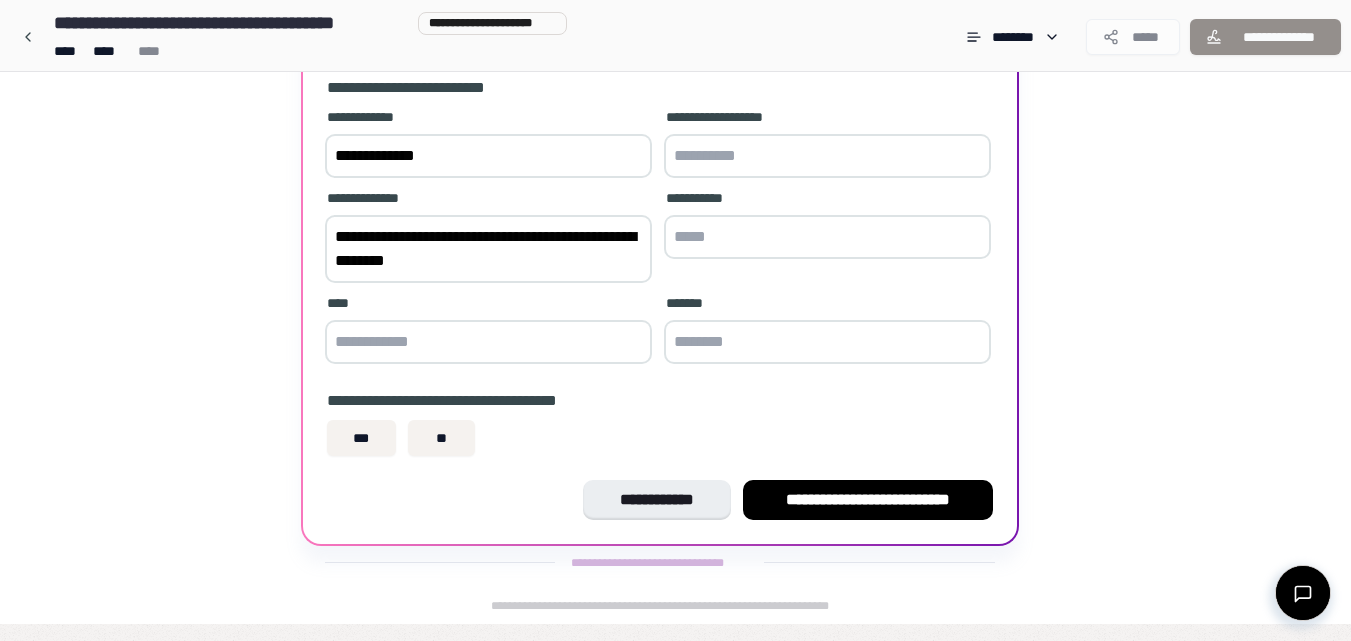 click at bounding box center (488, 342) 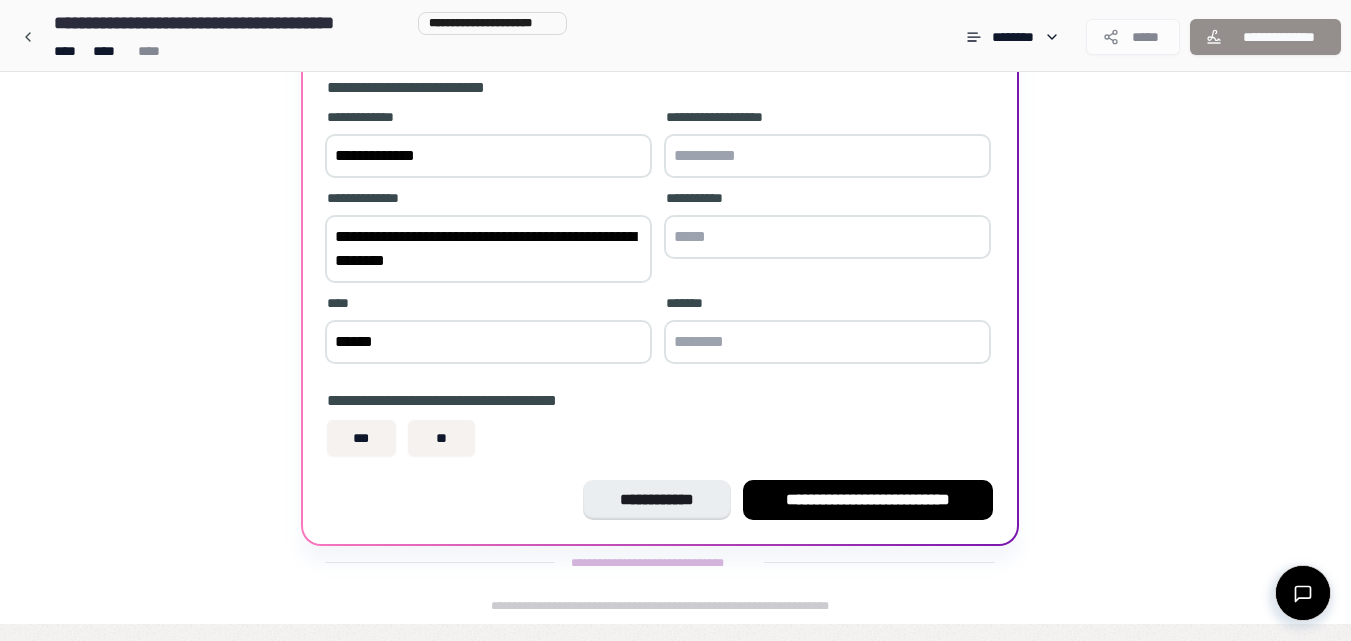 type on "******" 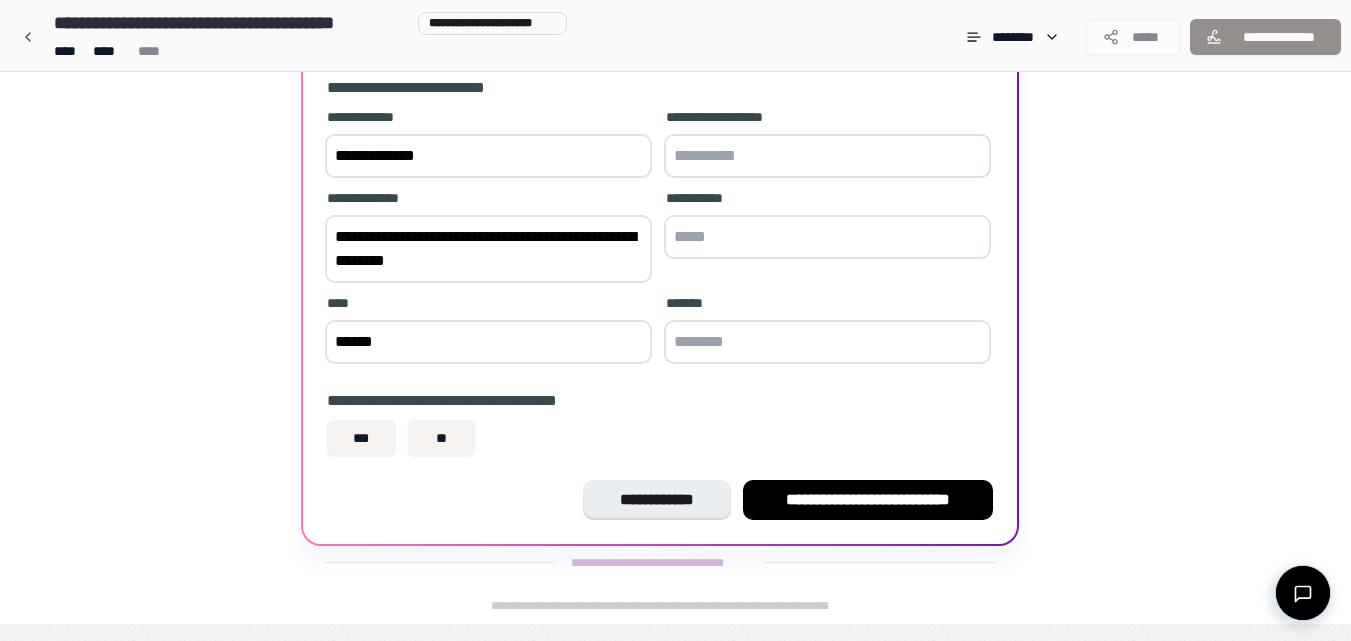click at bounding box center [827, 342] 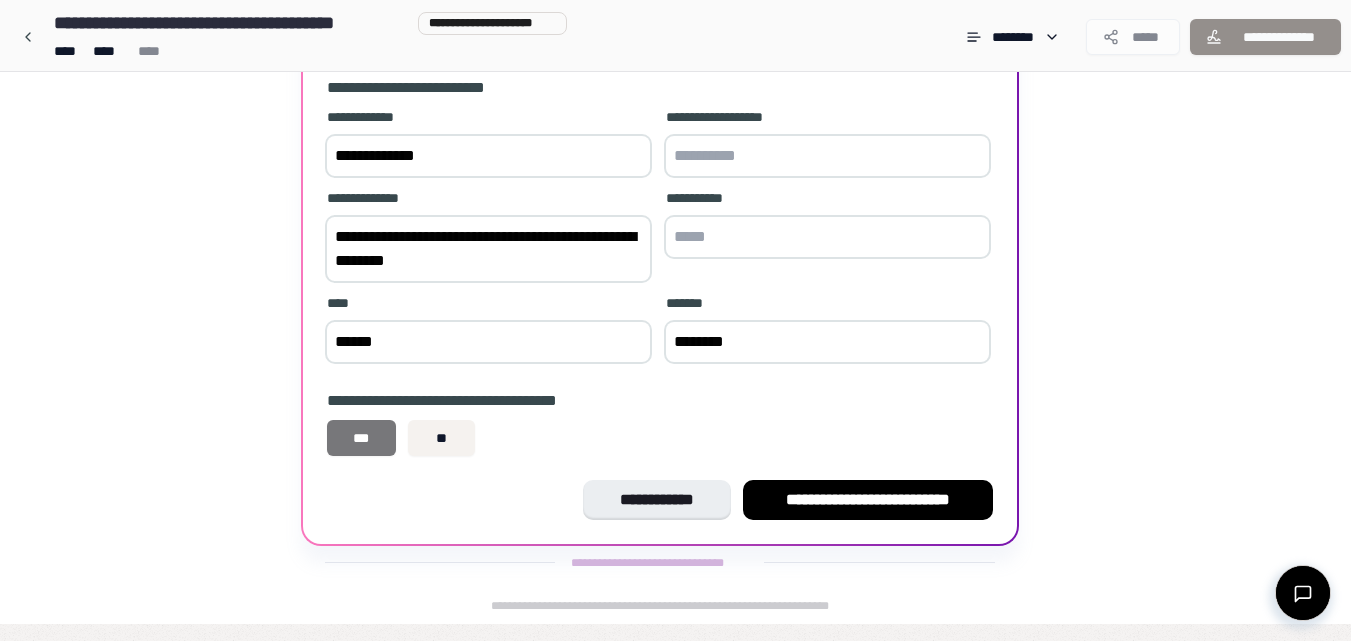 type on "********" 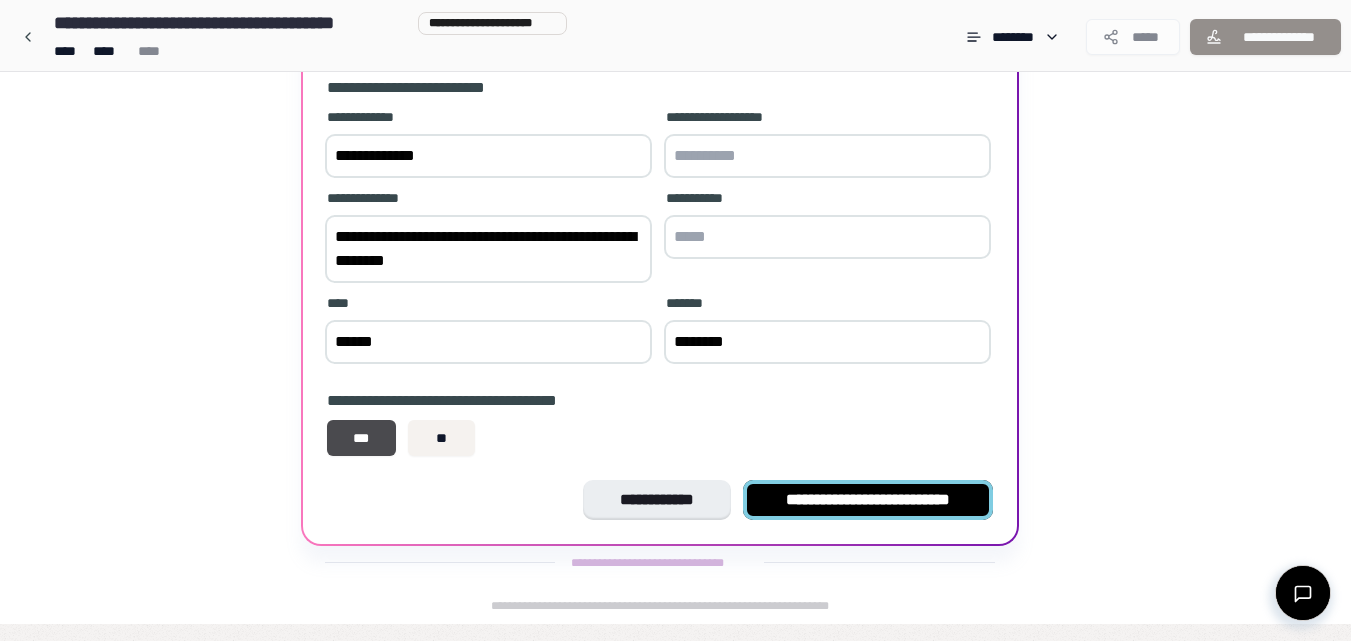 click on "**********" at bounding box center [868, 500] 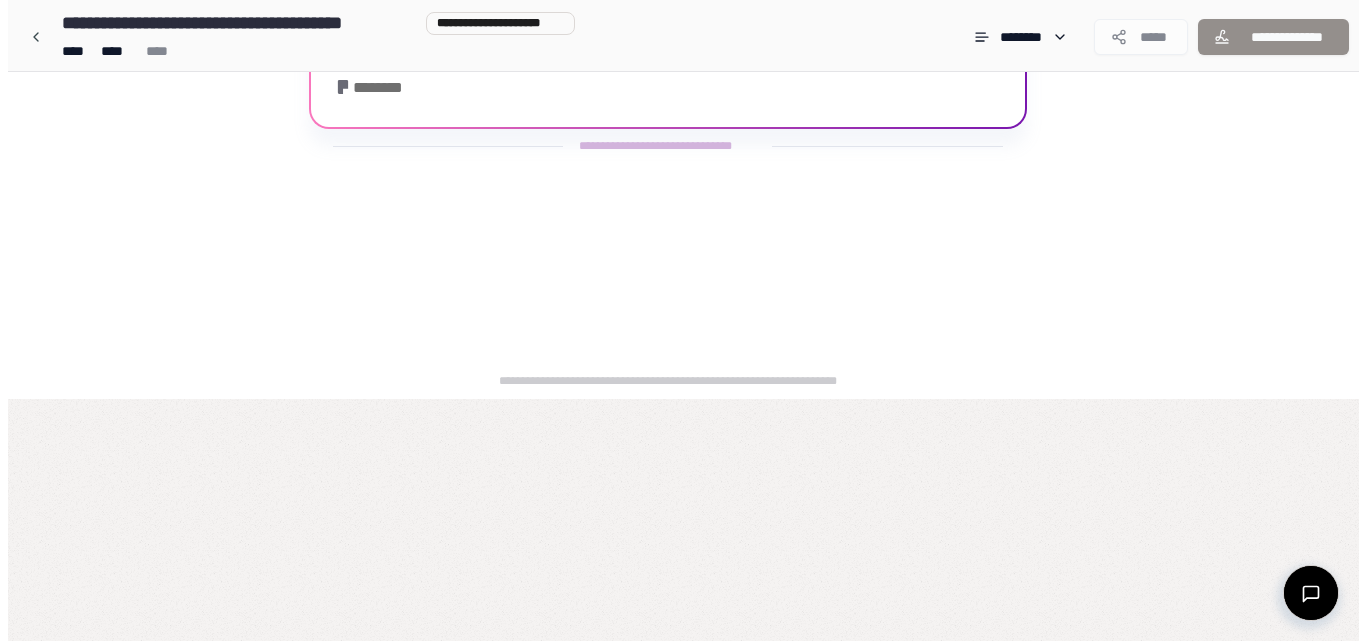 scroll, scrollTop: 0, scrollLeft: 0, axis: both 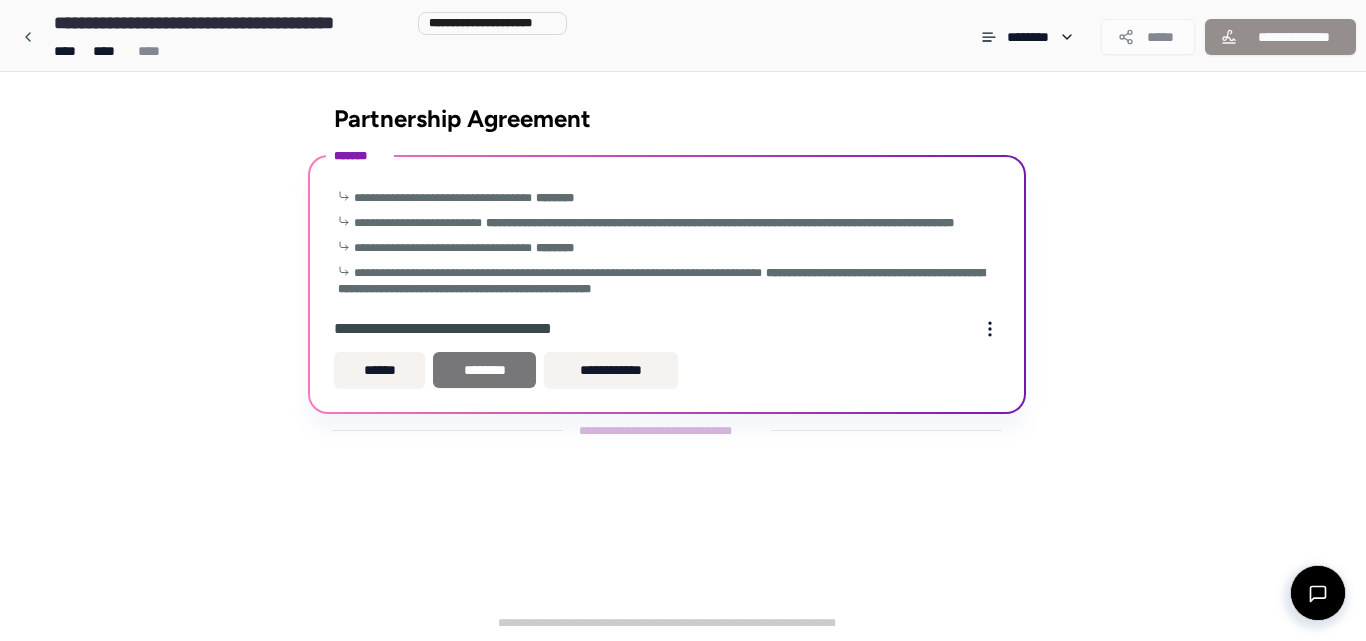 click on "********" at bounding box center (484, 370) 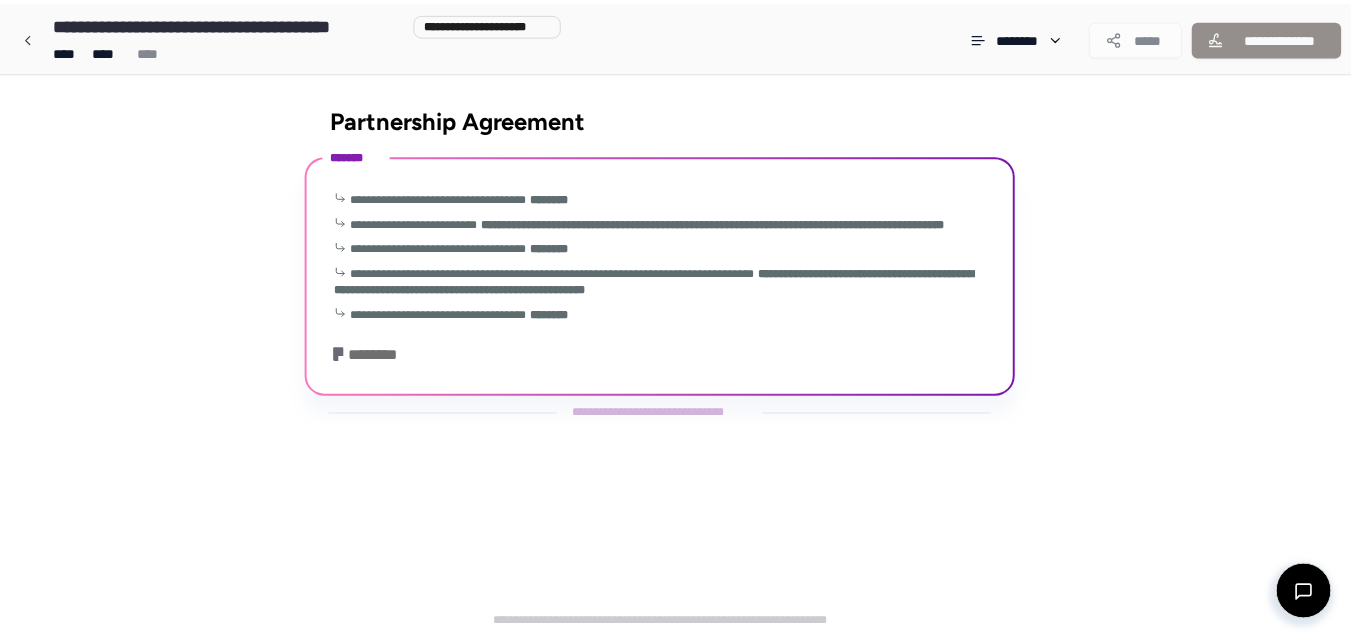 scroll, scrollTop: 67, scrollLeft: 0, axis: vertical 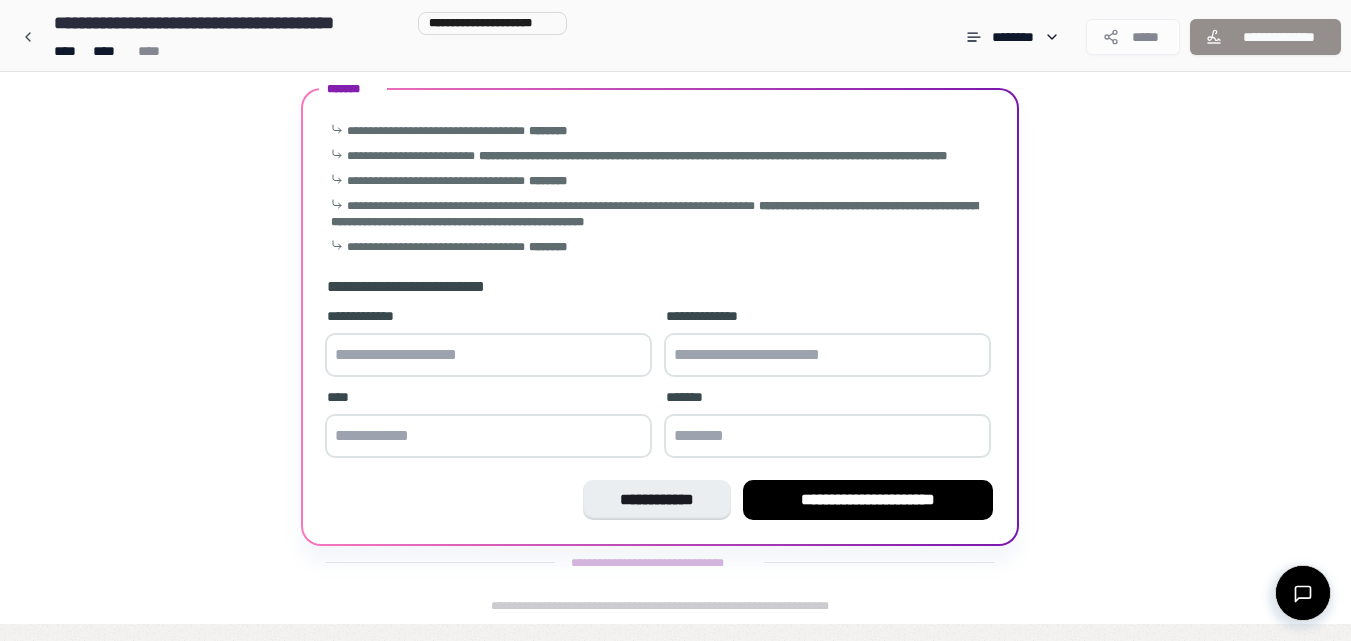 click at bounding box center (488, 355) 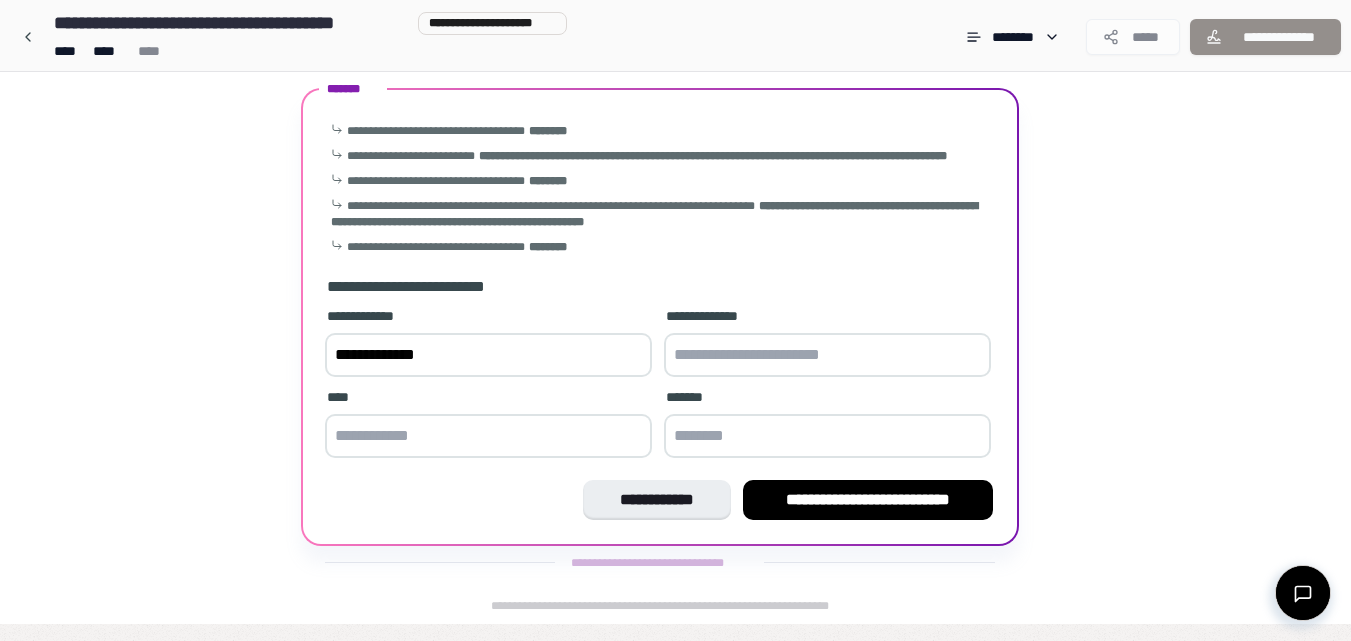 type on "**********" 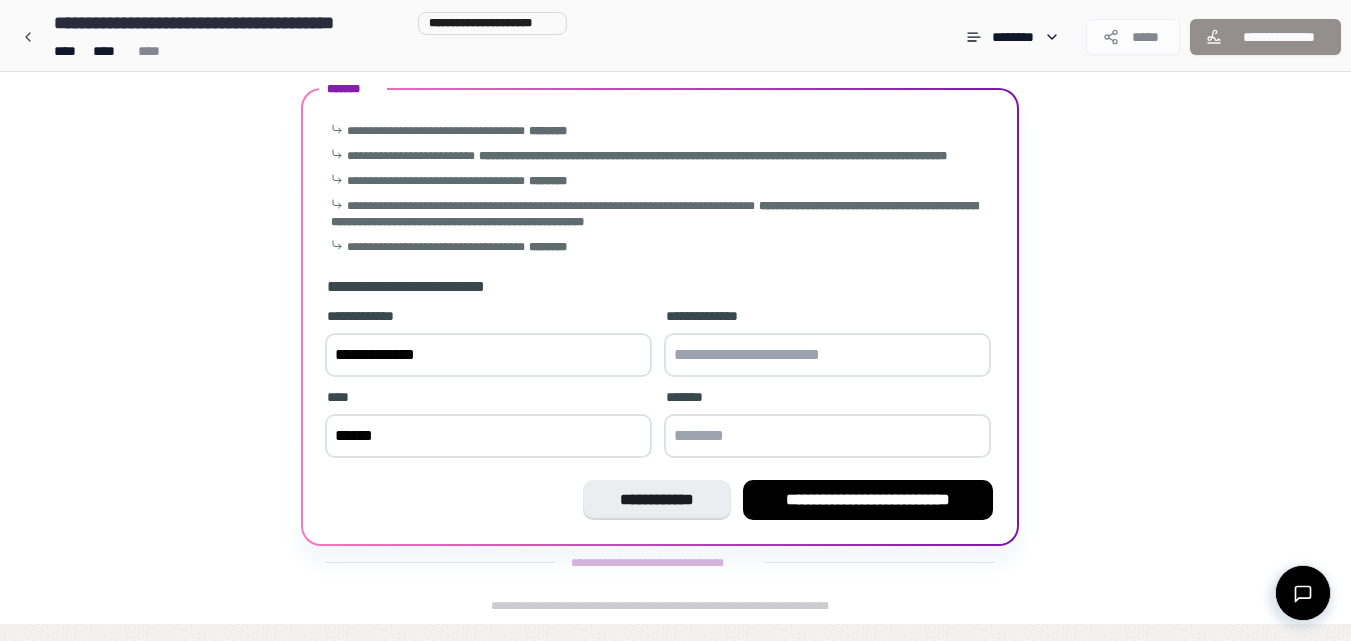 type on "******" 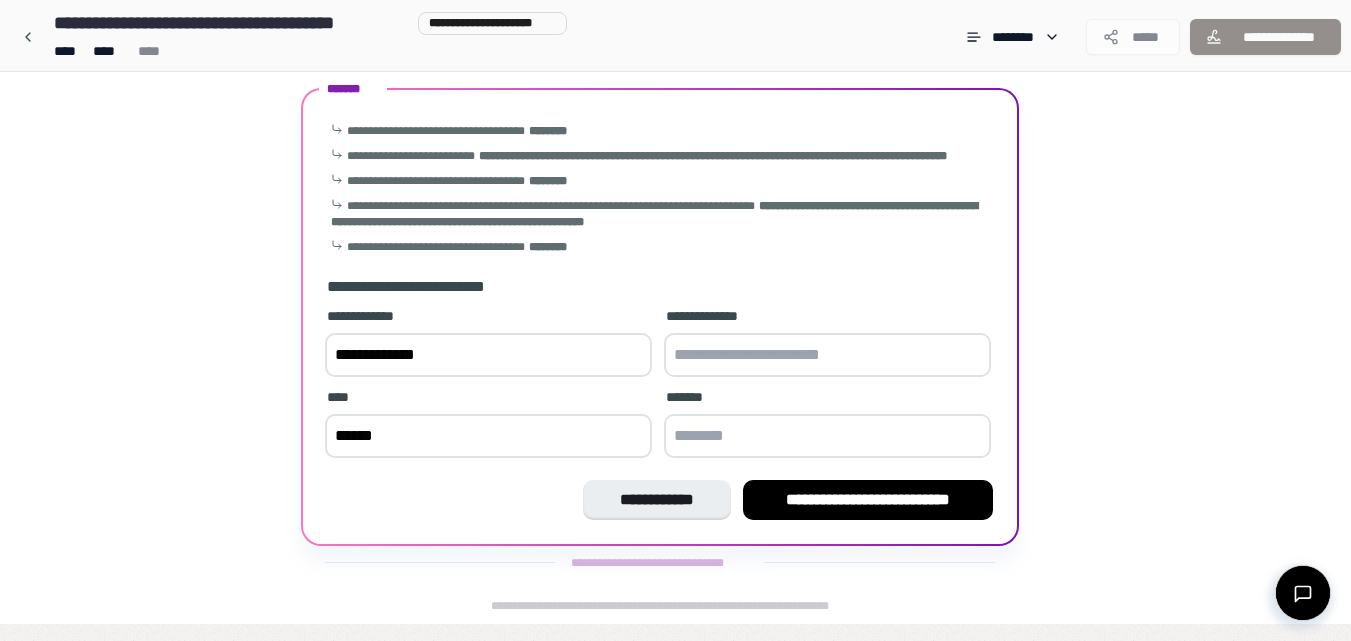 click at bounding box center (827, 355) 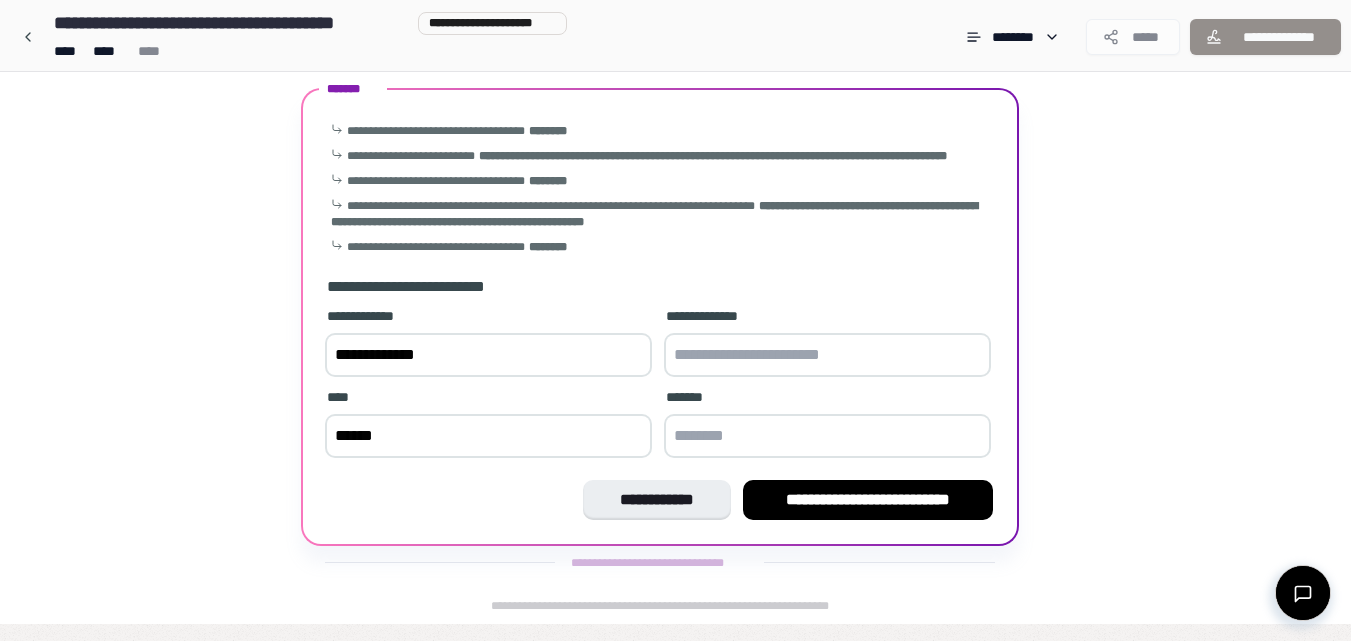 paste on "**********" 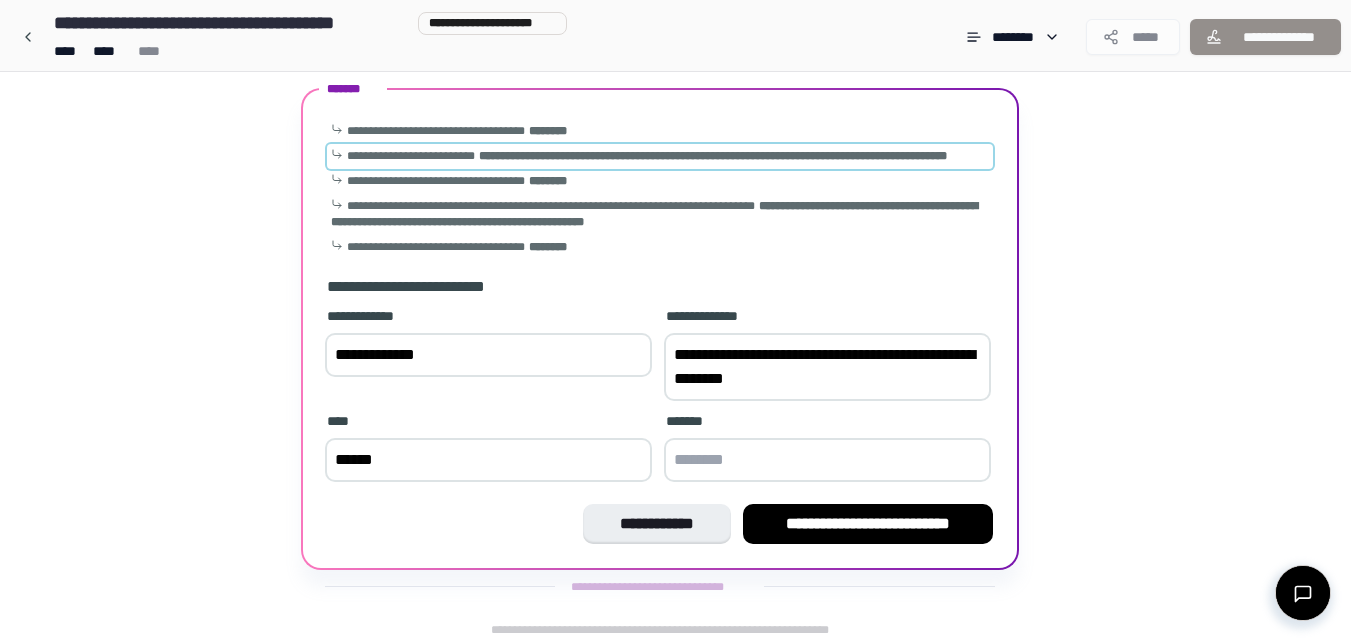 scroll, scrollTop: 91, scrollLeft: 0, axis: vertical 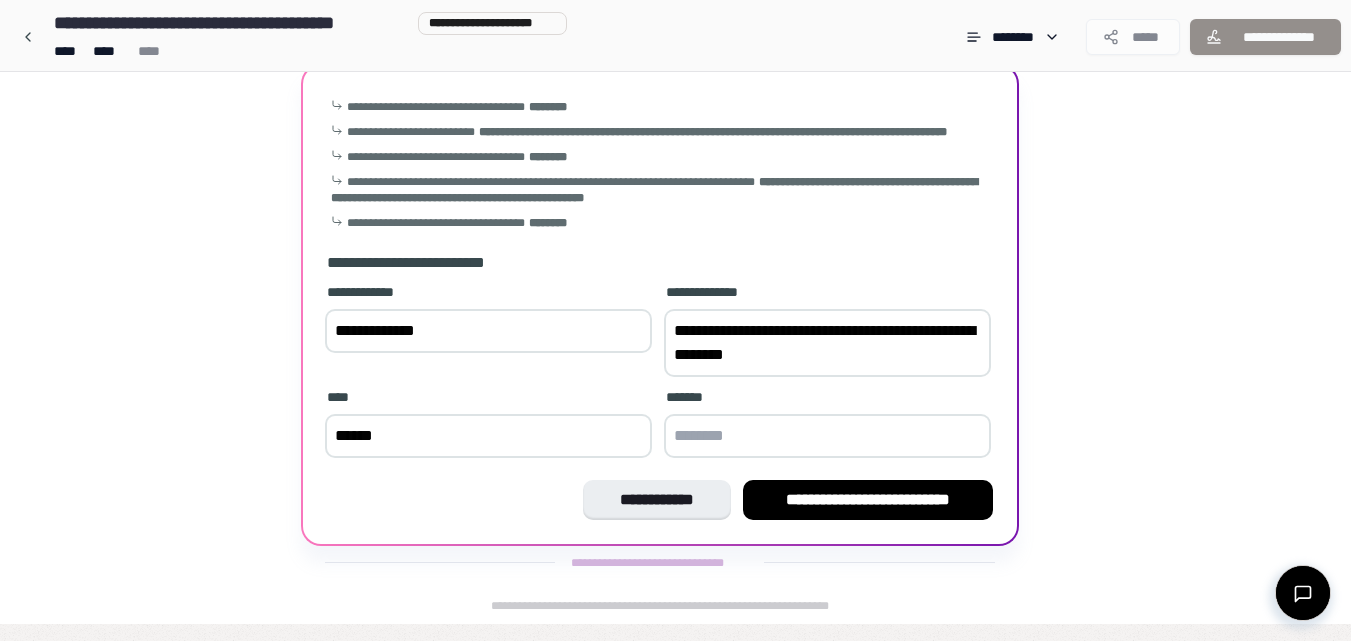 type on "**********" 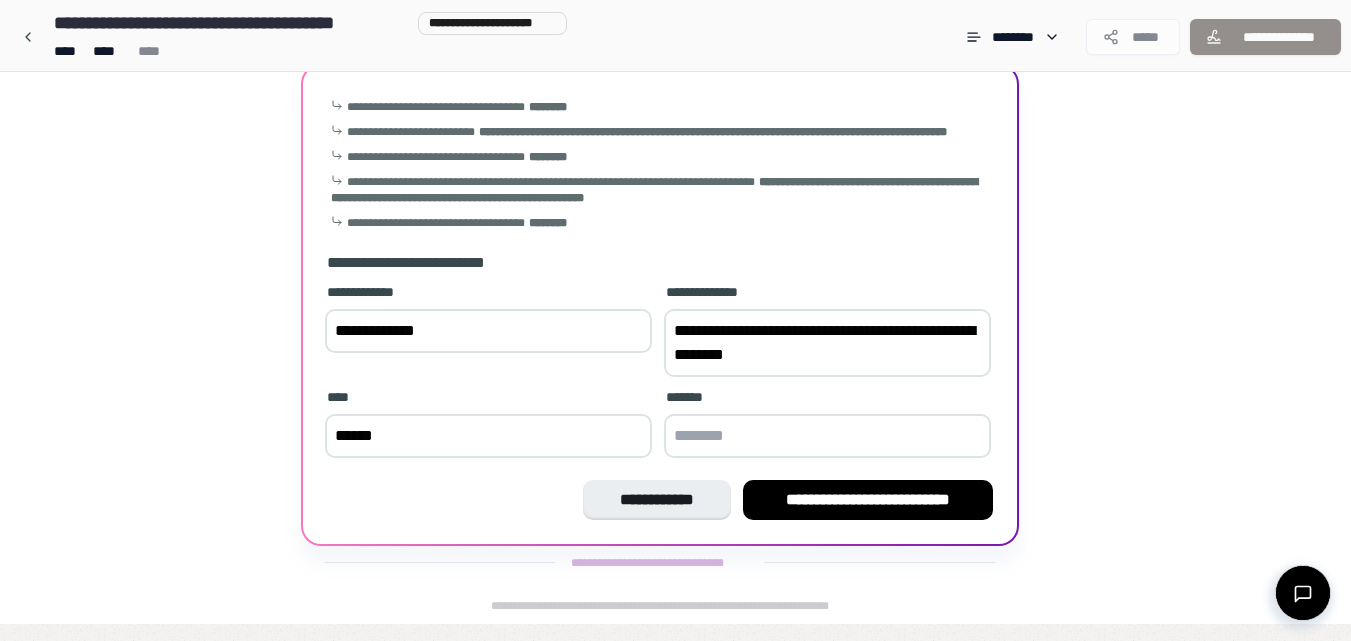click at bounding box center (827, 436) 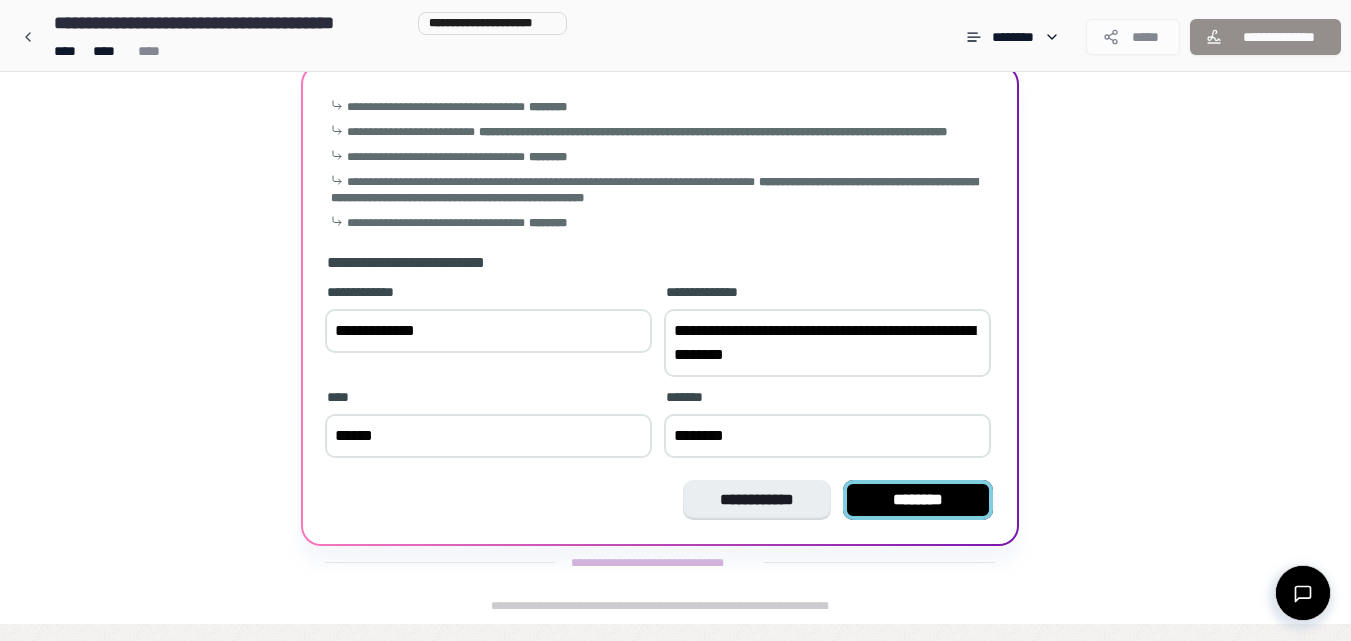 type on "********" 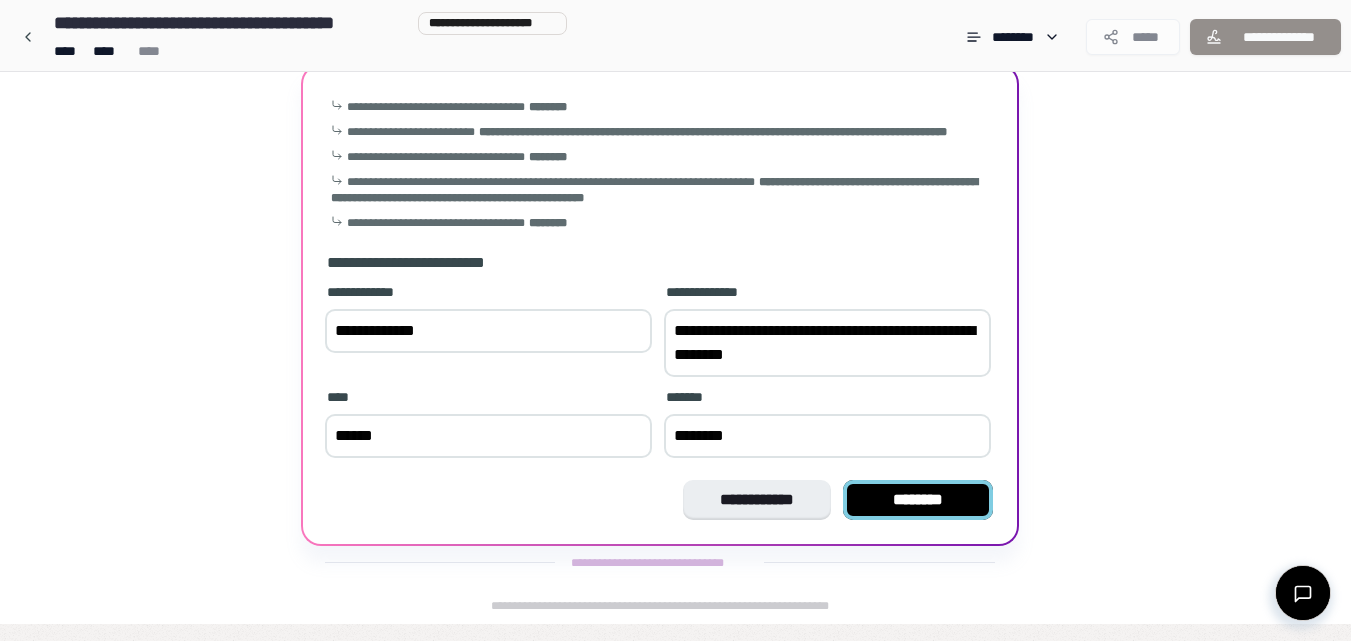 click on "********" at bounding box center (918, 500) 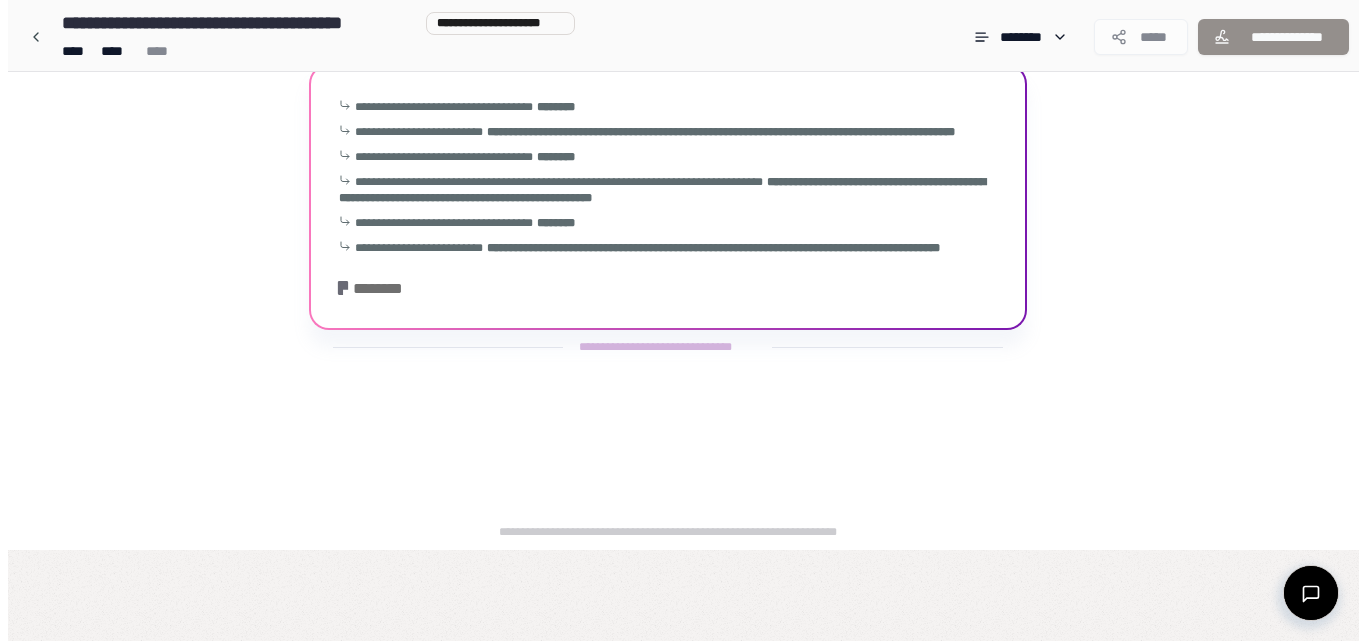 scroll, scrollTop: 0, scrollLeft: 0, axis: both 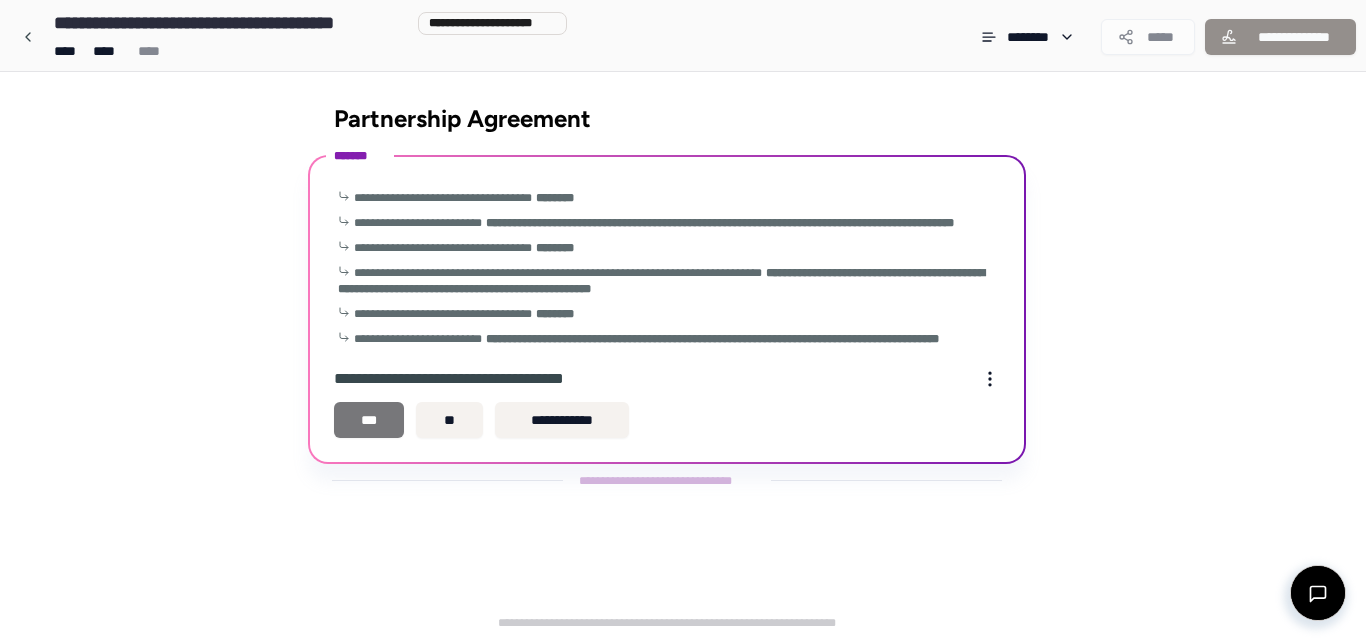 click on "***" at bounding box center (369, 420) 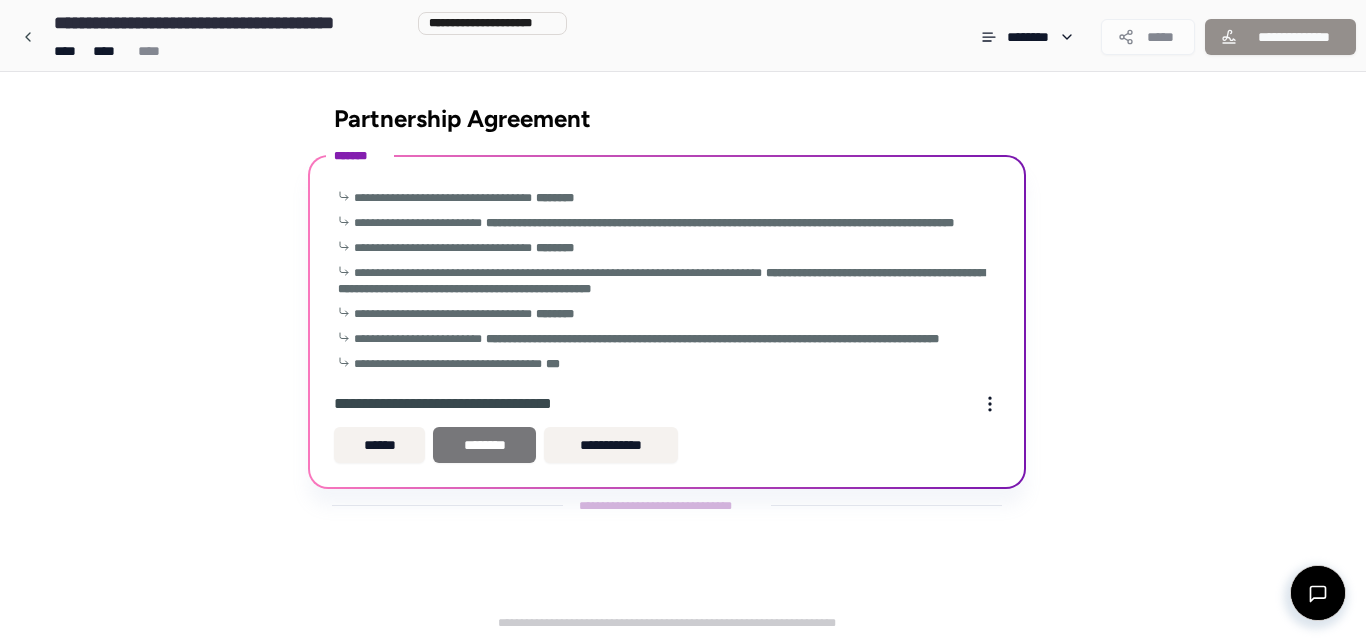 click on "********" at bounding box center [484, 445] 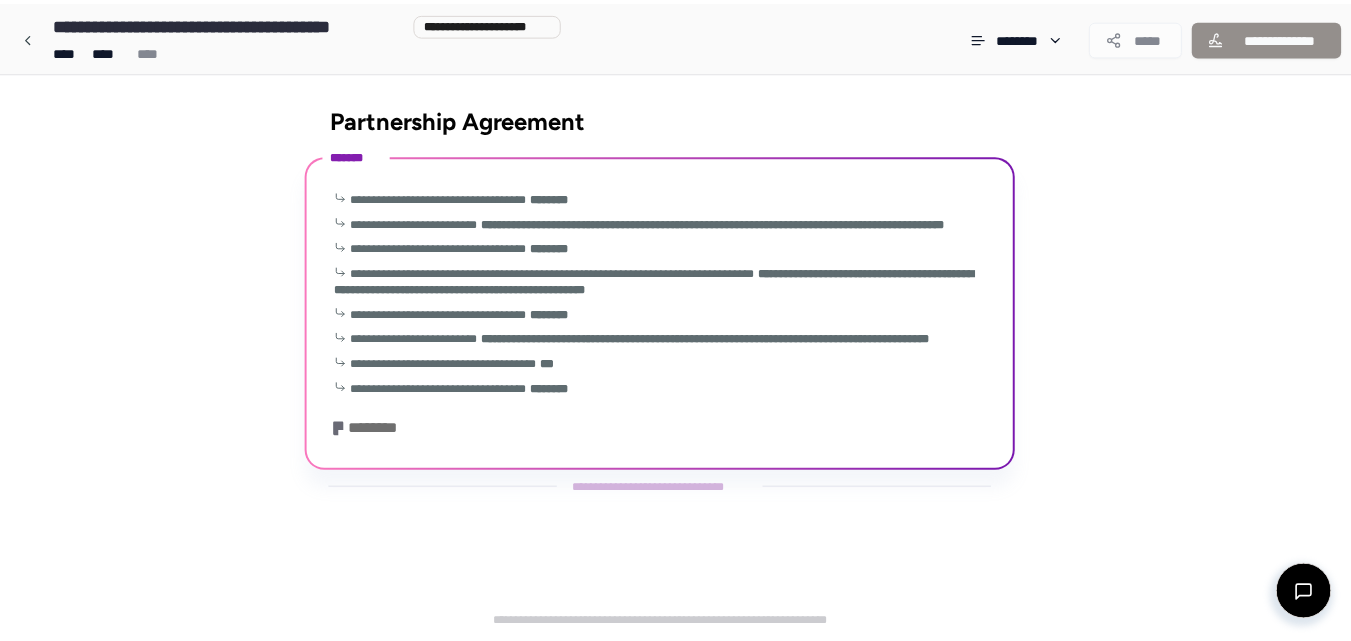 scroll, scrollTop: 159, scrollLeft: 0, axis: vertical 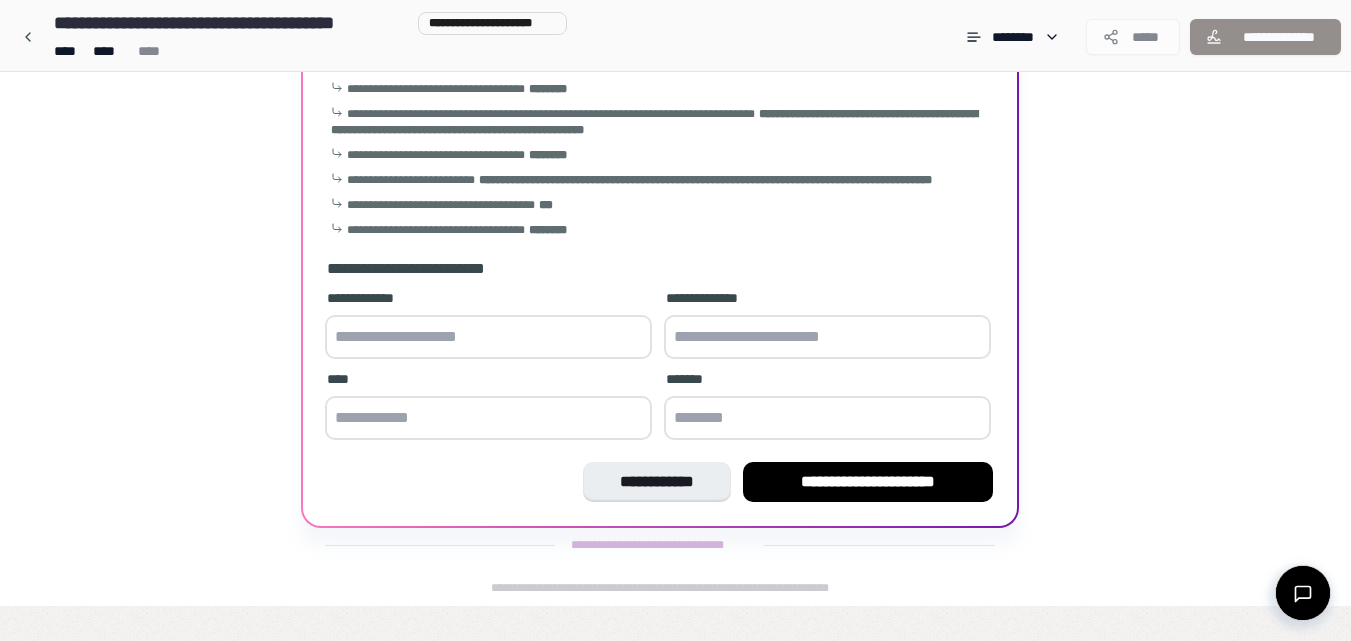 click at bounding box center (488, 337) 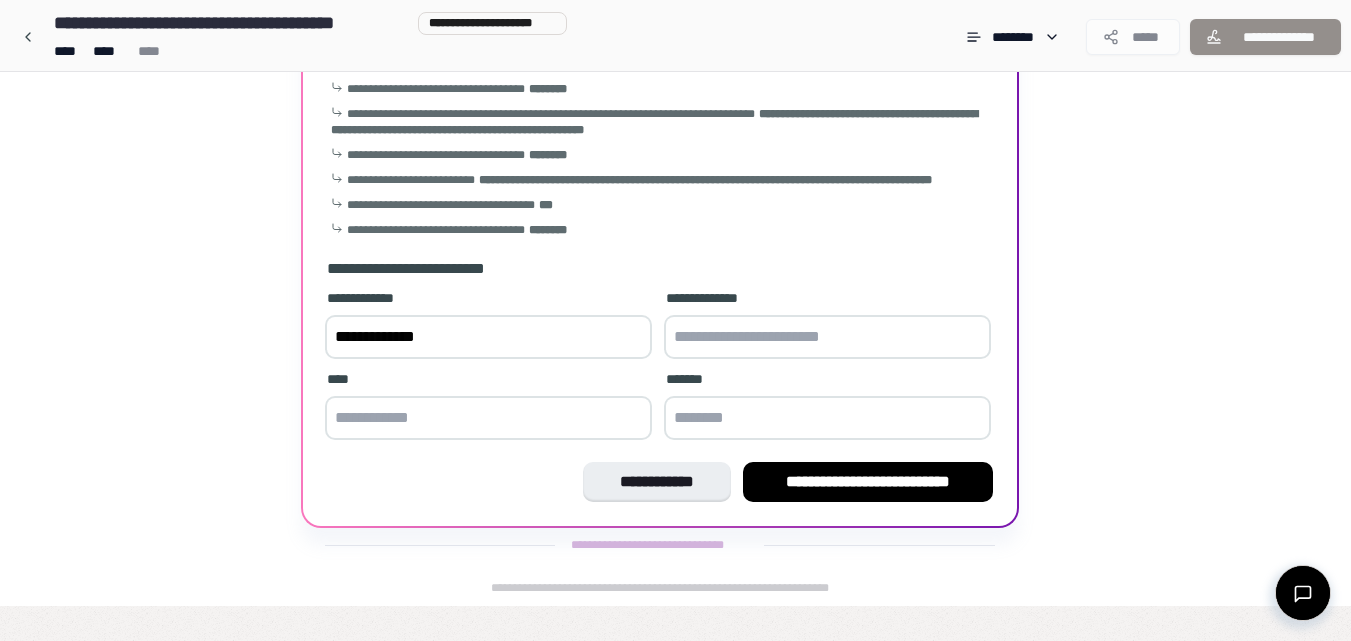 type on "**********" 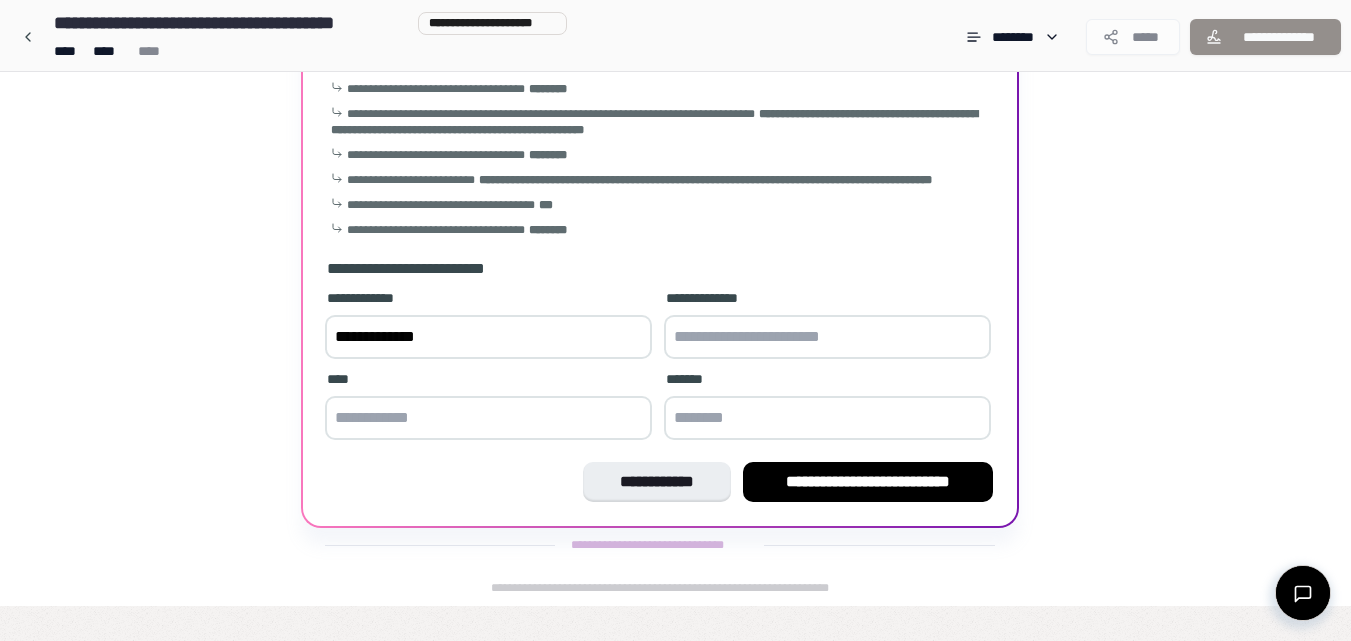 click at bounding box center [488, 418] 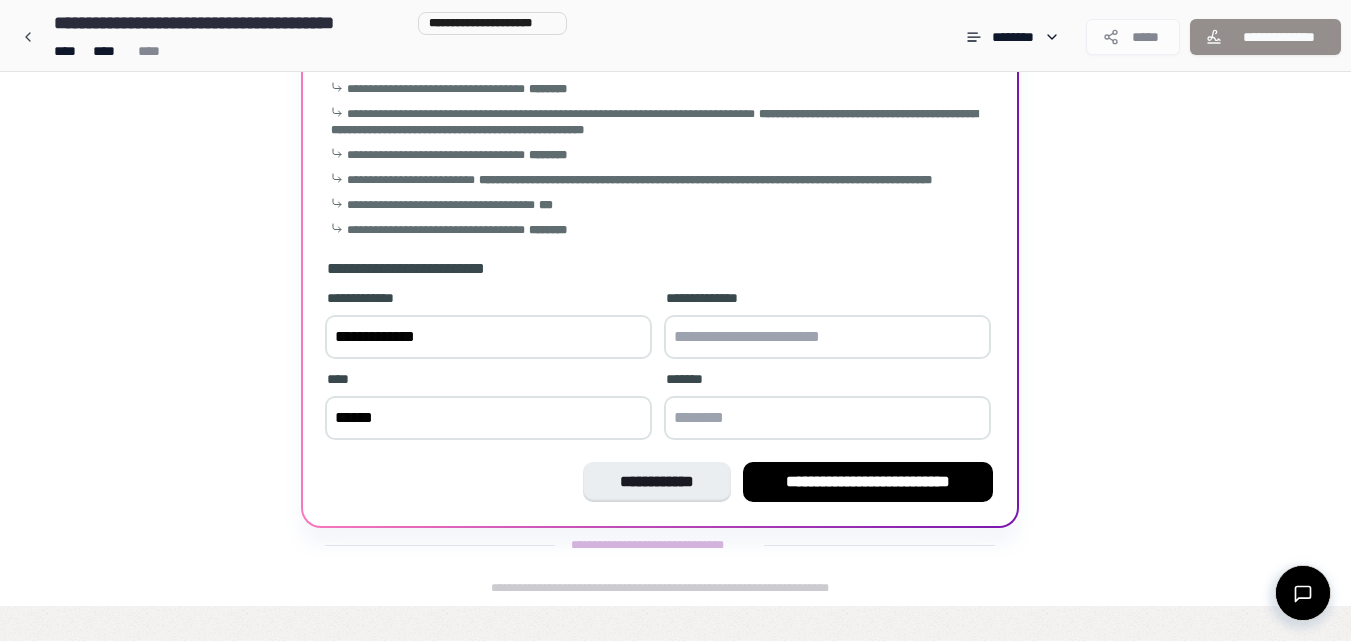 type on "******" 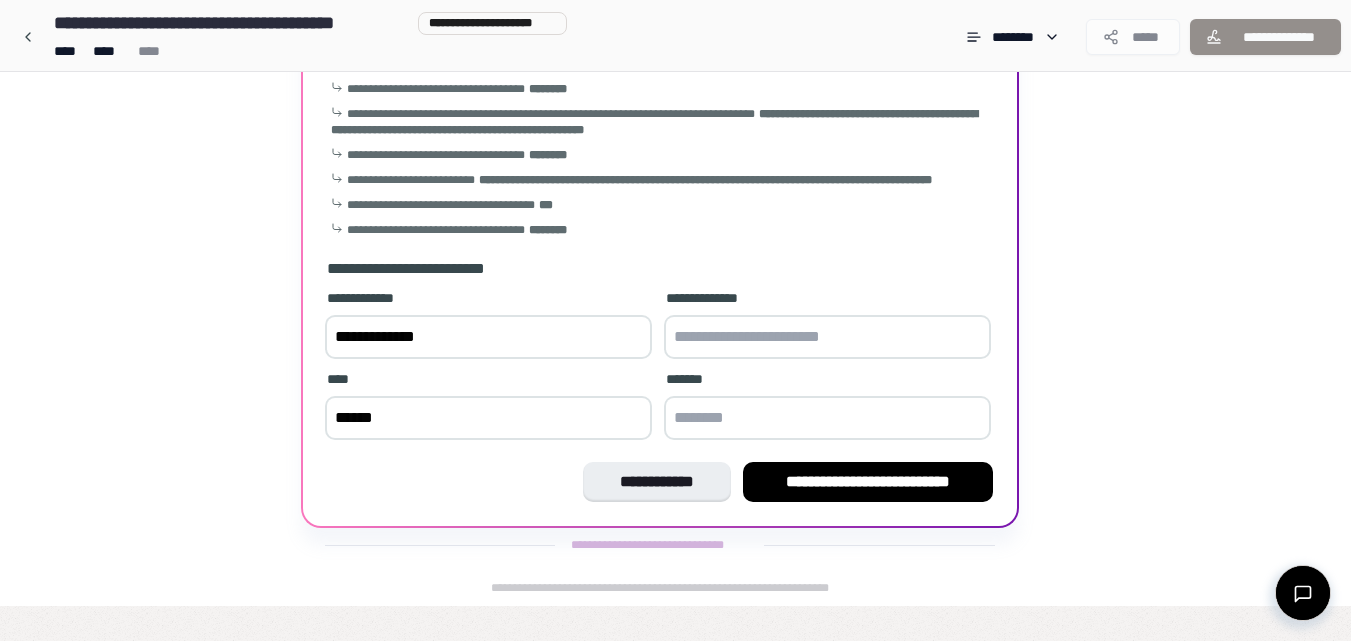click at bounding box center [827, 337] 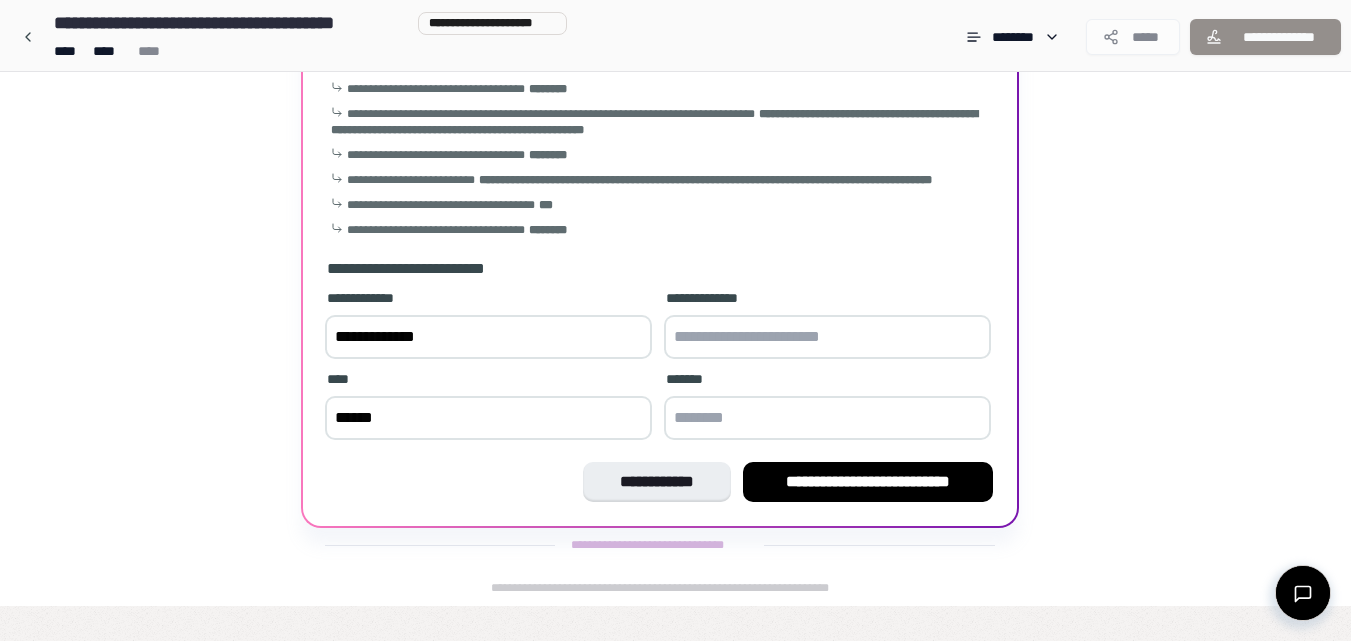 paste on "**********" 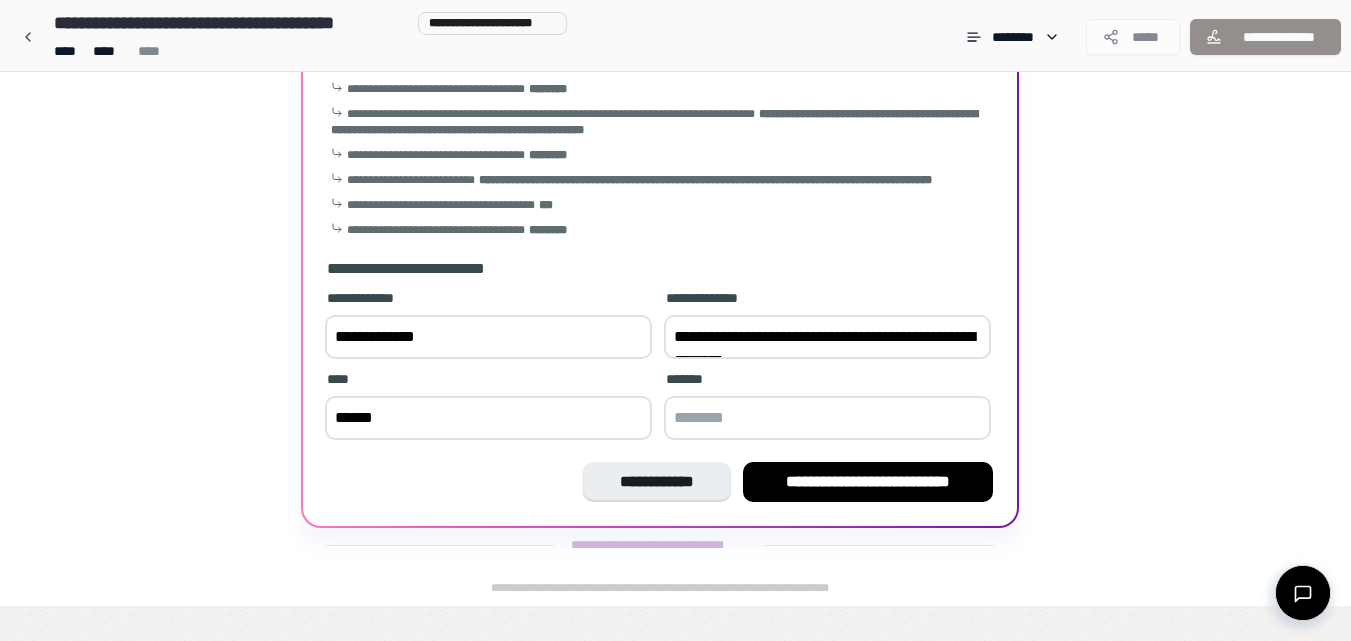 scroll, scrollTop: 183, scrollLeft: 0, axis: vertical 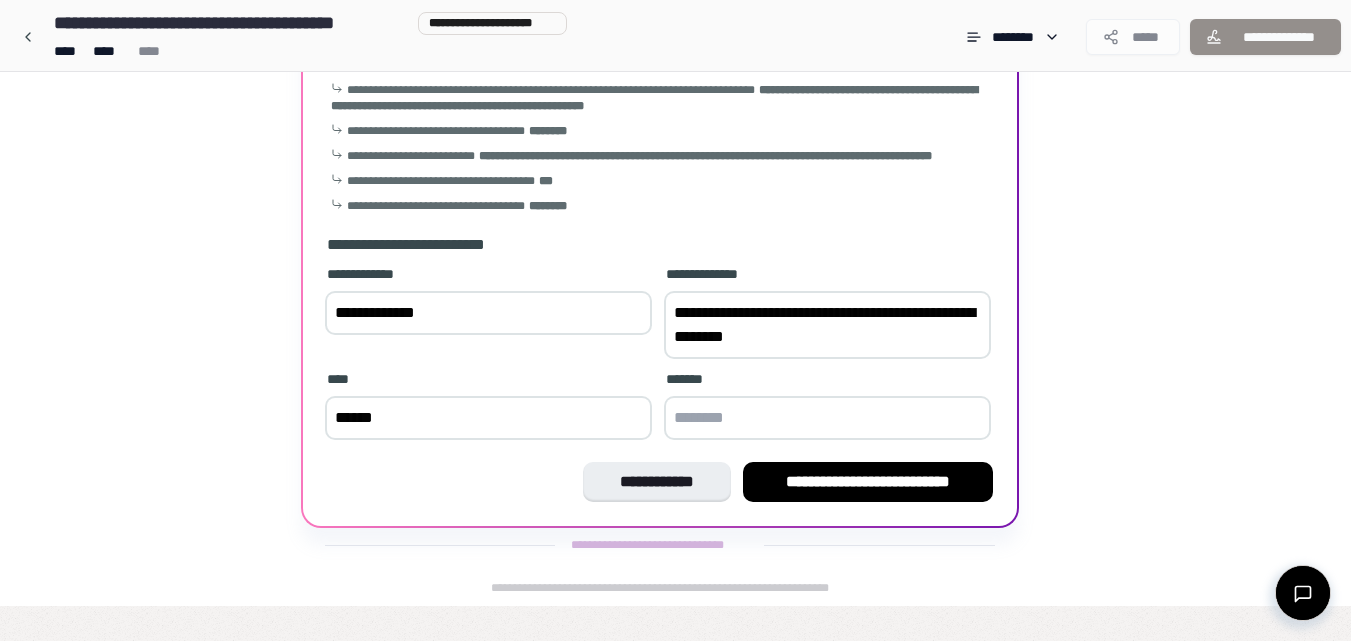 type on "**********" 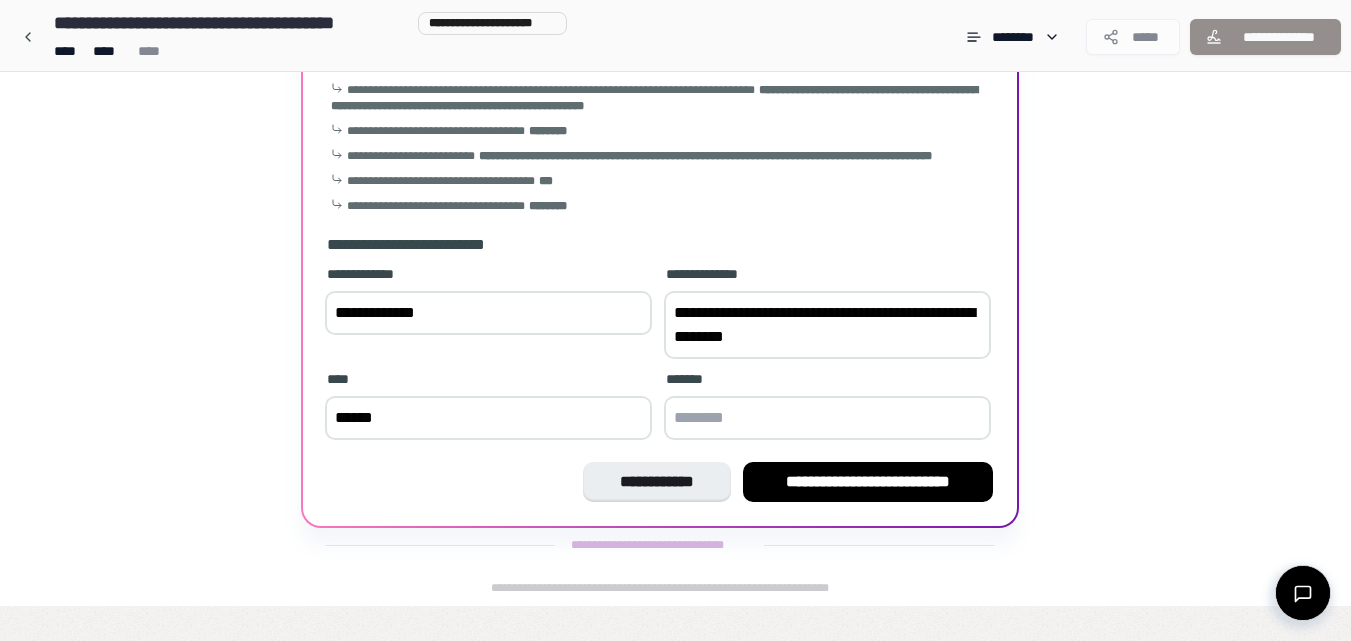 click at bounding box center [827, 418] 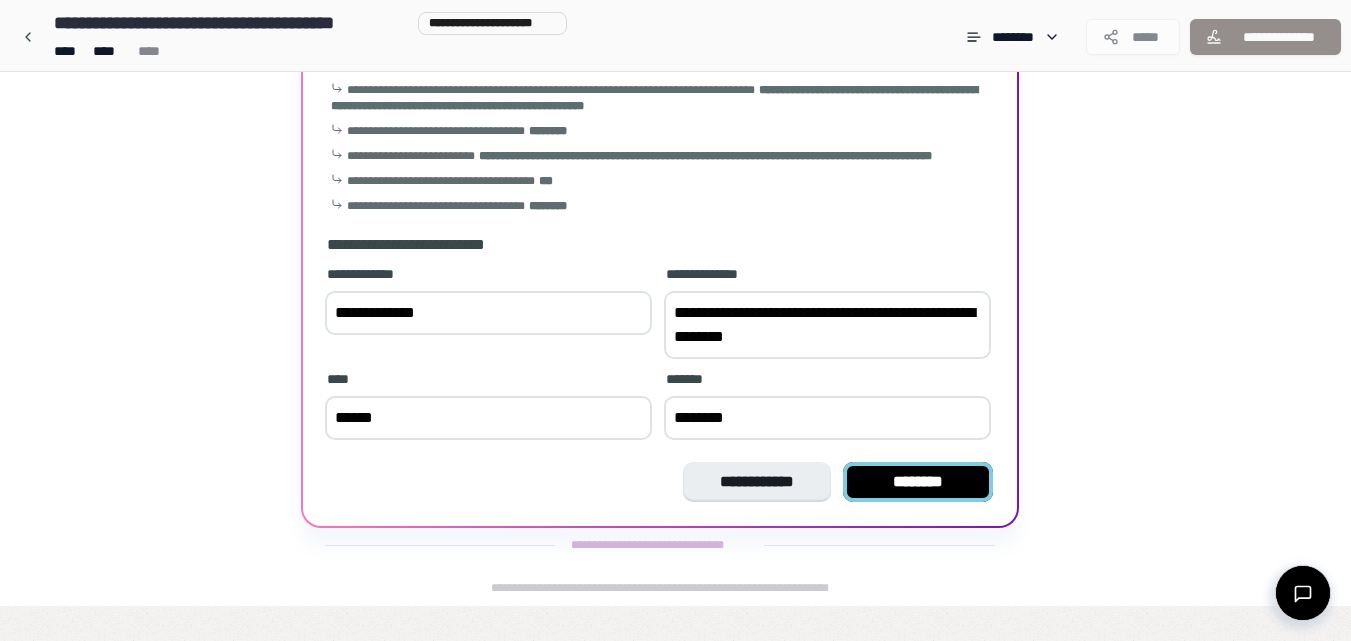 type on "********" 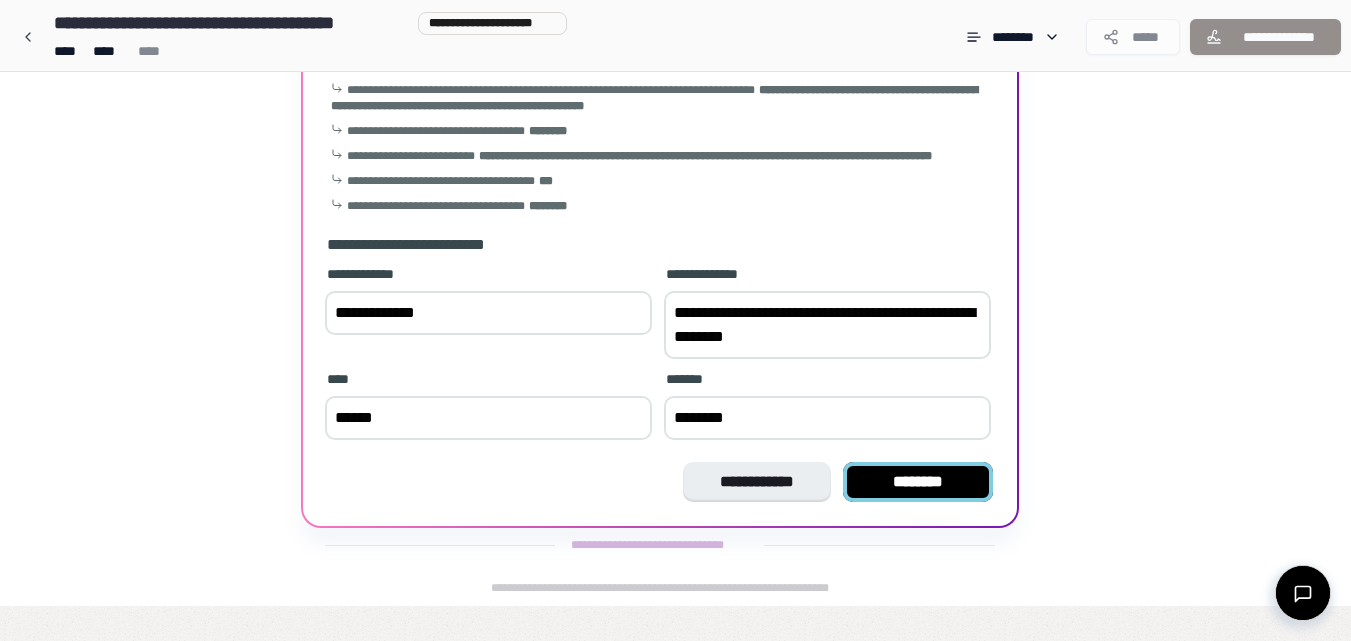 click on "********" at bounding box center [918, 482] 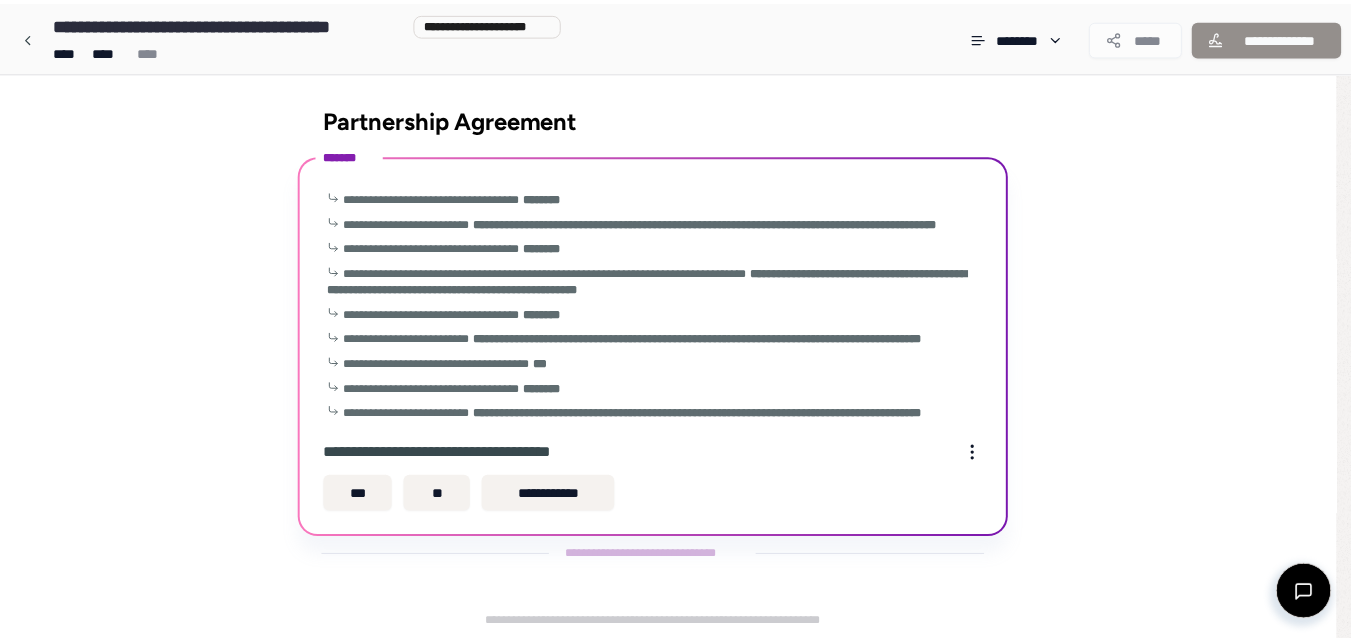 scroll, scrollTop: 26, scrollLeft: 0, axis: vertical 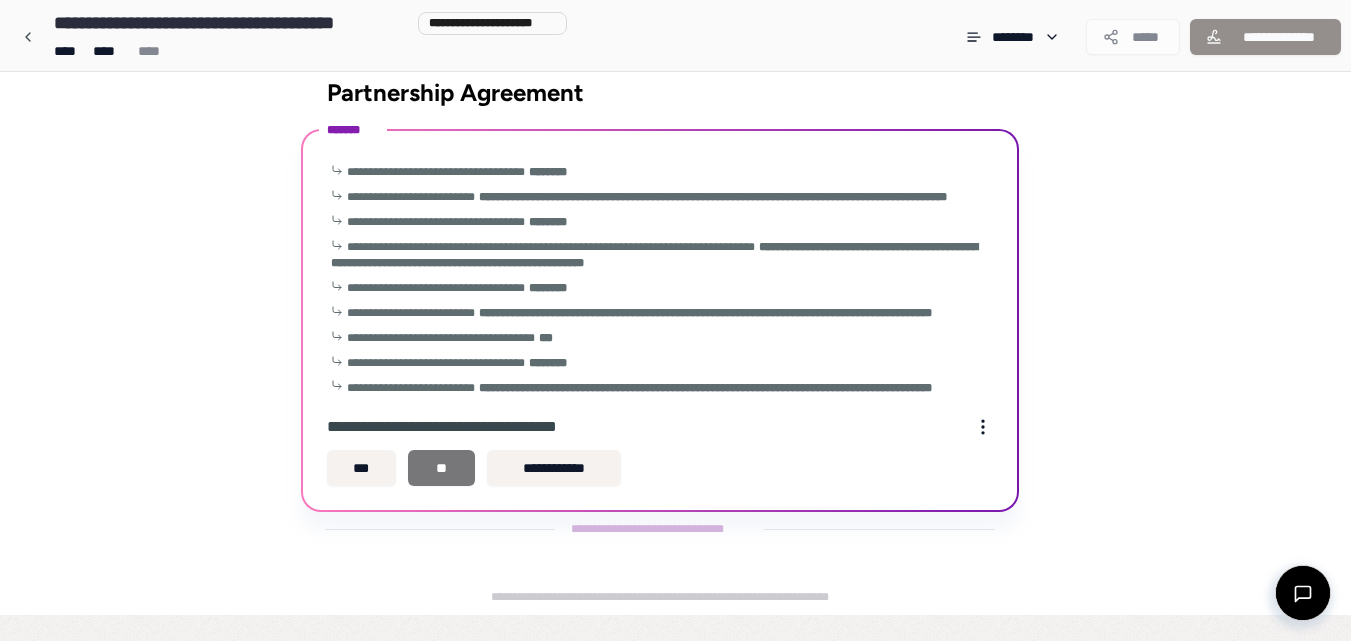 click on "**" at bounding box center (441, 468) 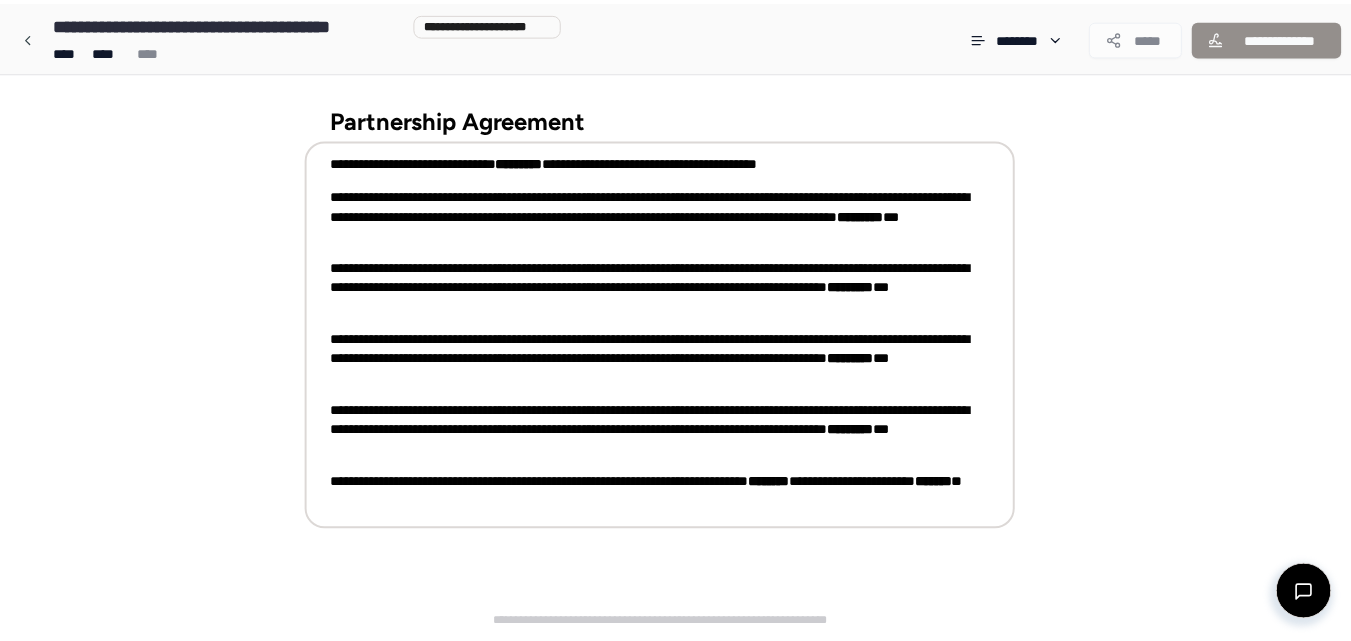 scroll, scrollTop: 44, scrollLeft: 0, axis: vertical 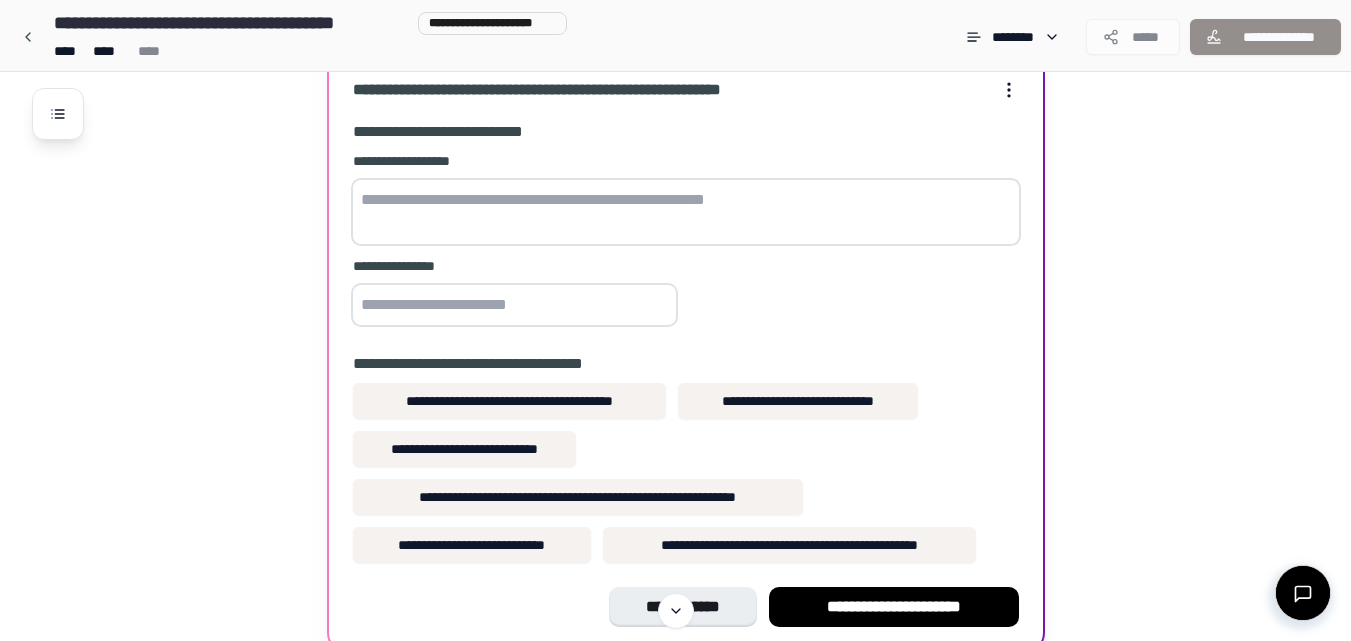 click at bounding box center (686, 212) 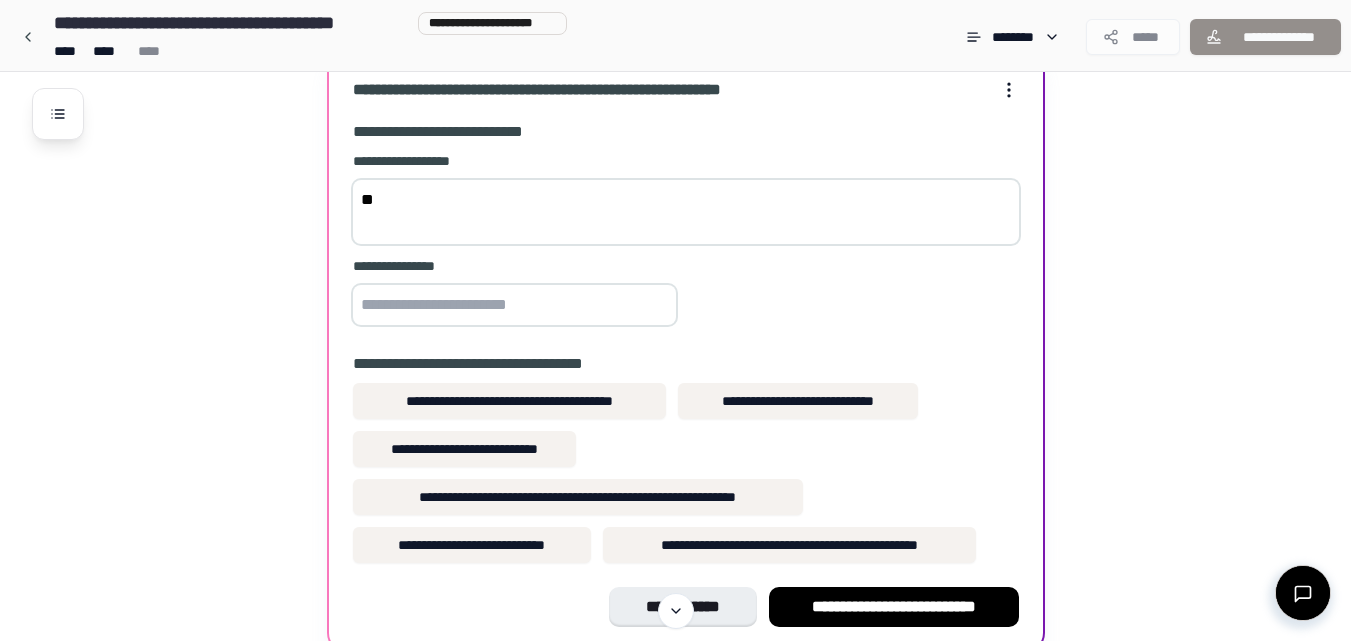 type on "*" 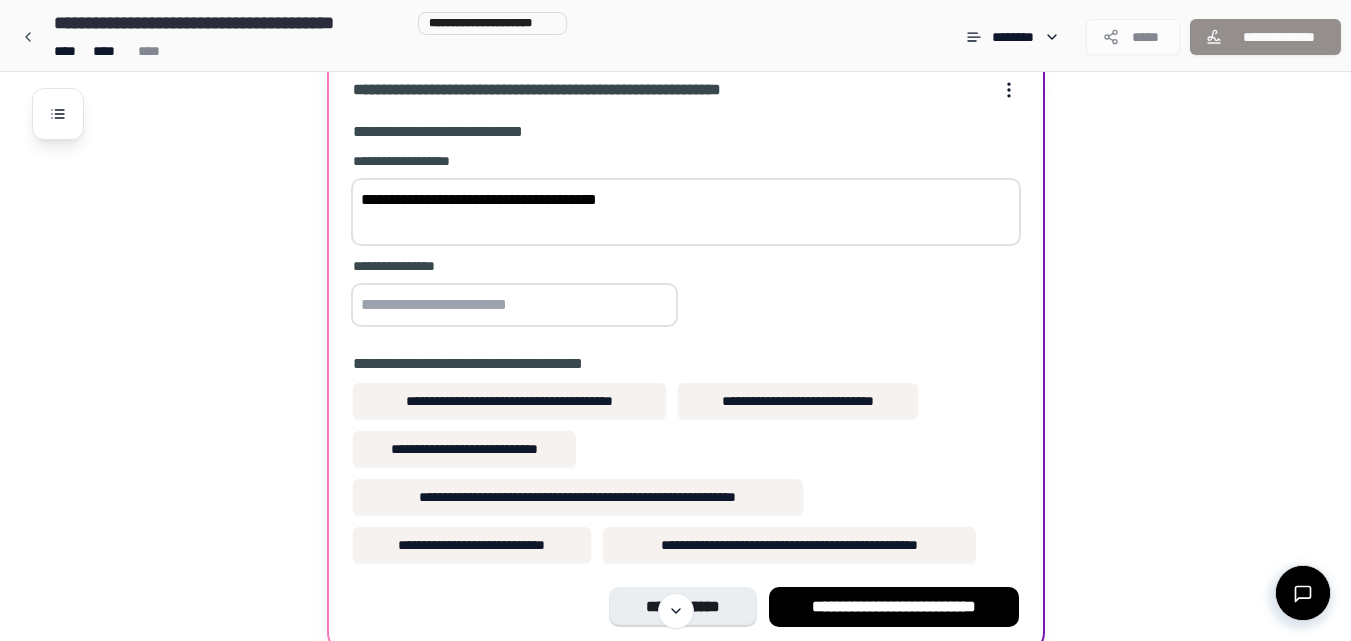 click on "**********" at bounding box center (686, 212) 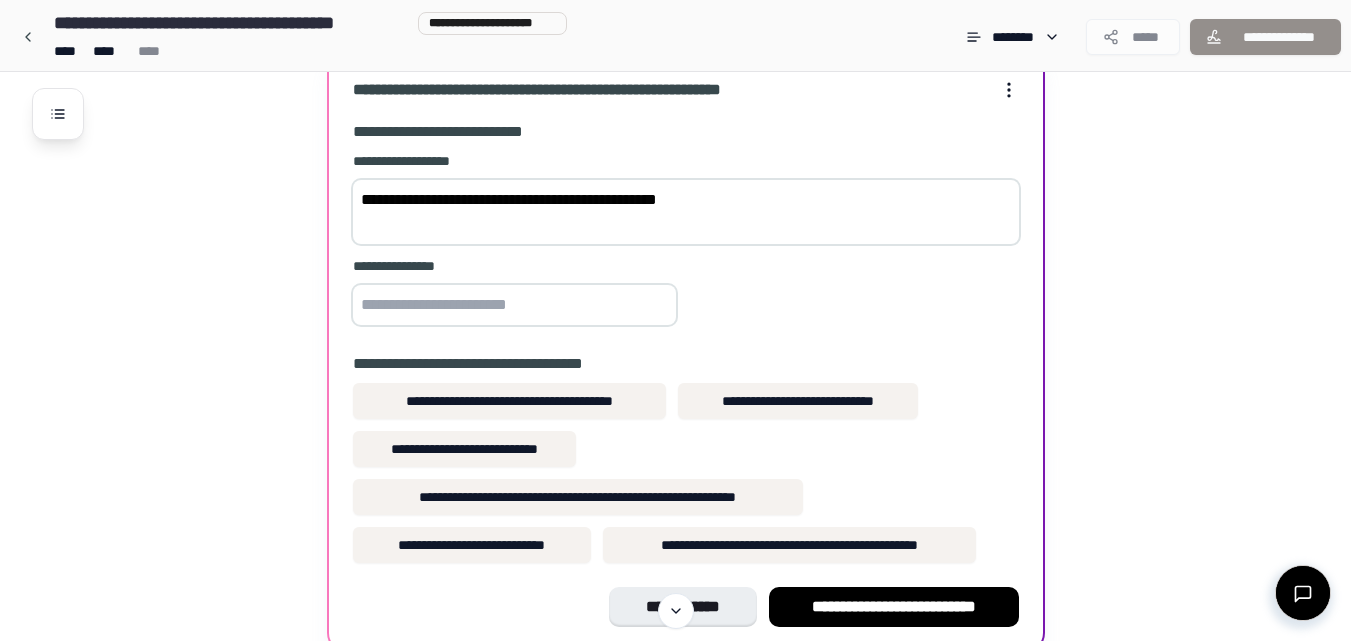 click on "**********" at bounding box center [686, 212] 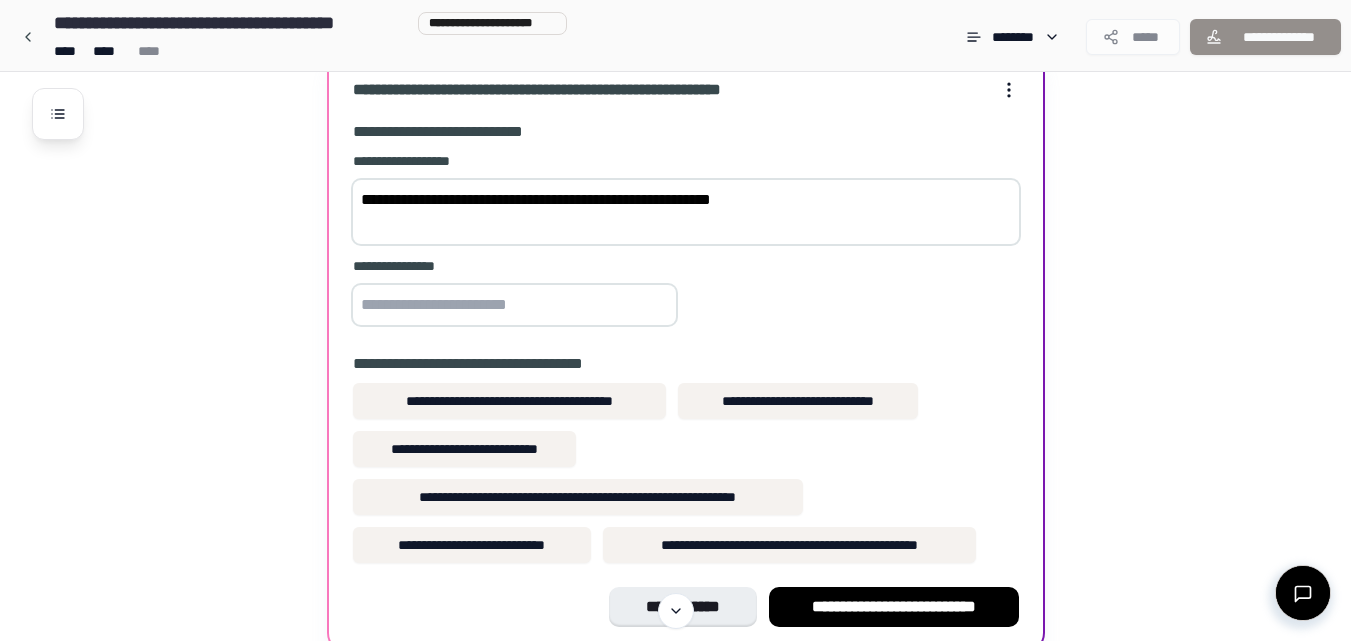 click on "**********" at bounding box center (686, 212) 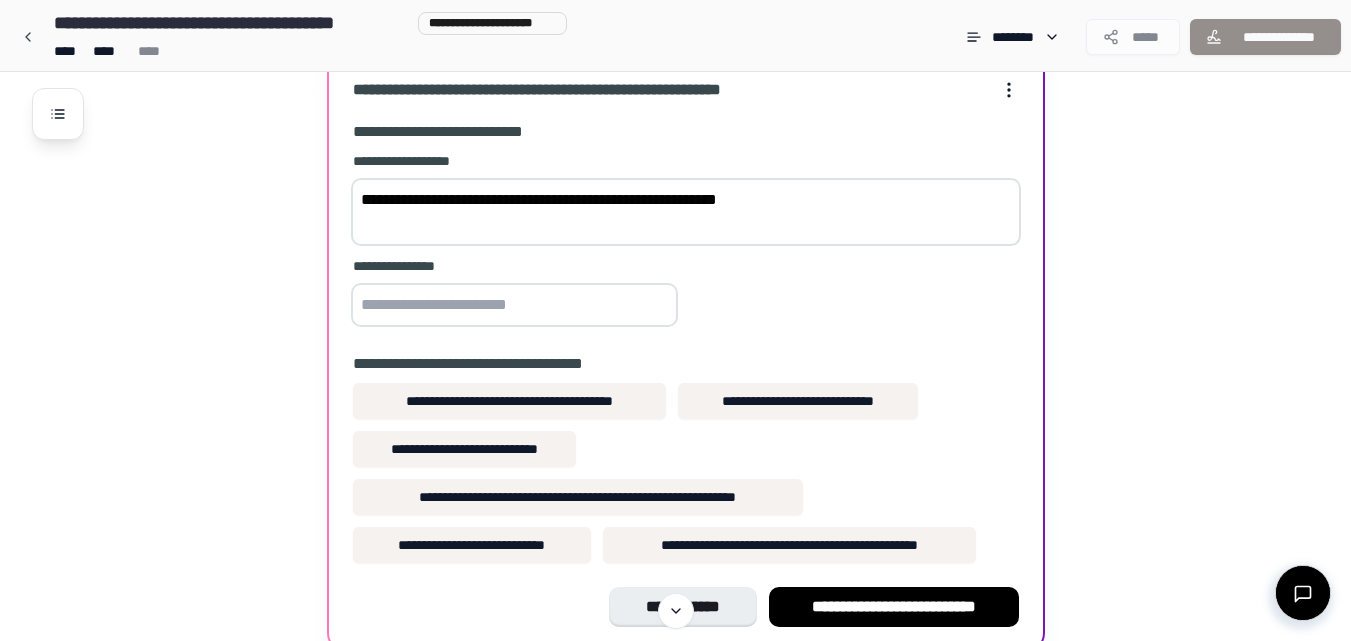 click on "**********" at bounding box center [686, 212] 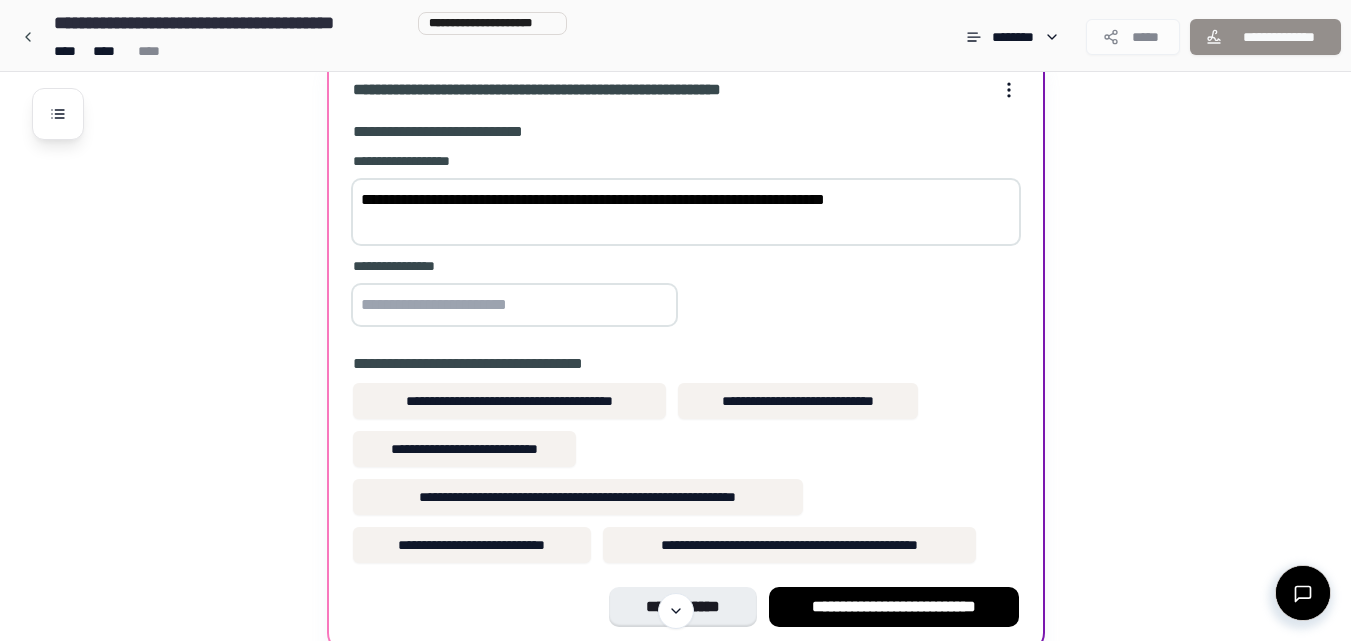 click on "**********" at bounding box center (686, 212) 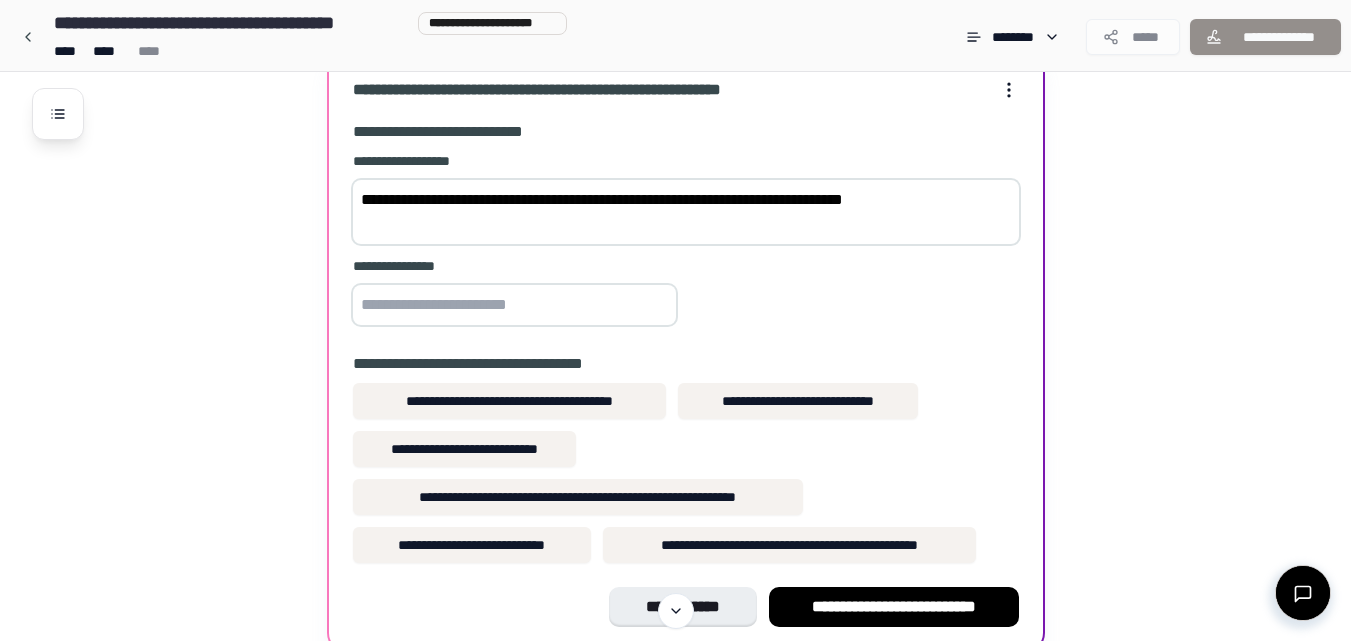 click on "**********" at bounding box center [686, 212] 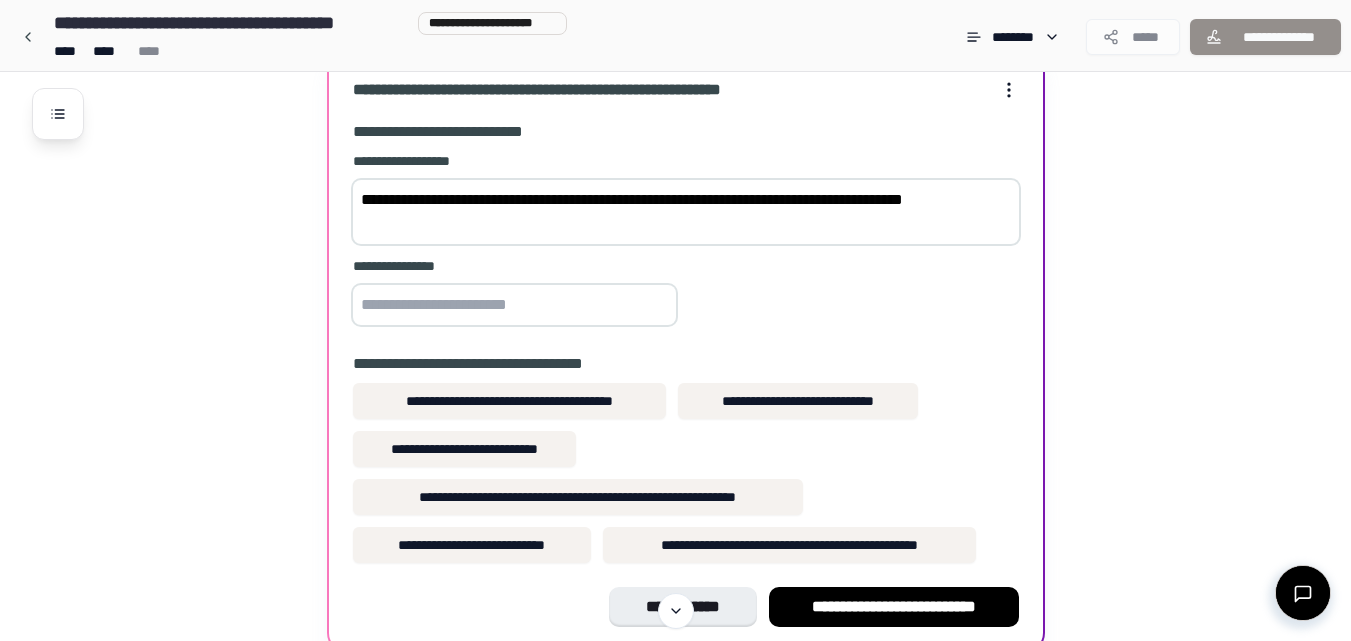 click on "**********" at bounding box center [686, 212] 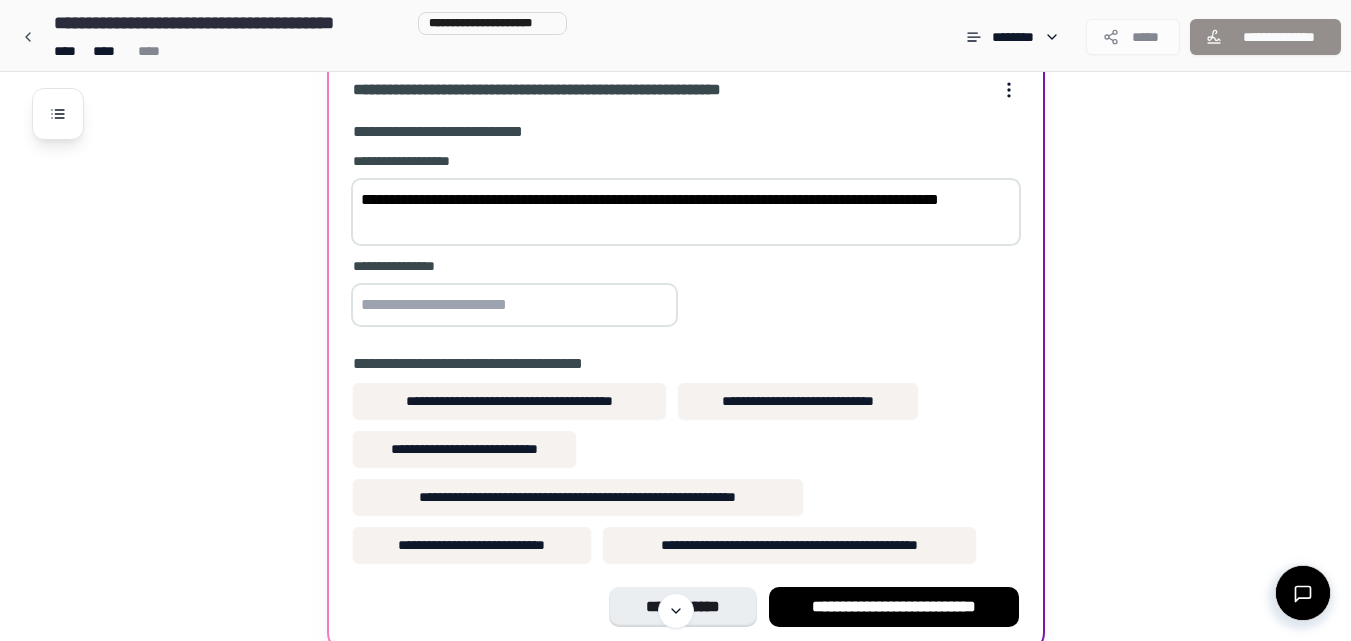 click on "**********" at bounding box center [686, 212] 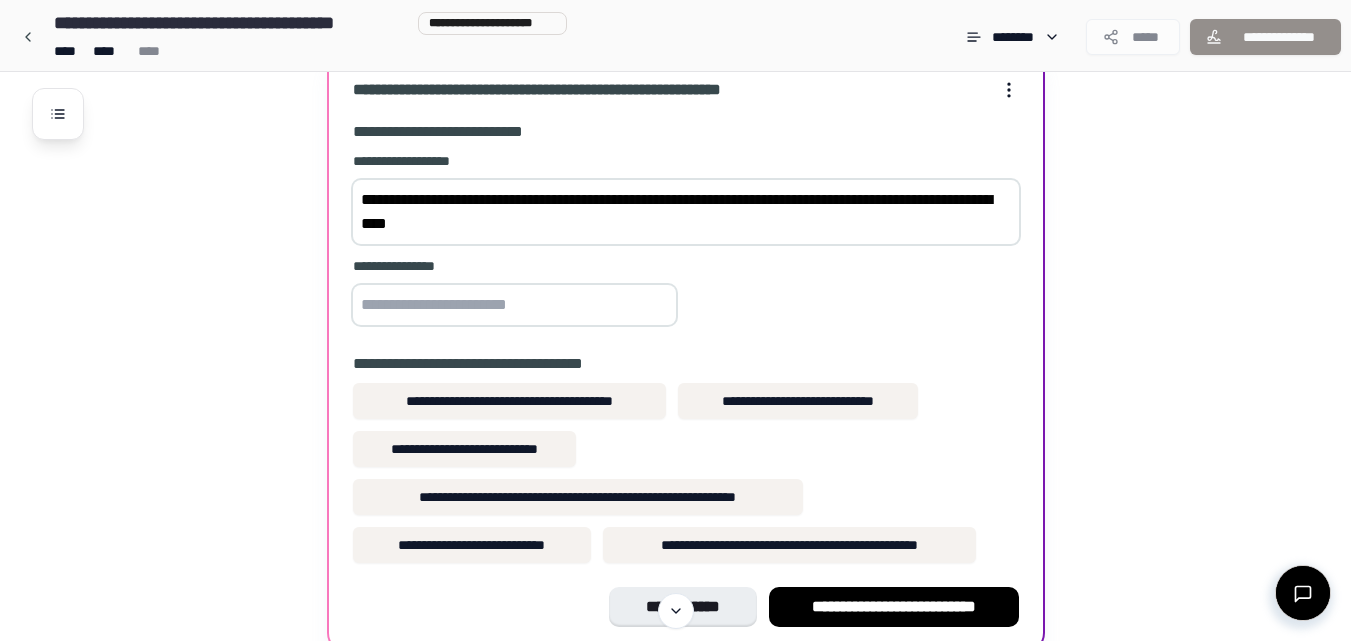 click on "**********" at bounding box center [686, 212] 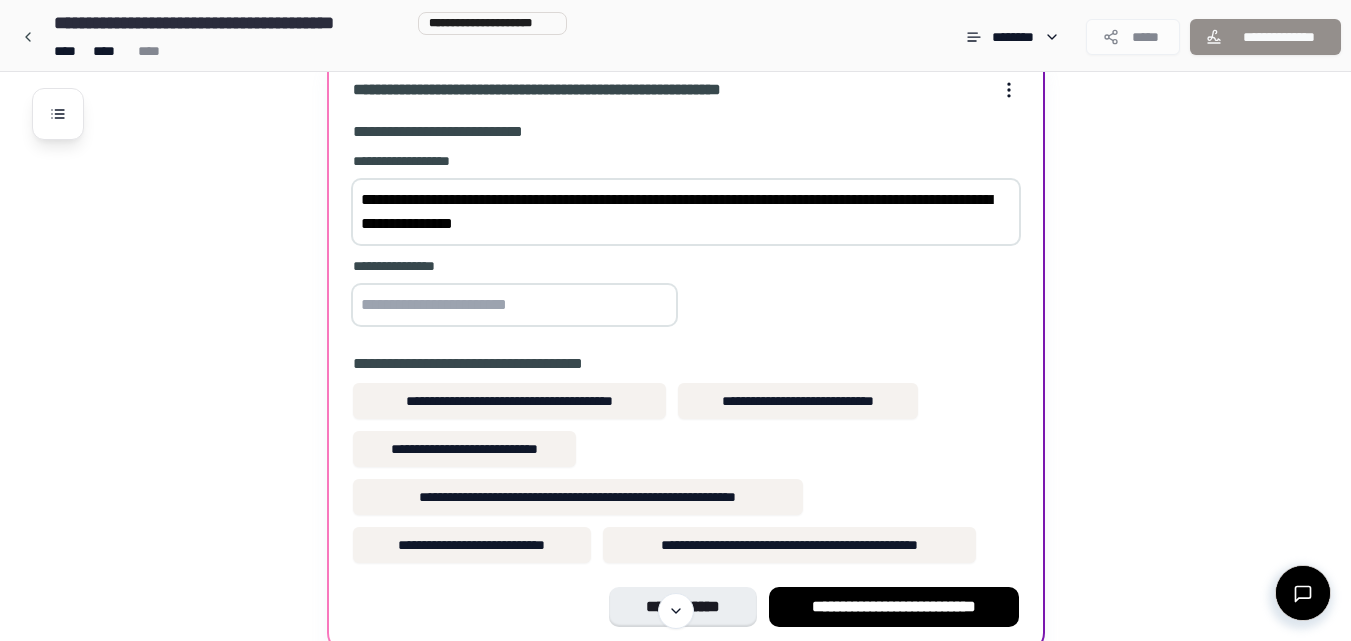 type on "**********" 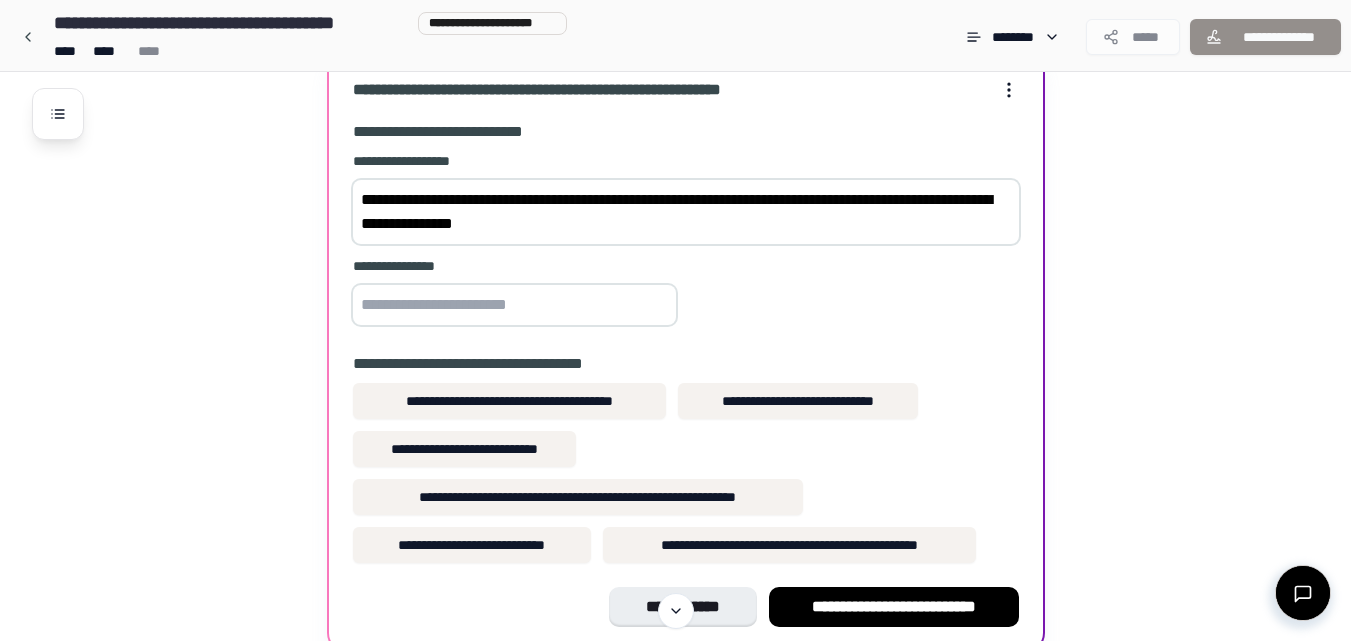 click at bounding box center [514, 305] 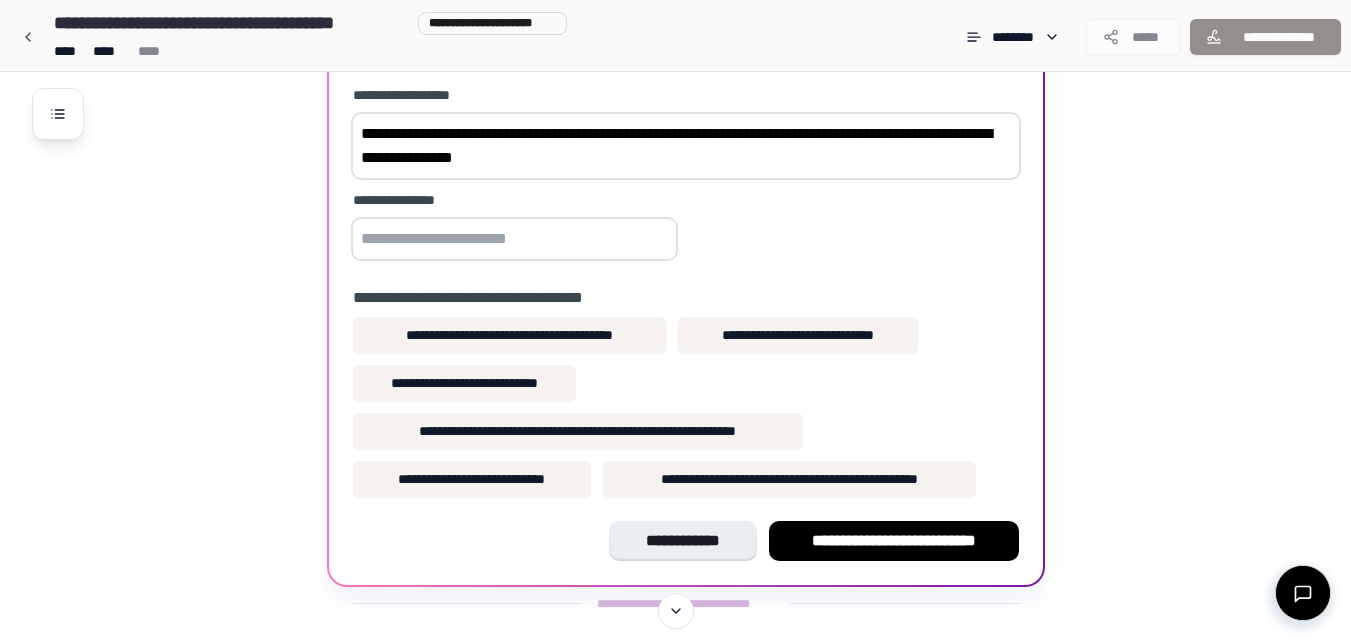 scroll, scrollTop: 580, scrollLeft: 0, axis: vertical 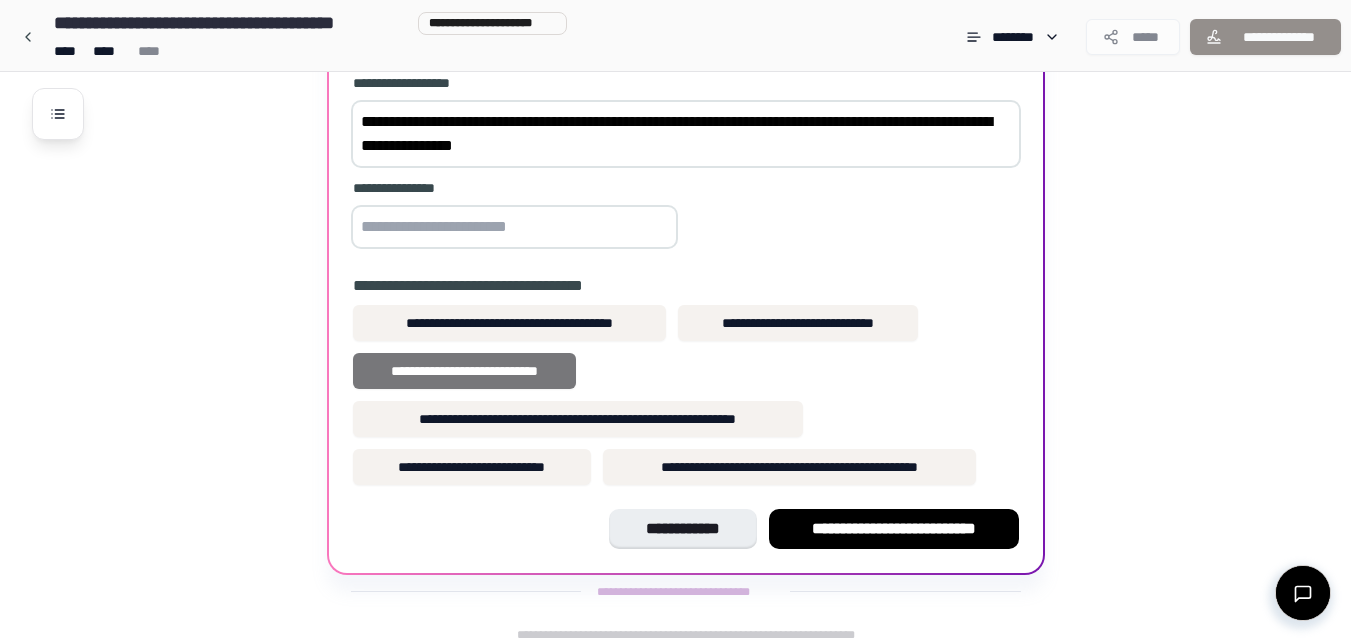 click on "**********" at bounding box center (464, 371) 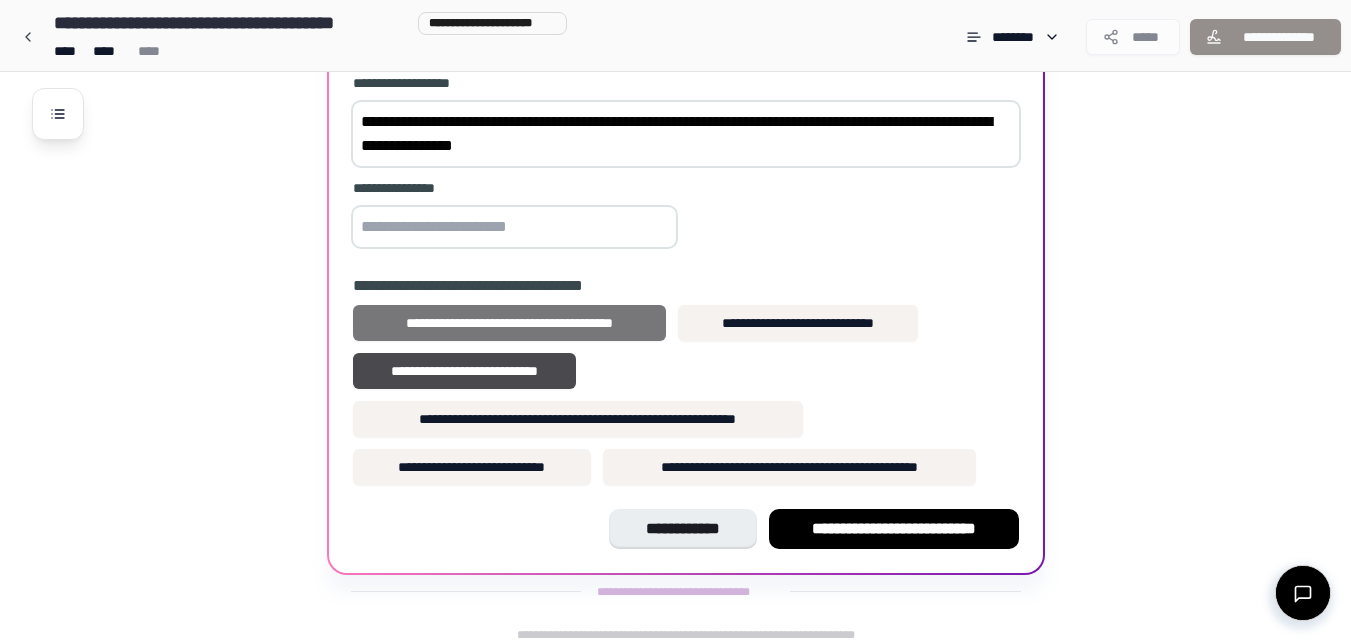 click on "**********" at bounding box center [510, 323] 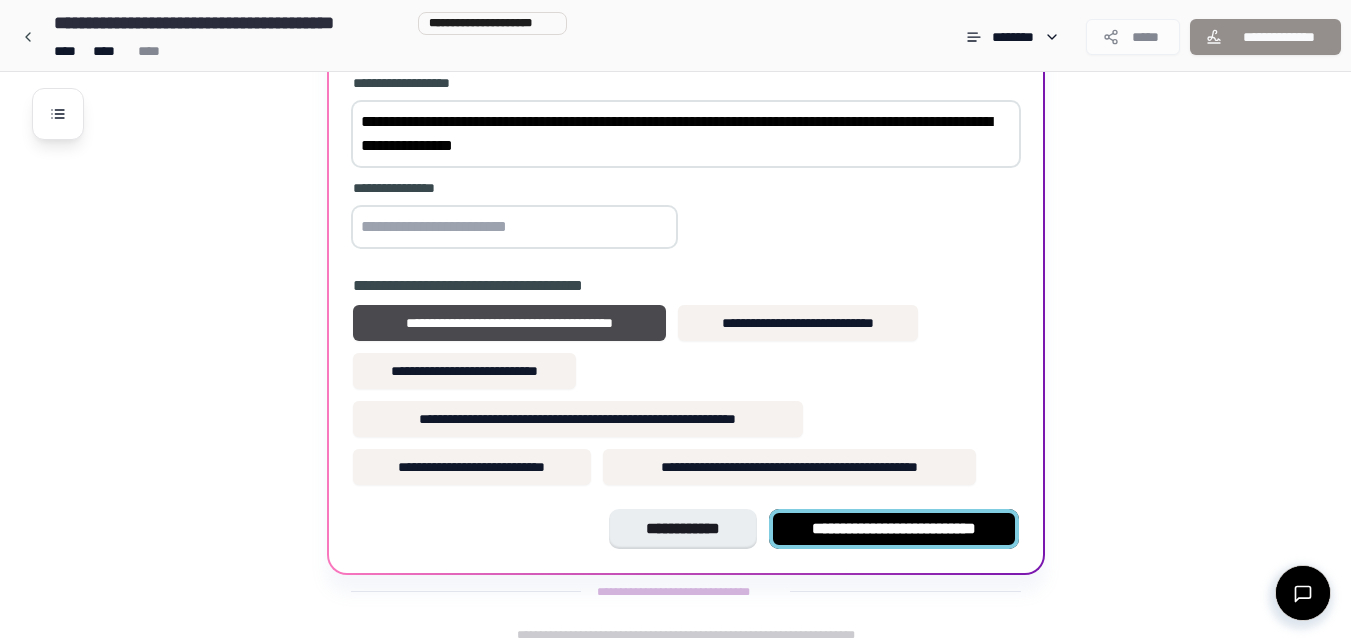 click on "**********" at bounding box center (894, 529) 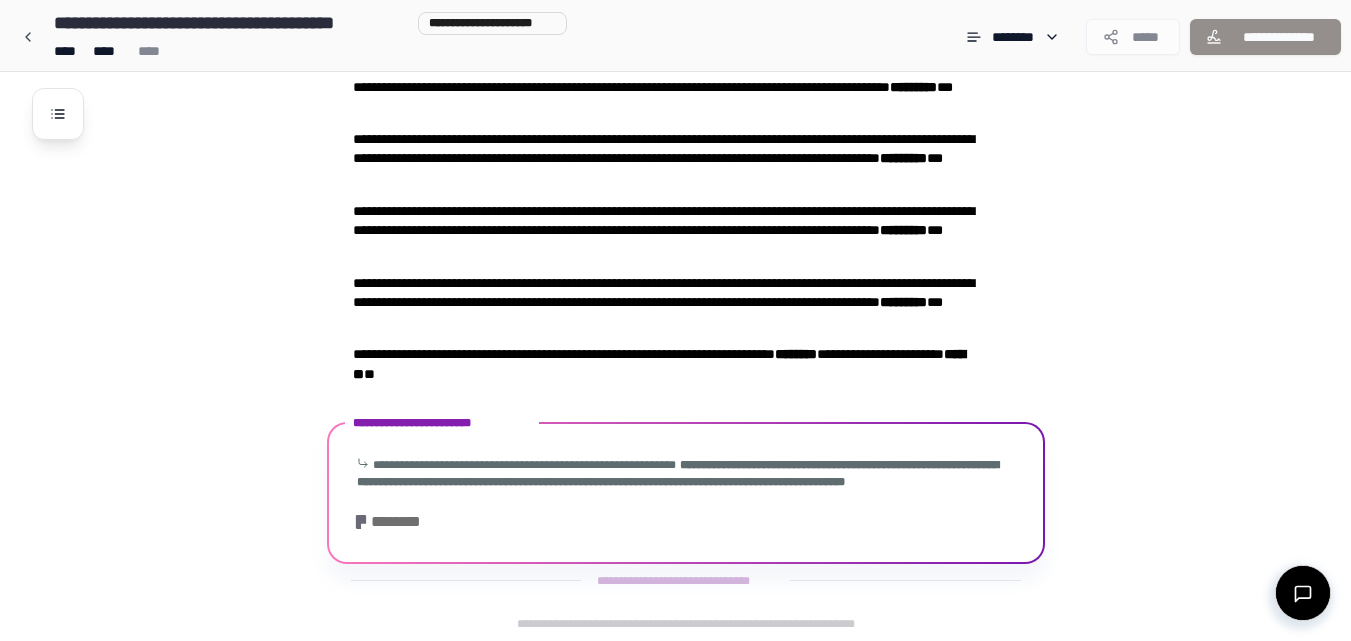 scroll, scrollTop: 44, scrollLeft: 0, axis: vertical 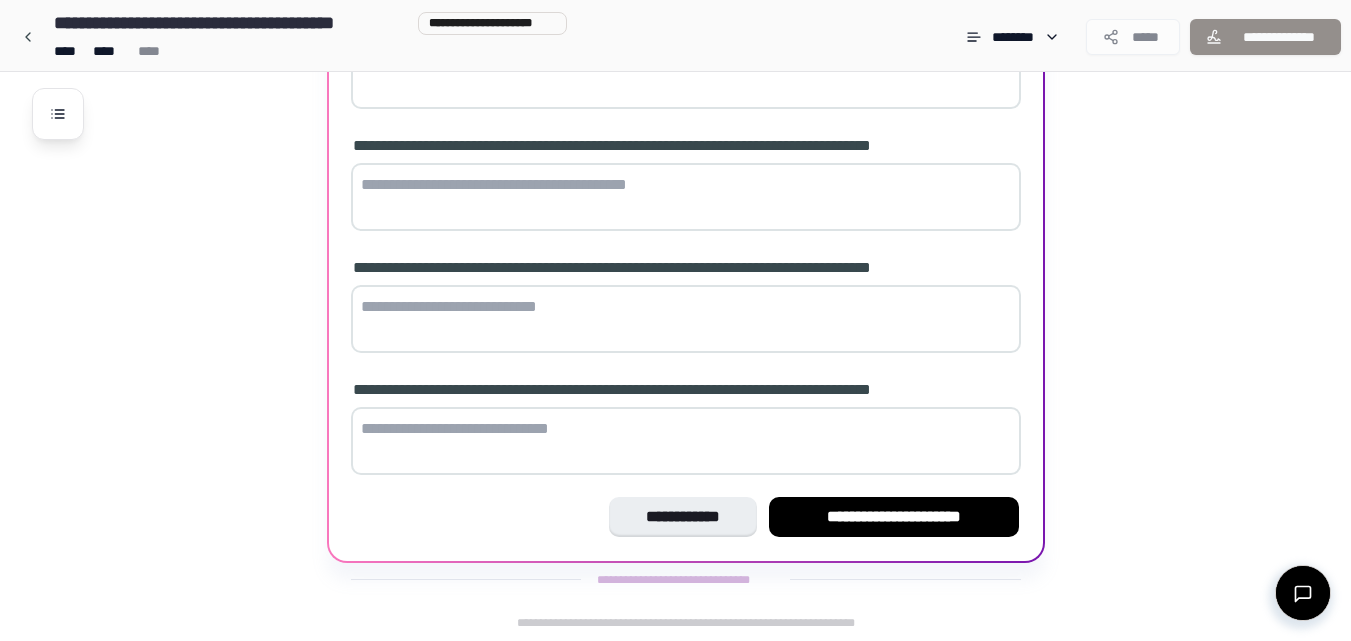drag, startPoint x: 1365, startPoint y: 250, endPoint x: 1365, endPoint y: 207, distance: 43 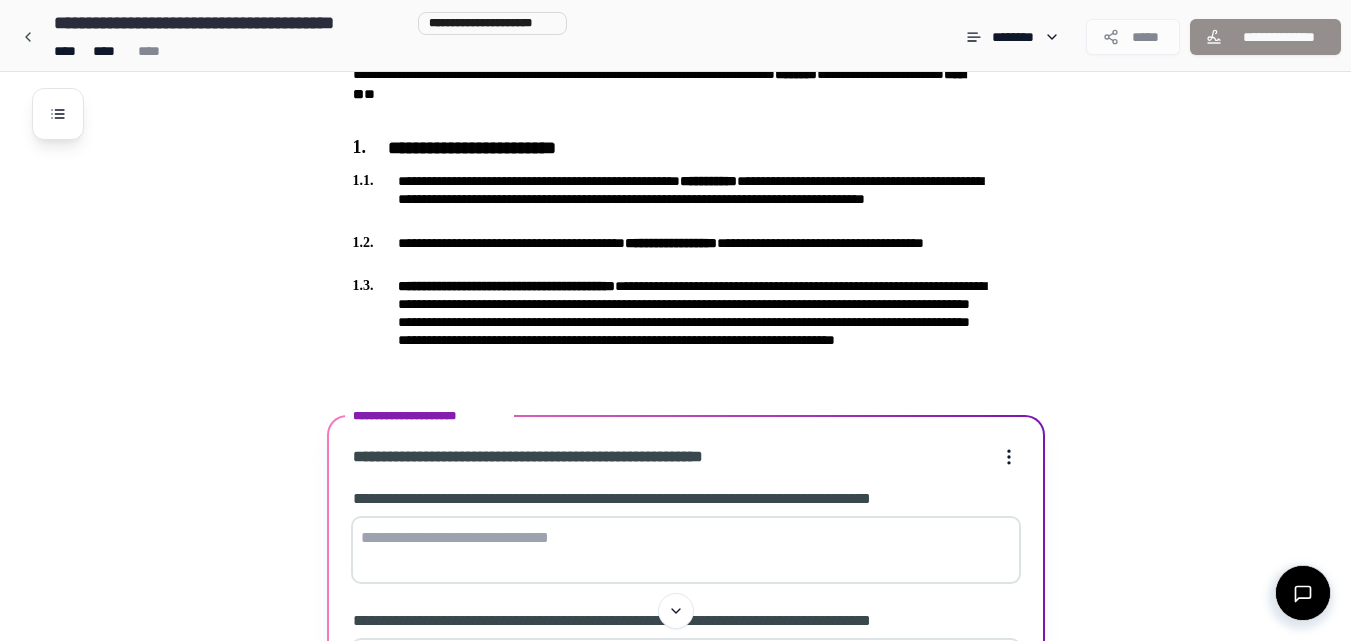 scroll, scrollTop: 415, scrollLeft: 0, axis: vertical 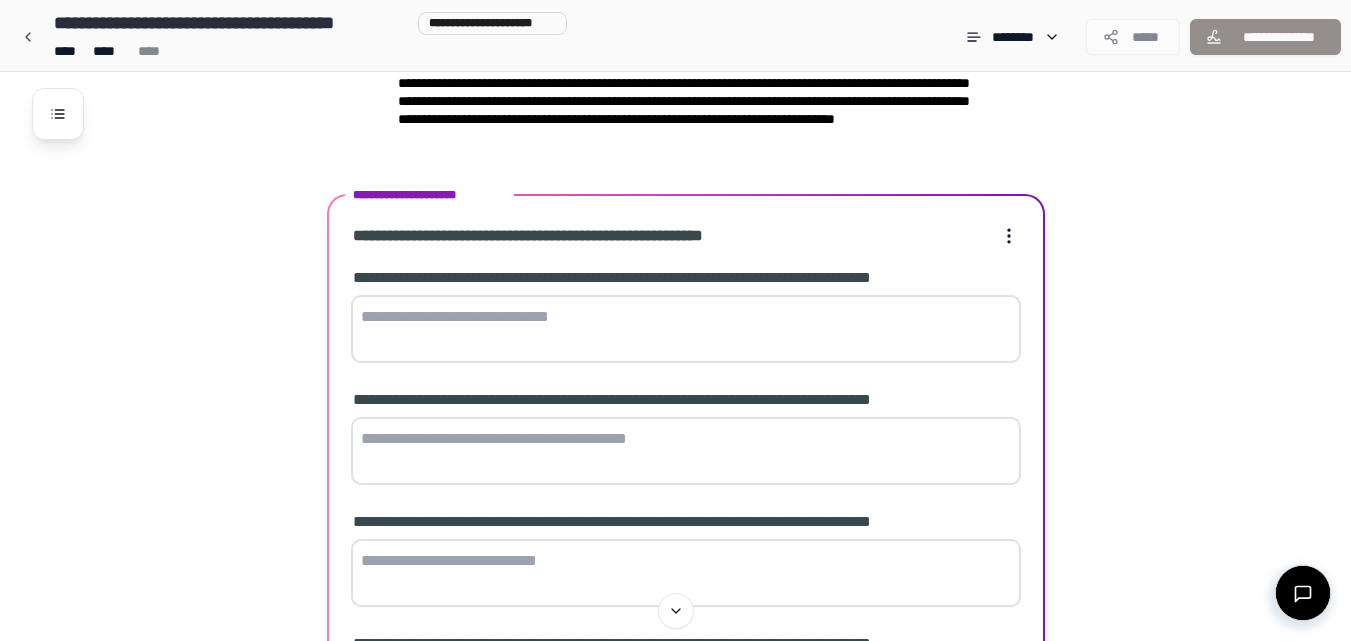 click at bounding box center [686, 329] 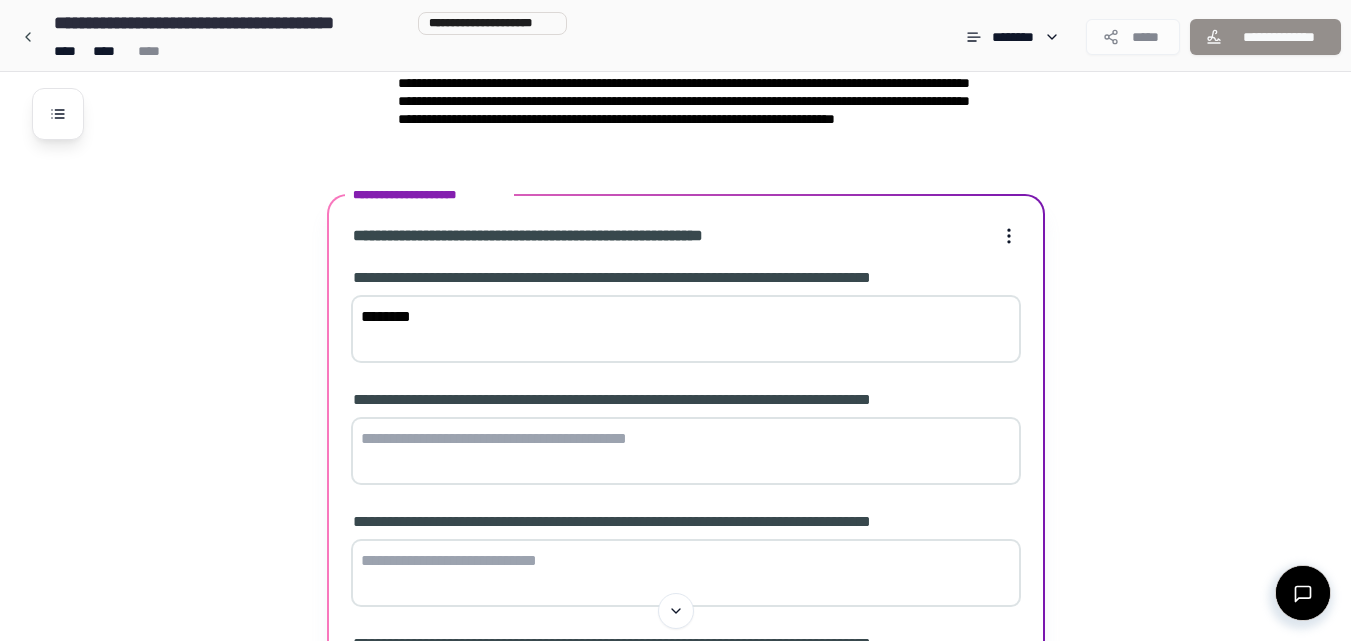 click at bounding box center (686, 451) 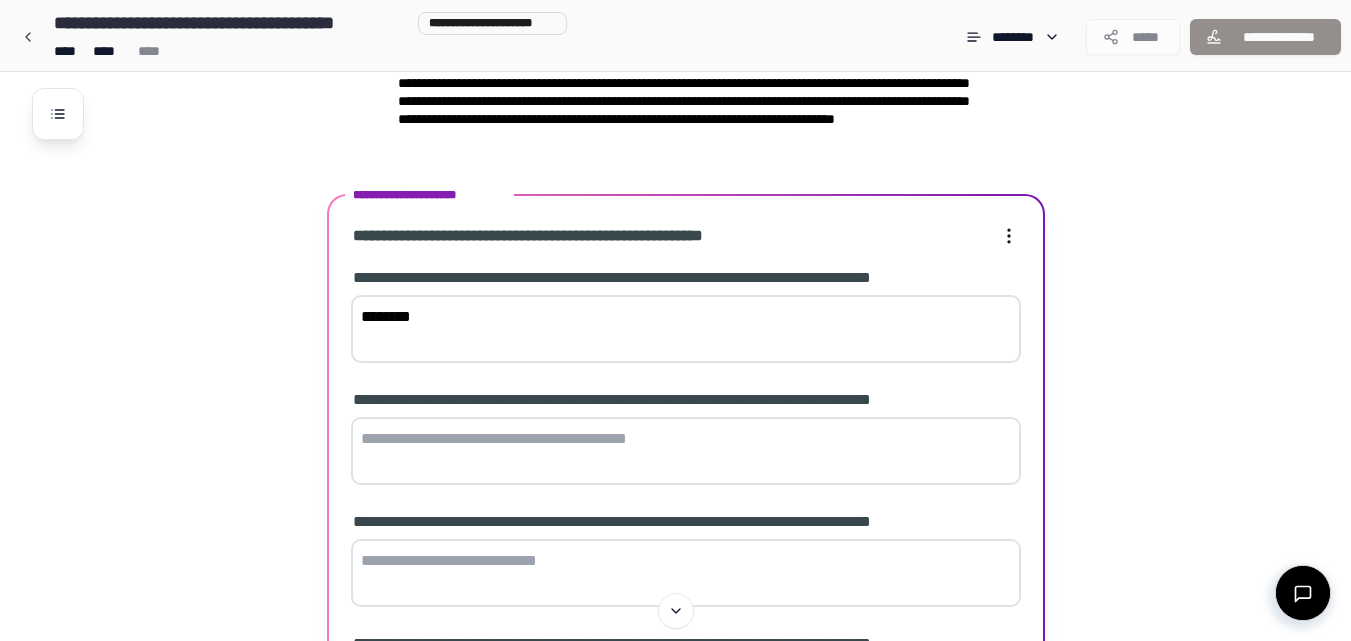 click on "********" at bounding box center (686, 329) 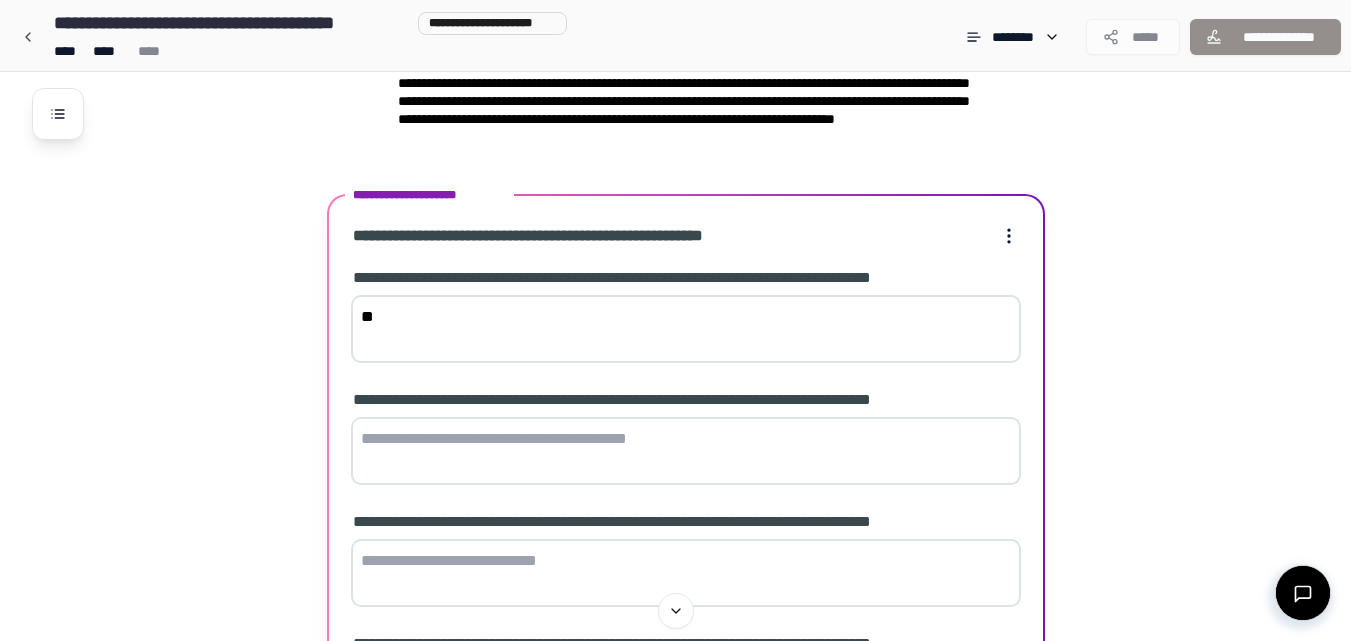 type on "*" 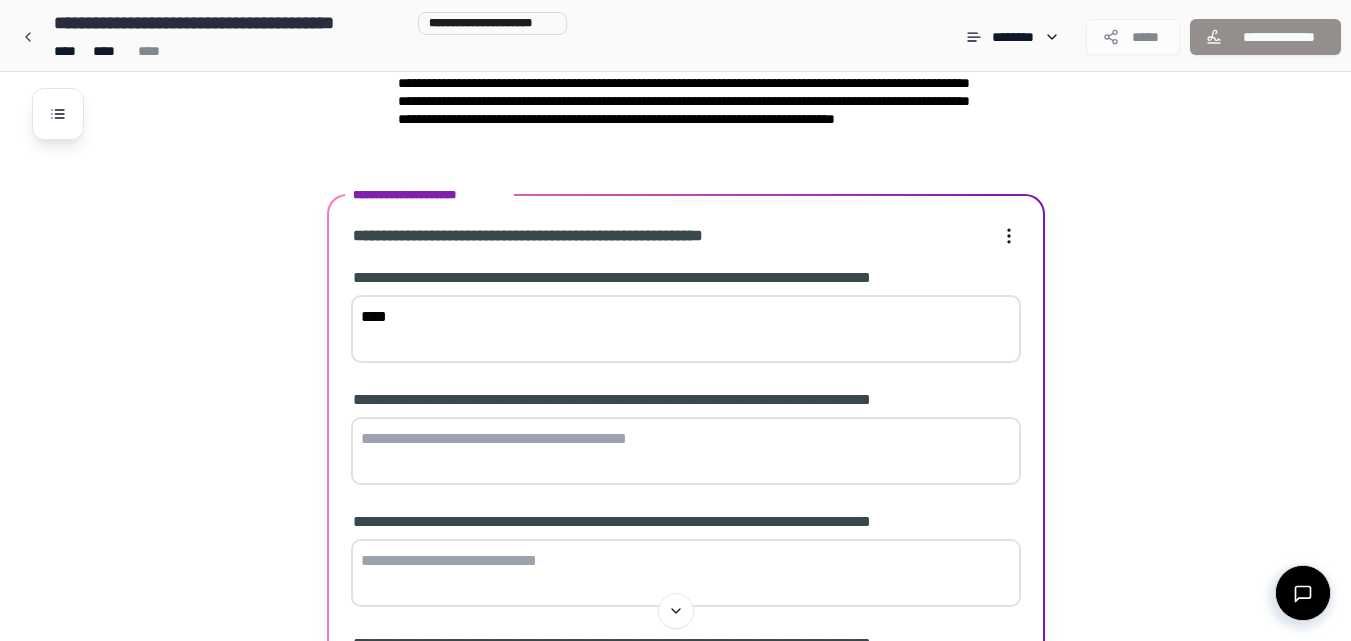 type on "****" 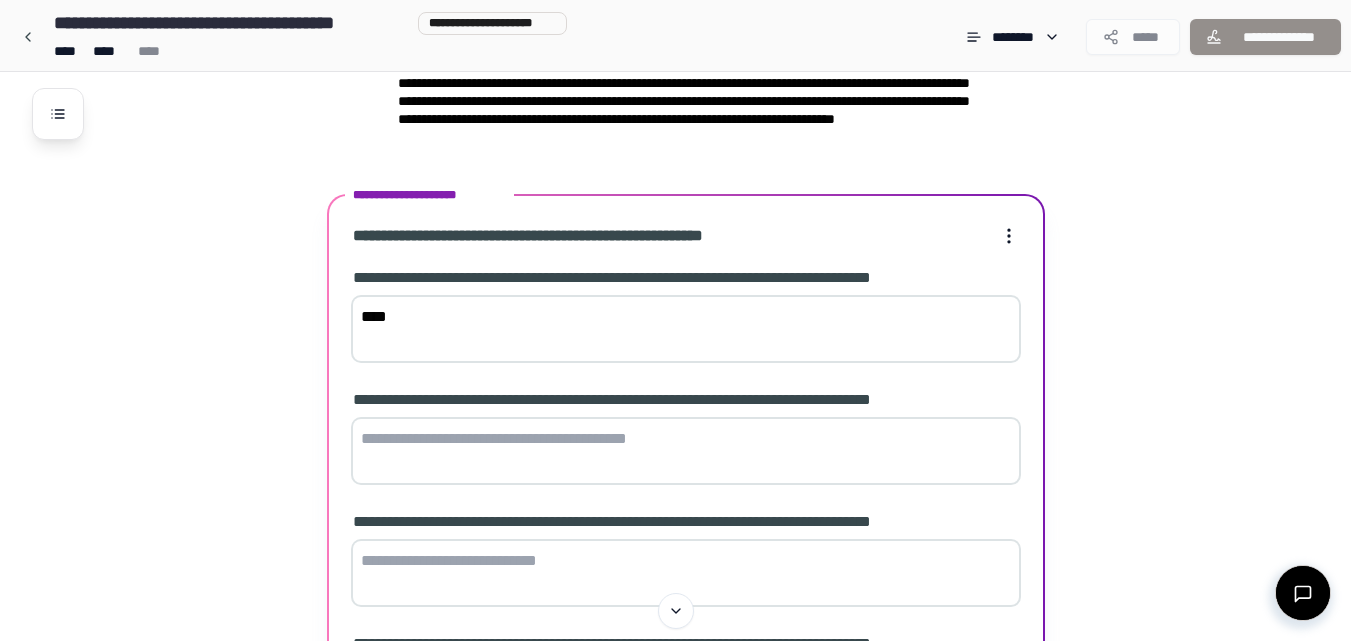 click at bounding box center (686, 451) 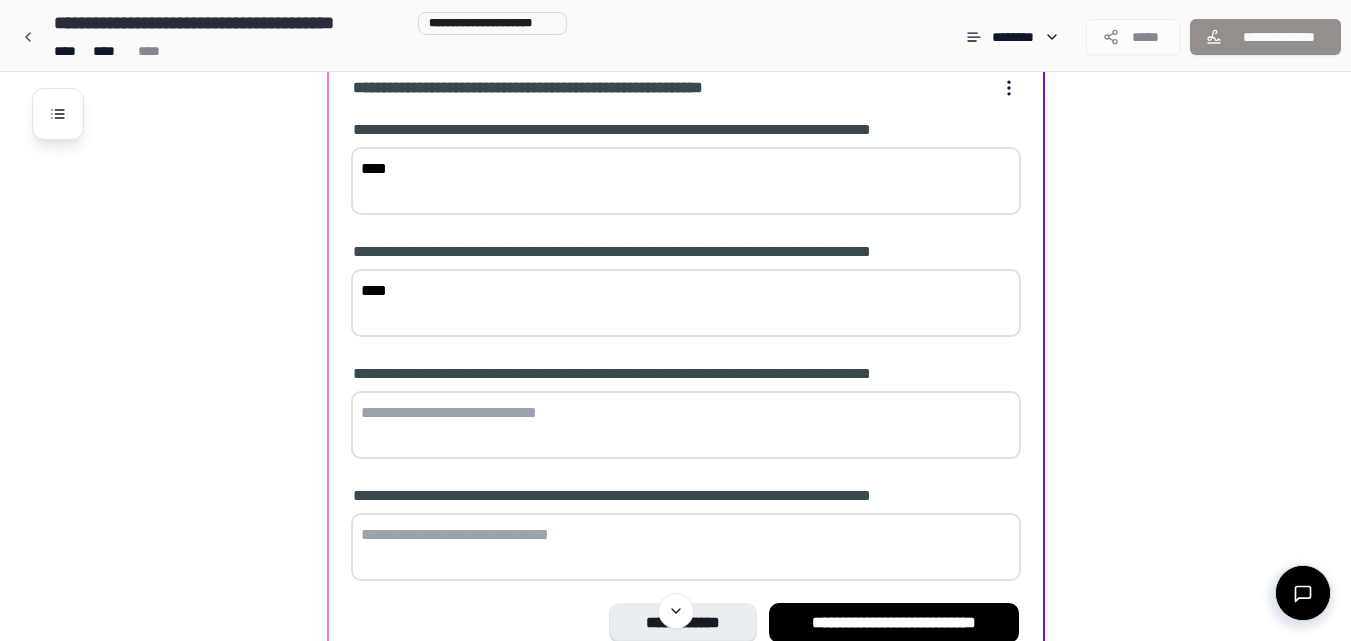 scroll, scrollTop: 825, scrollLeft: 0, axis: vertical 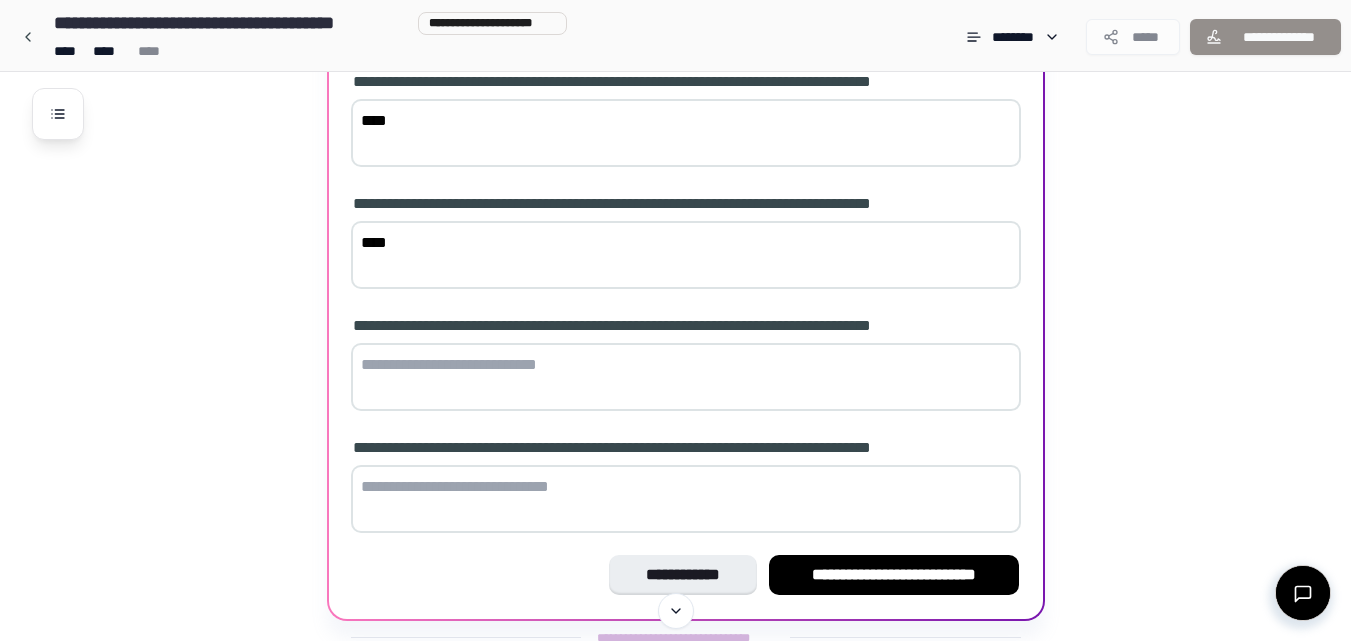 type on "****" 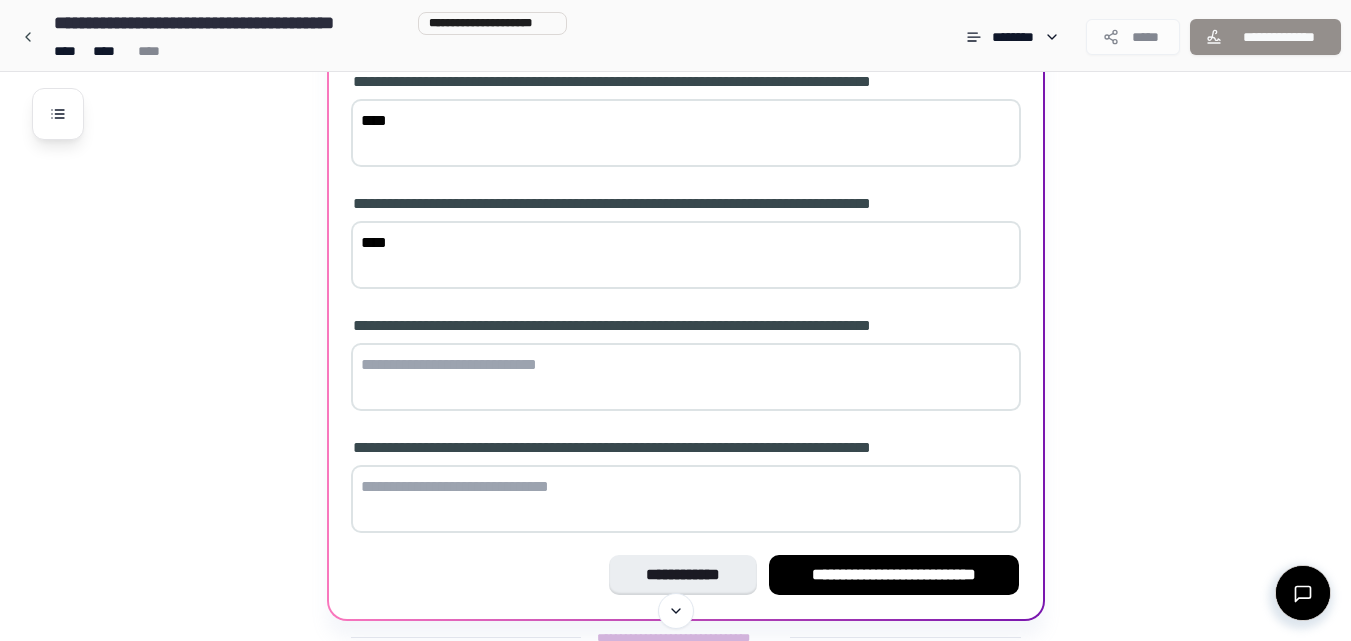 click on "****" at bounding box center (686, 133) 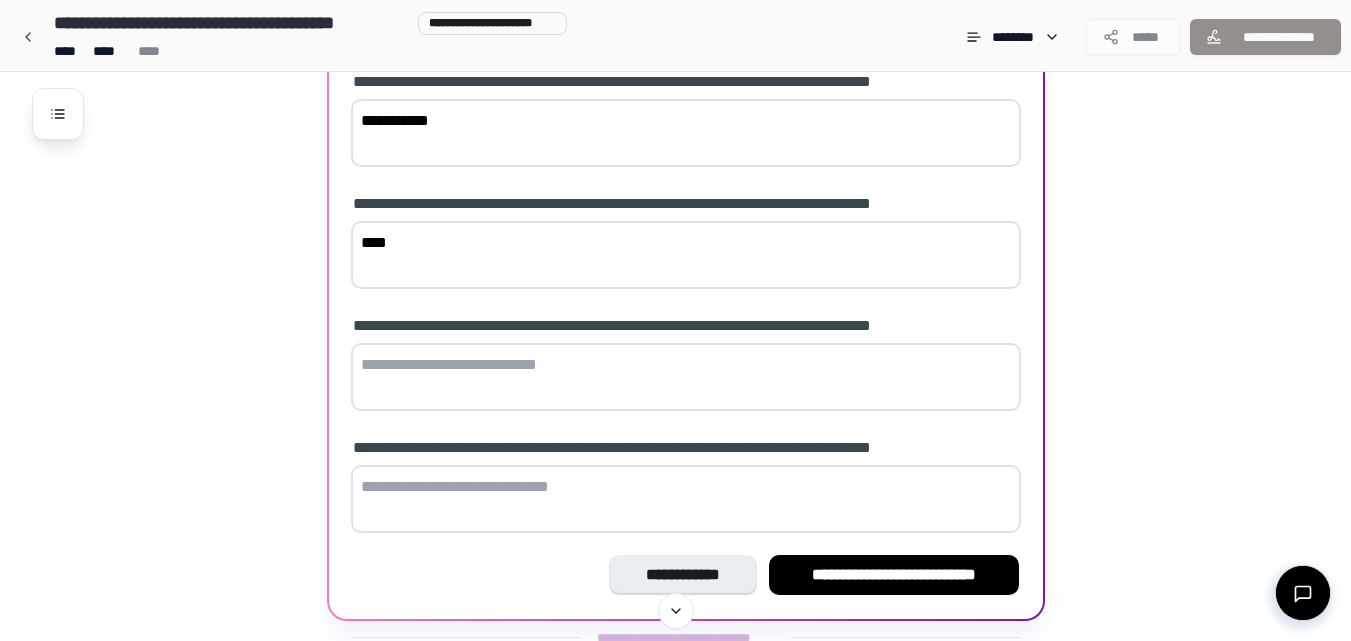 type on "**********" 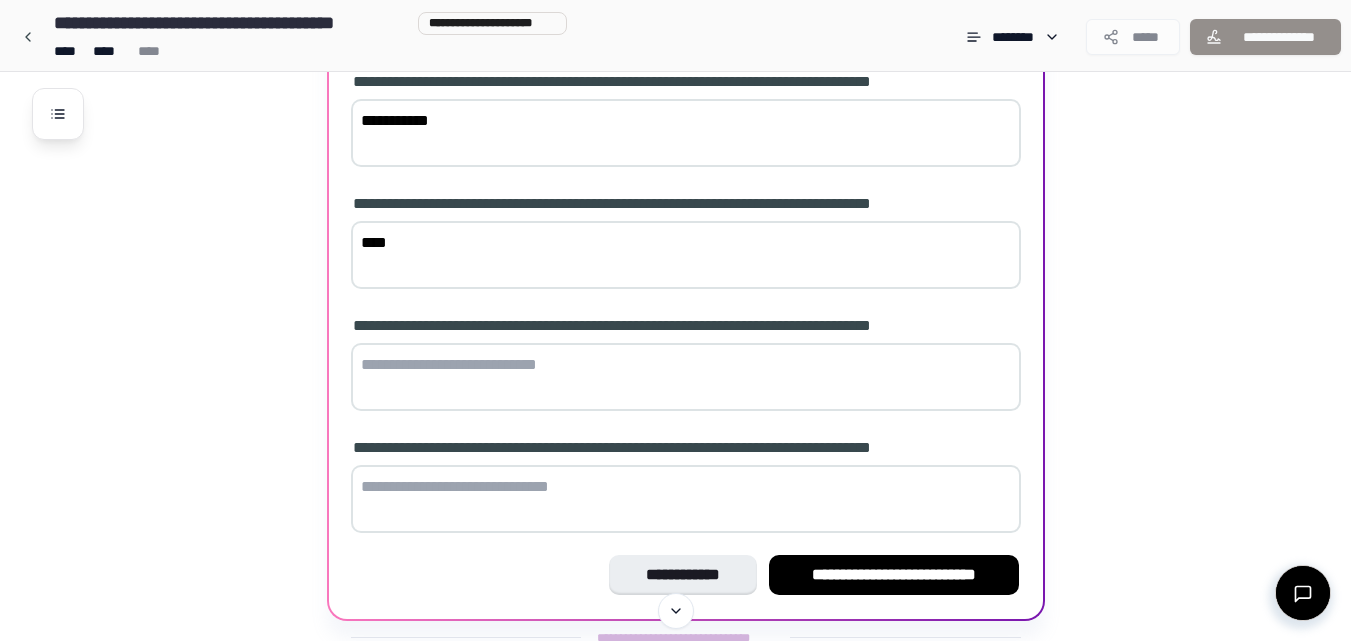 click on "****" at bounding box center (686, 255) 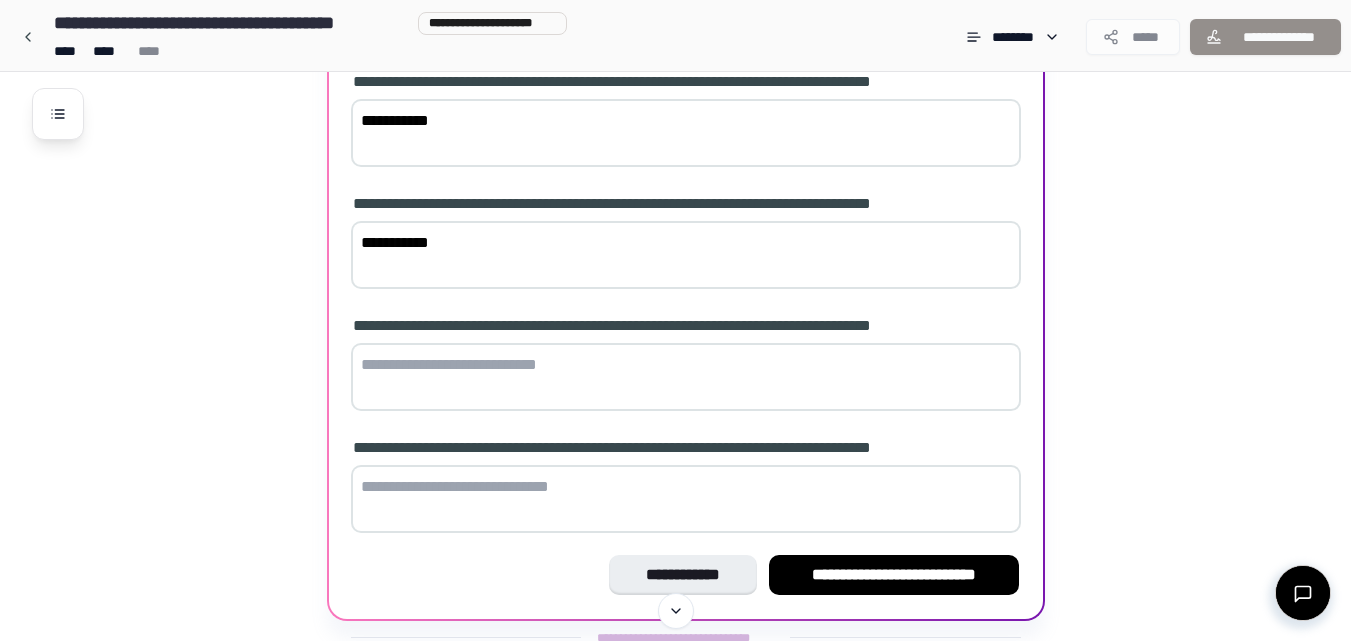 type on "**********" 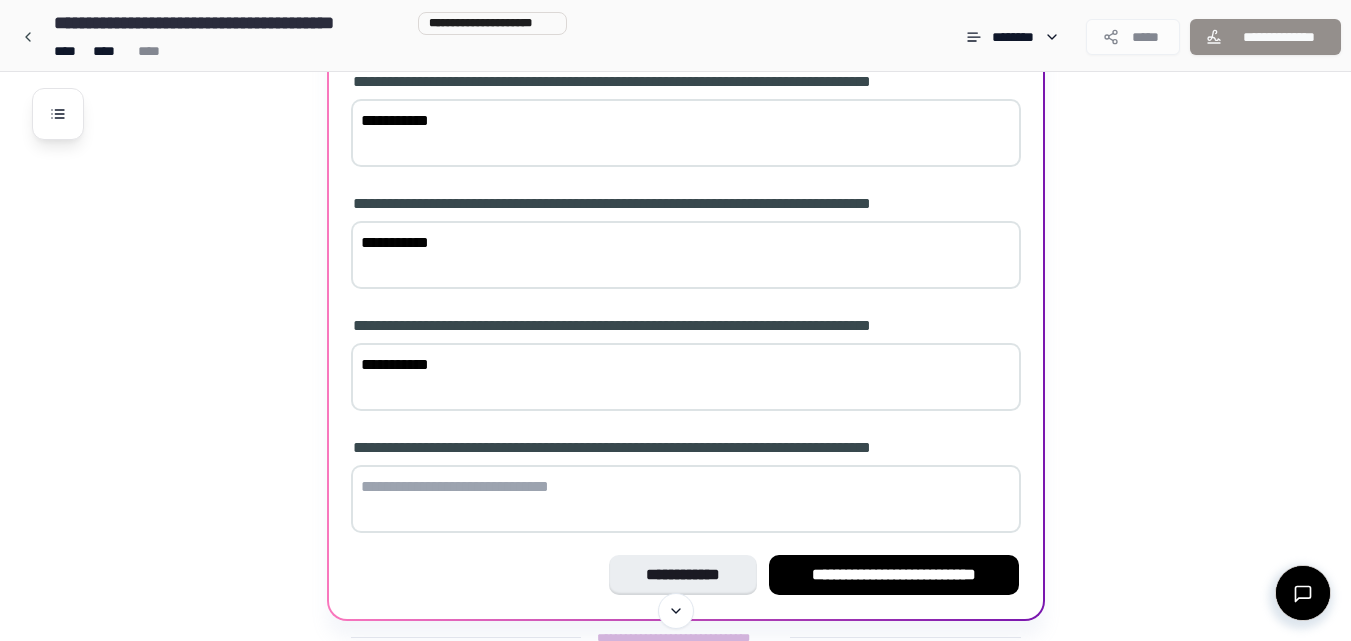 type on "**********" 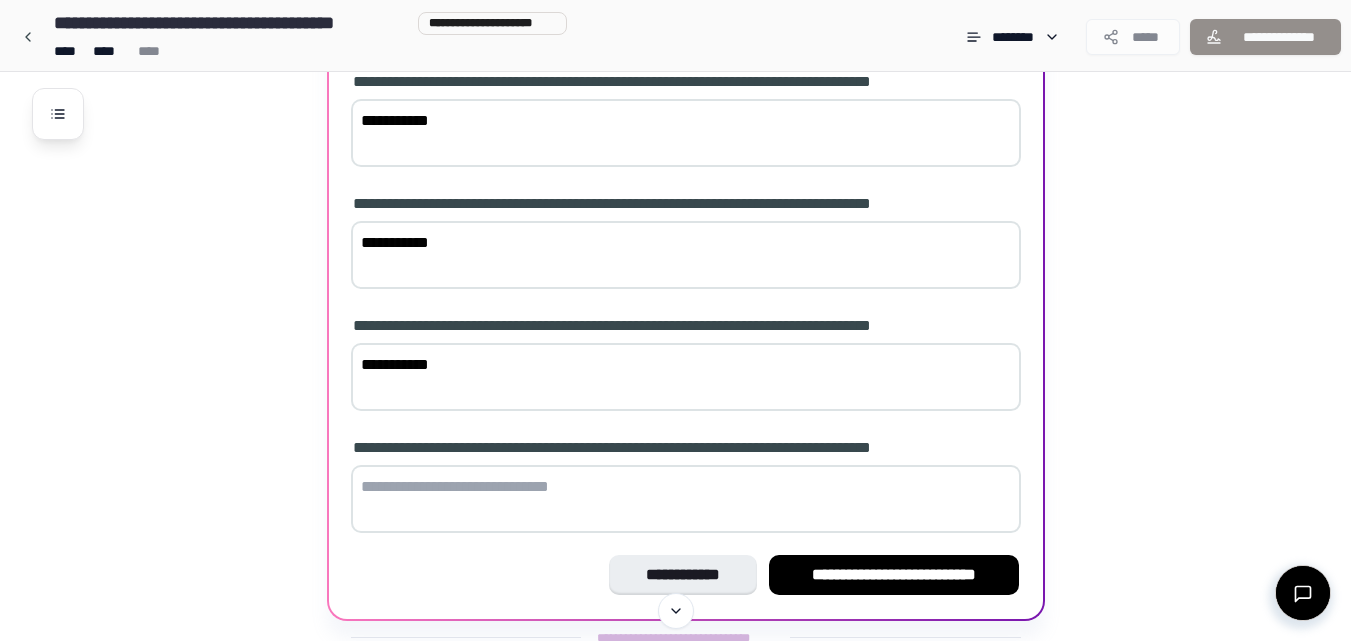 click at bounding box center [686, 499] 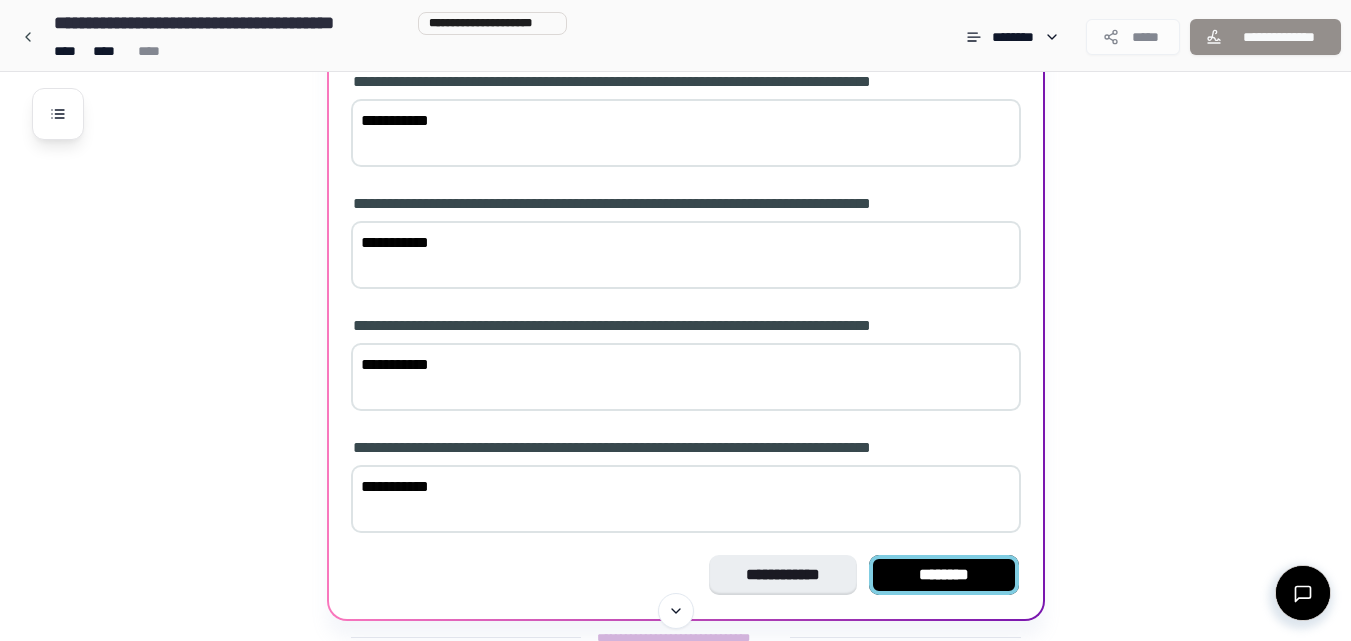 type on "**********" 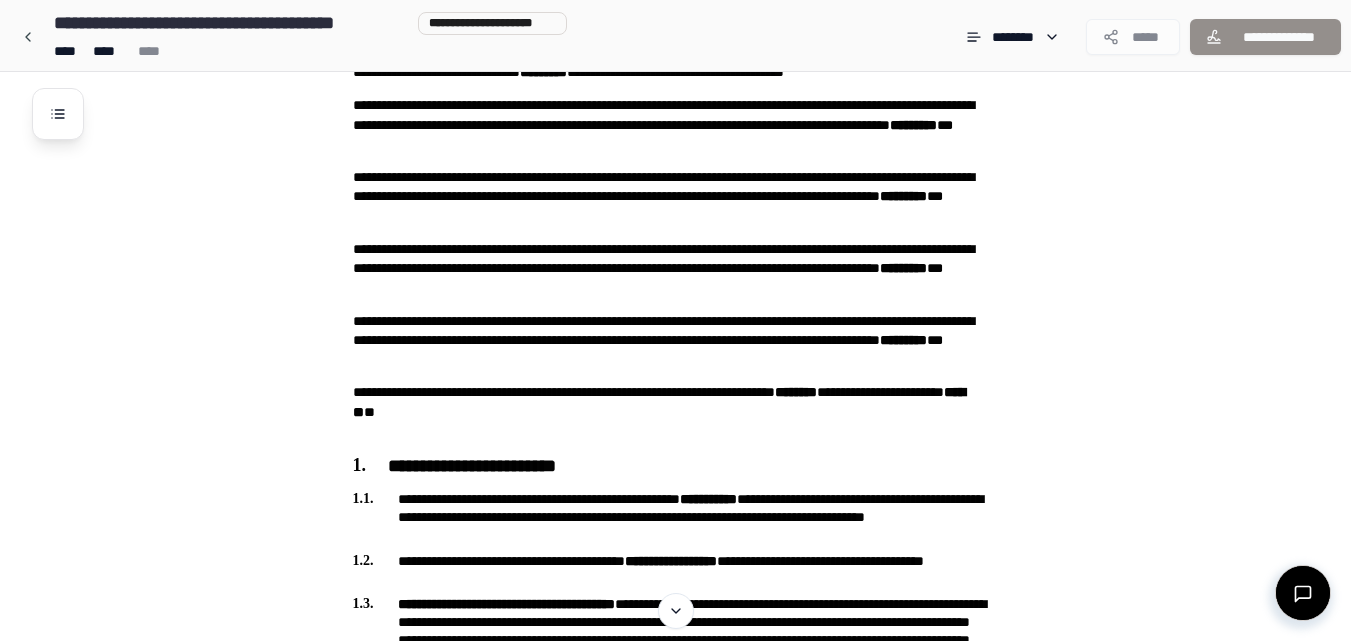 scroll, scrollTop: 44, scrollLeft: 0, axis: vertical 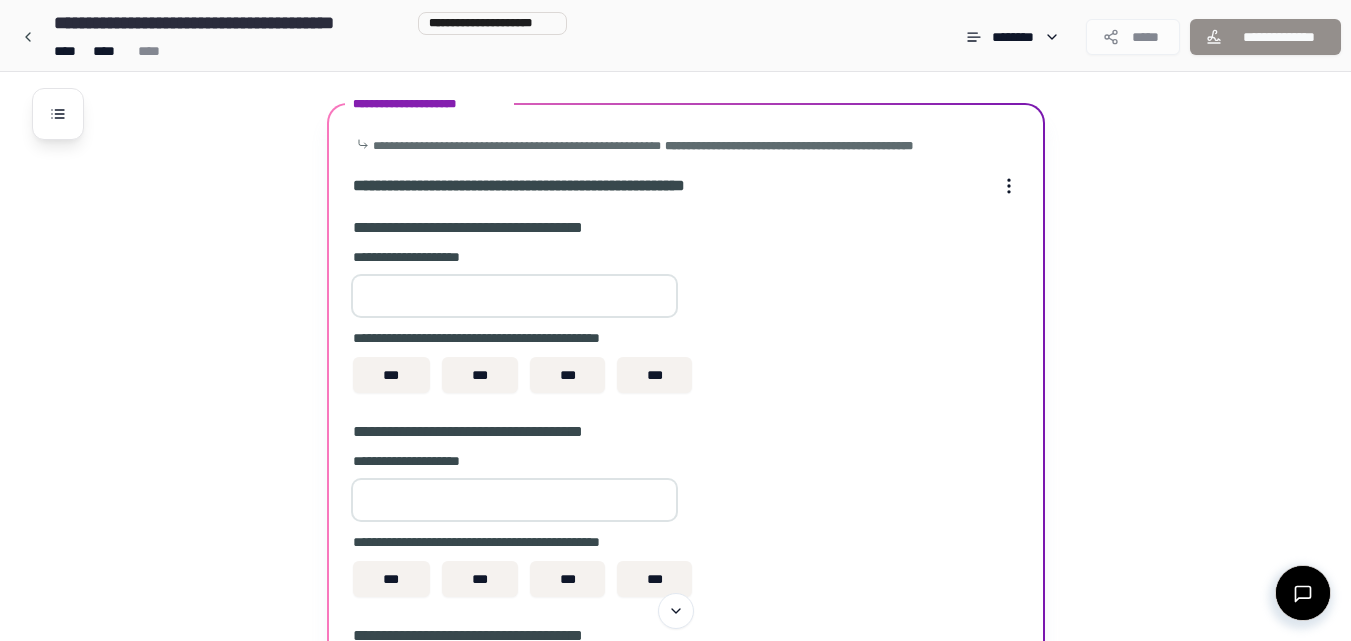 click at bounding box center (514, 296) 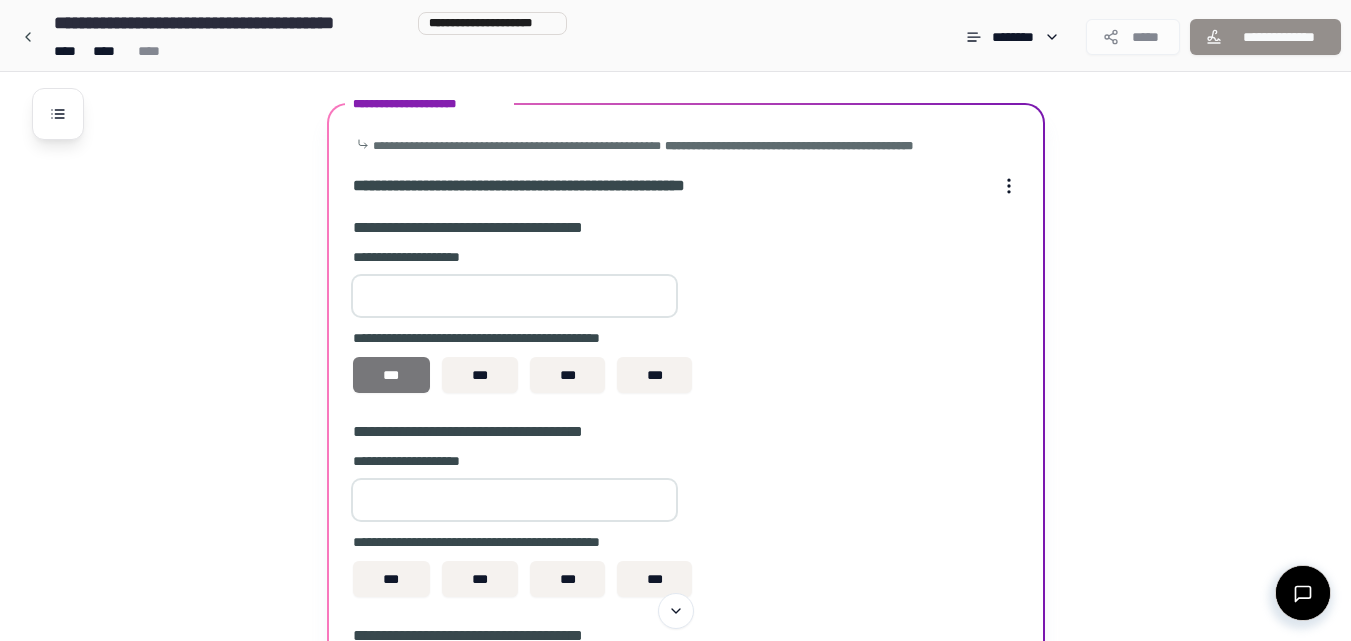 click on "***" at bounding box center (391, 375) 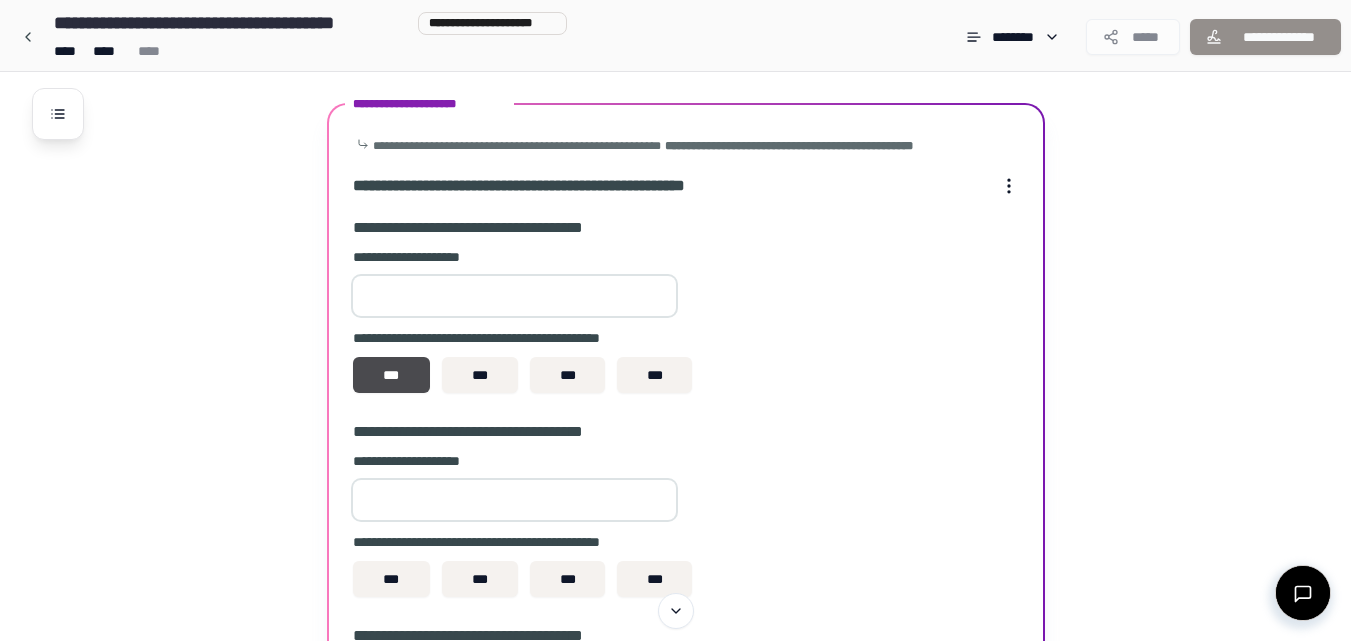 click at bounding box center [514, 500] 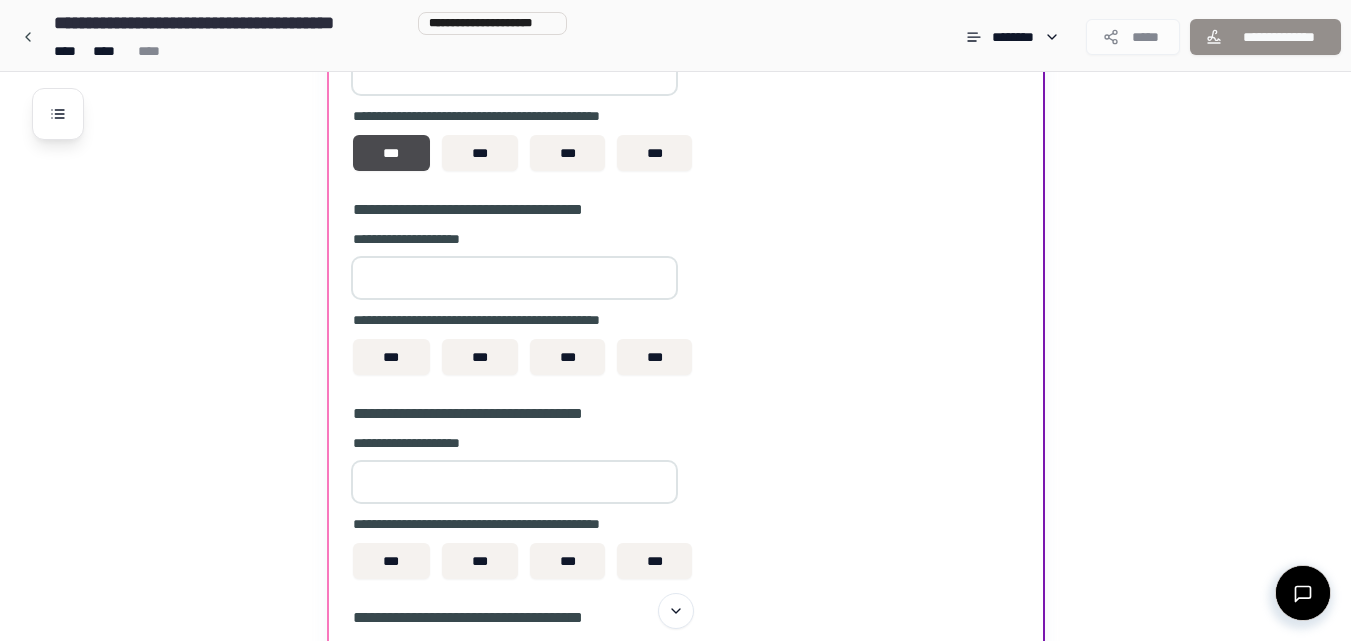 scroll, scrollTop: 945, scrollLeft: 0, axis: vertical 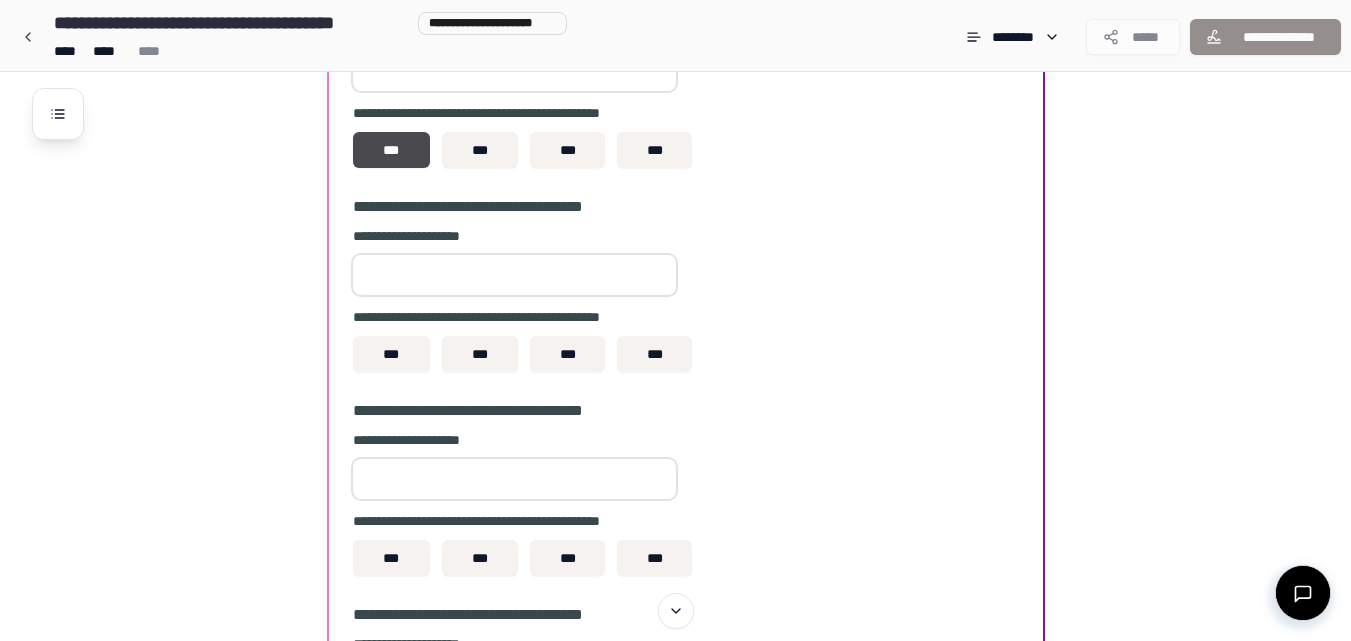 type on "*****" 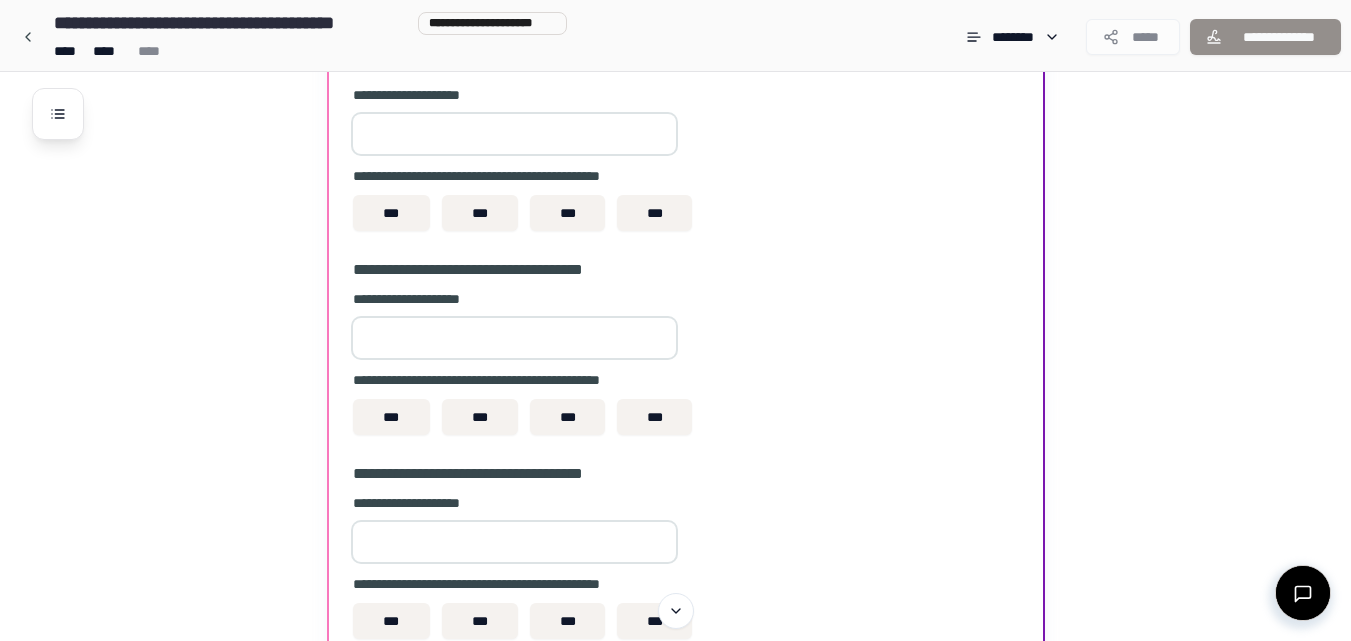 scroll, scrollTop: 1093, scrollLeft: 0, axis: vertical 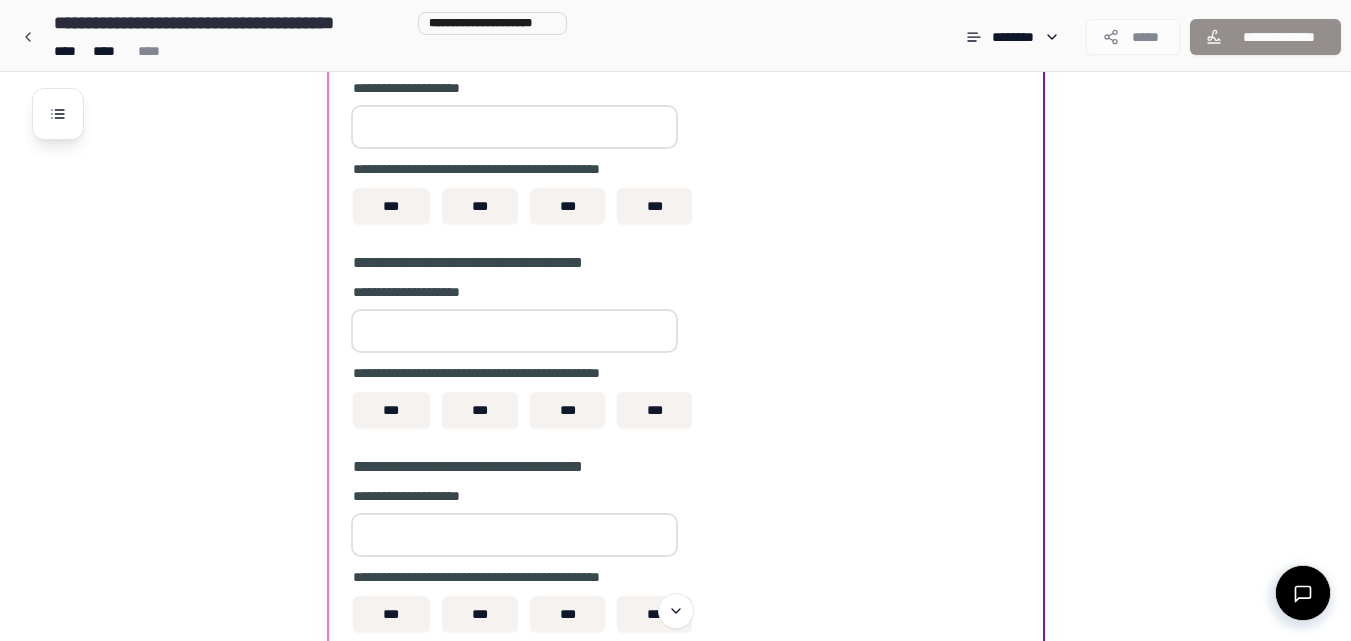 type on "*****" 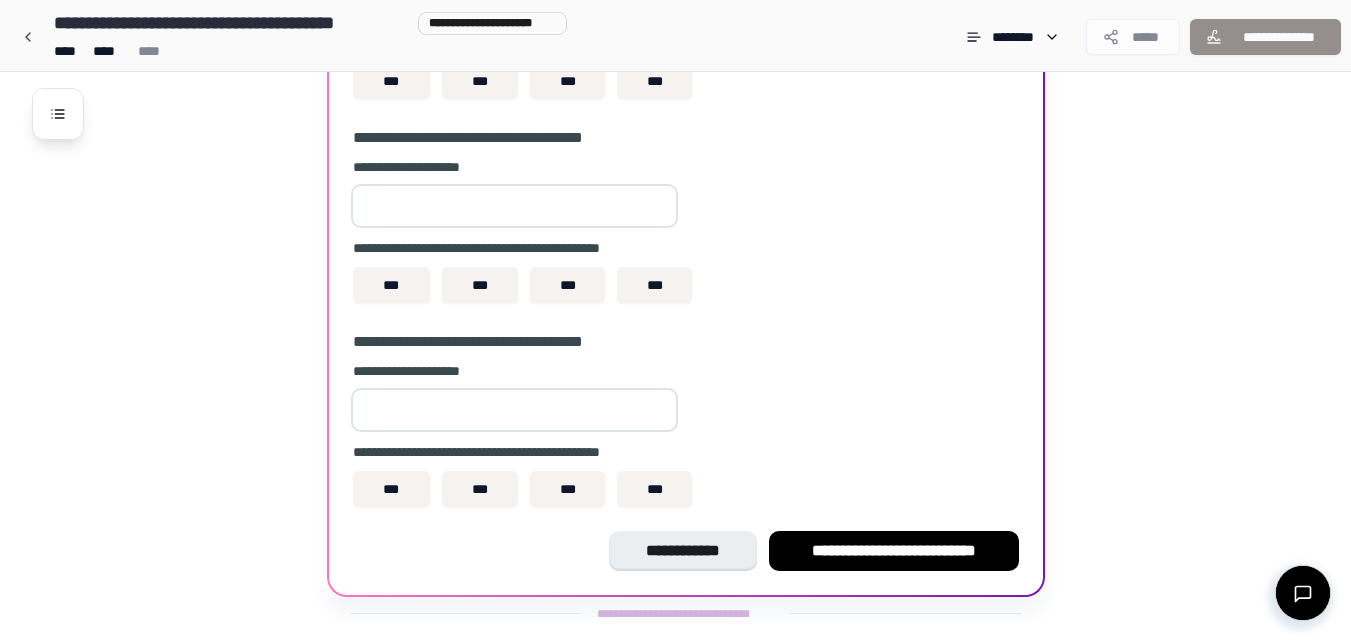 scroll, scrollTop: 1243, scrollLeft: 0, axis: vertical 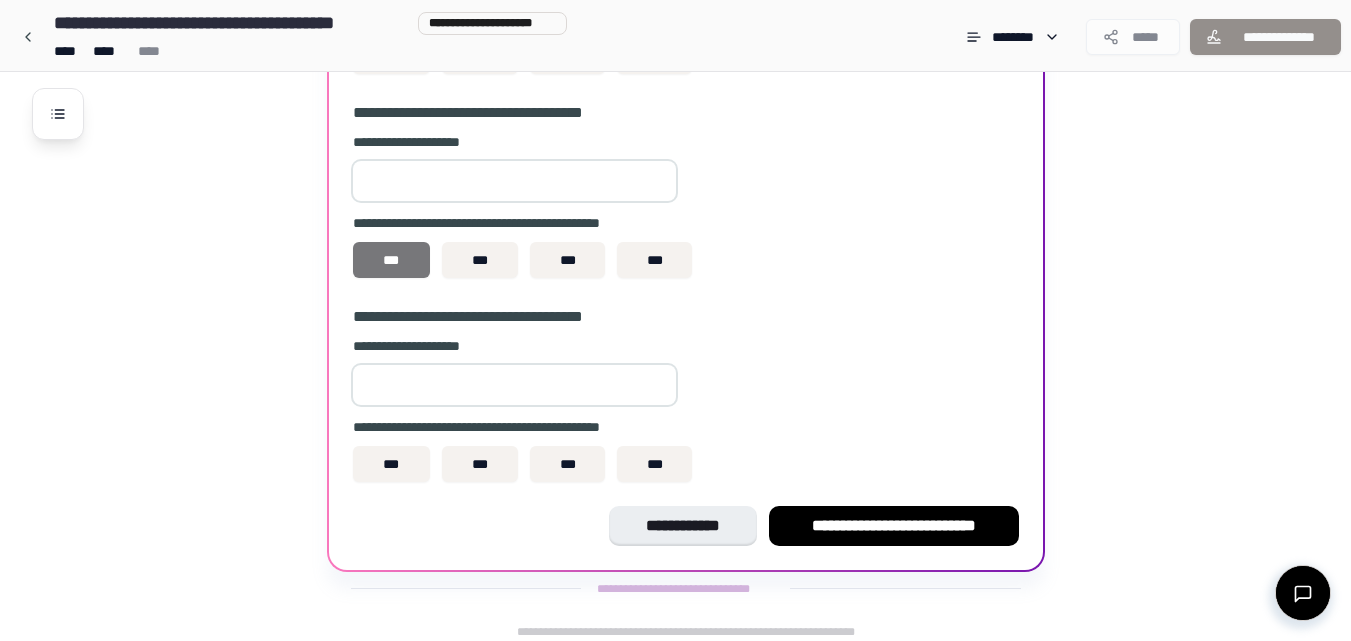 type on "*****" 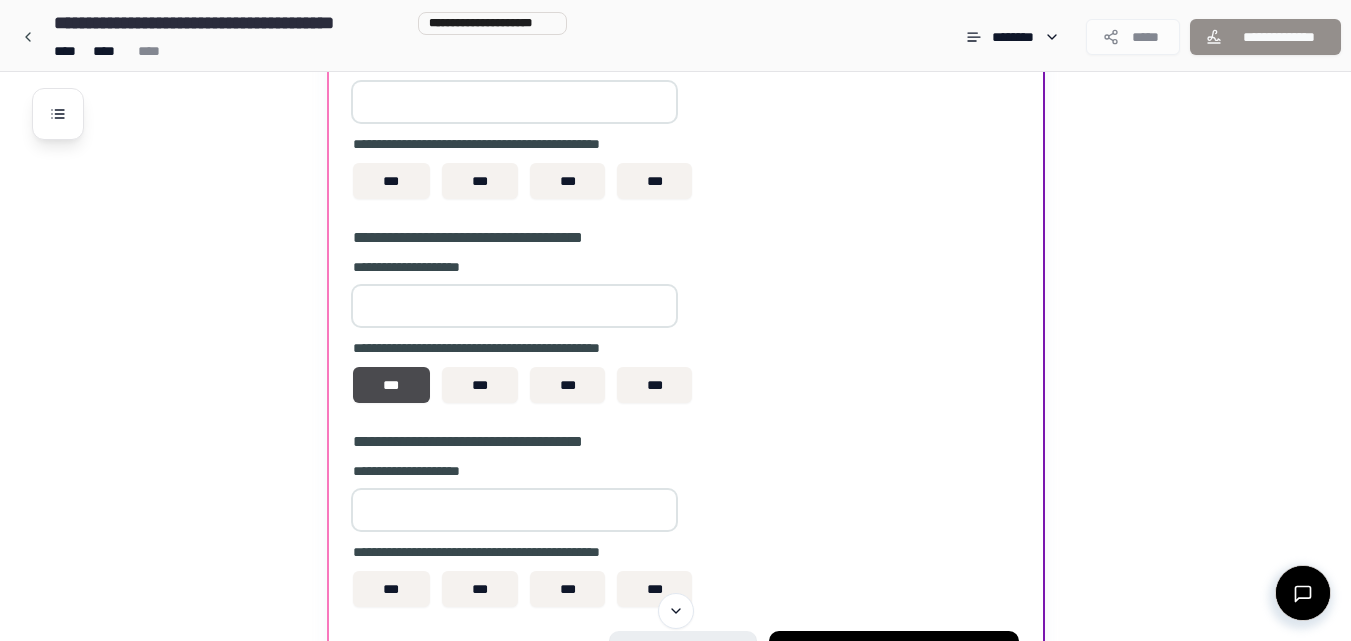scroll, scrollTop: 1071, scrollLeft: 0, axis: vertical 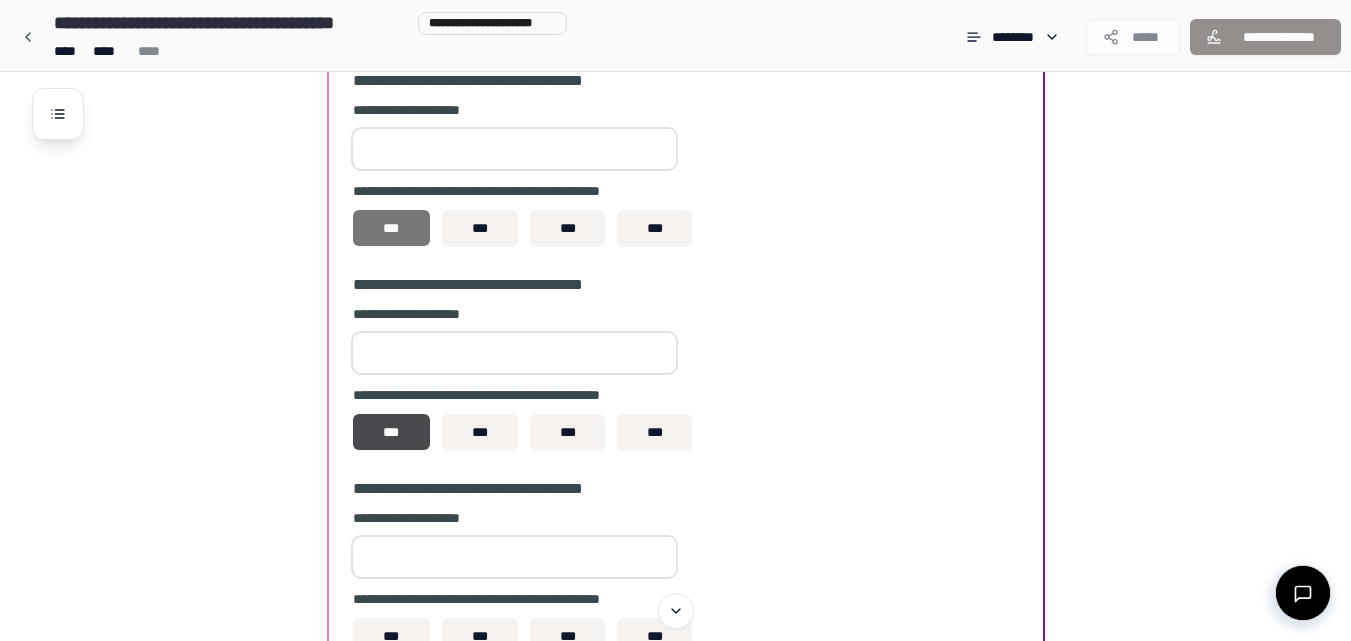 click on "***" at bounding box center [391, 228] 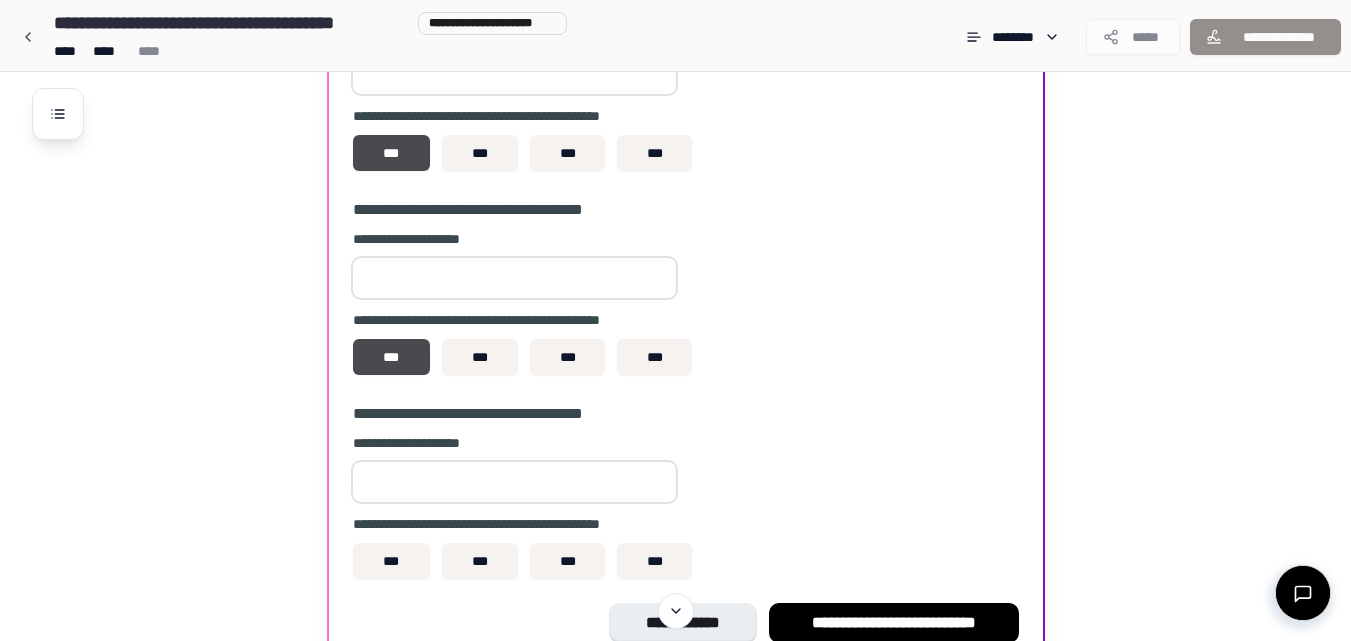 scroll, scrollTop: 1218, scrollLeft: 0, axis: vertical 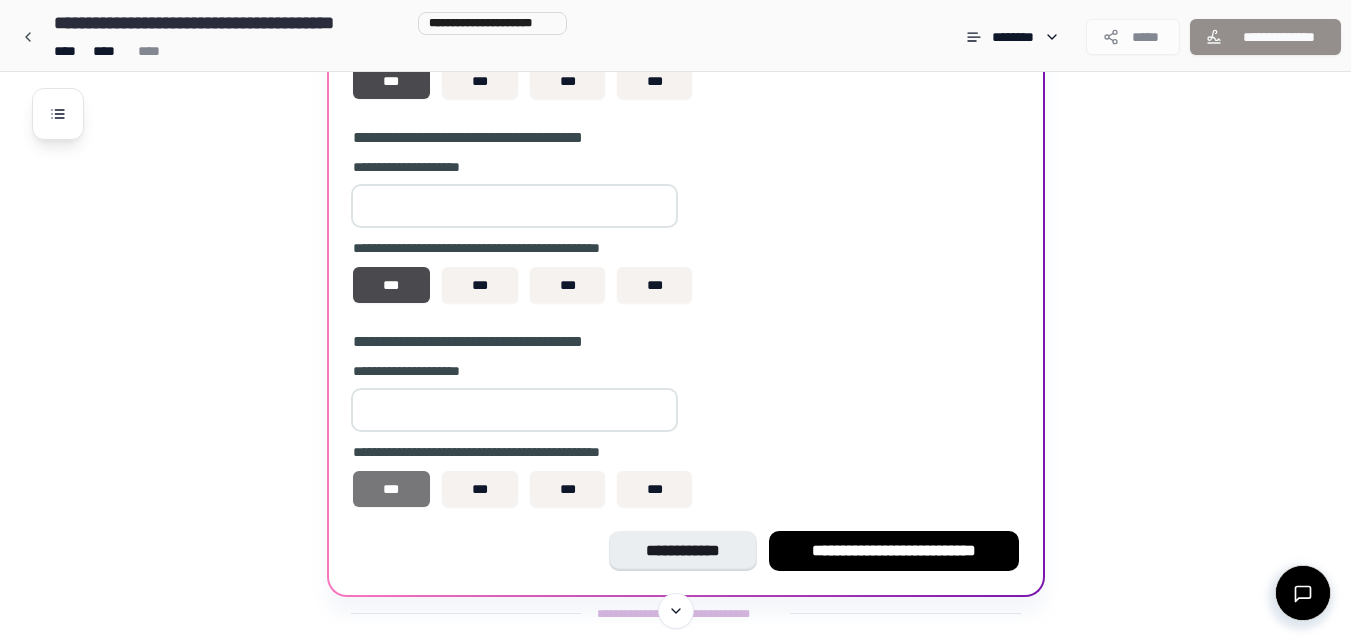 click on "***" at bounding box center [391, 489] 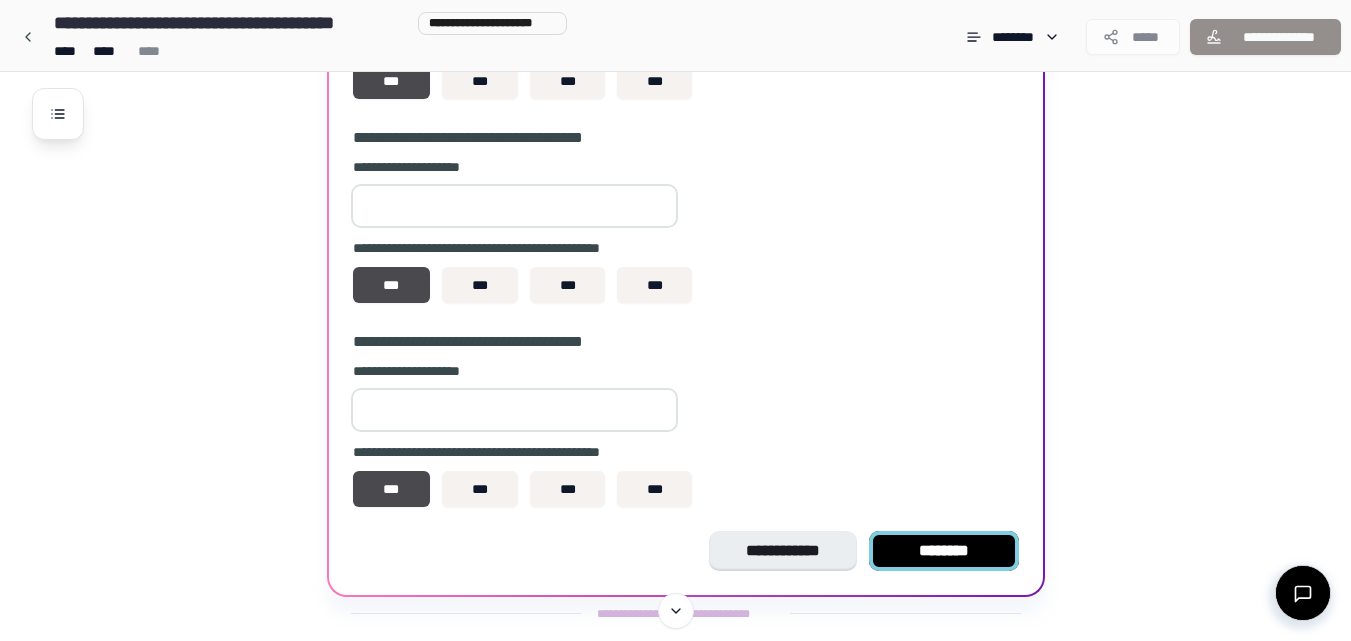 click on "********" at bounding box center (944, 551) 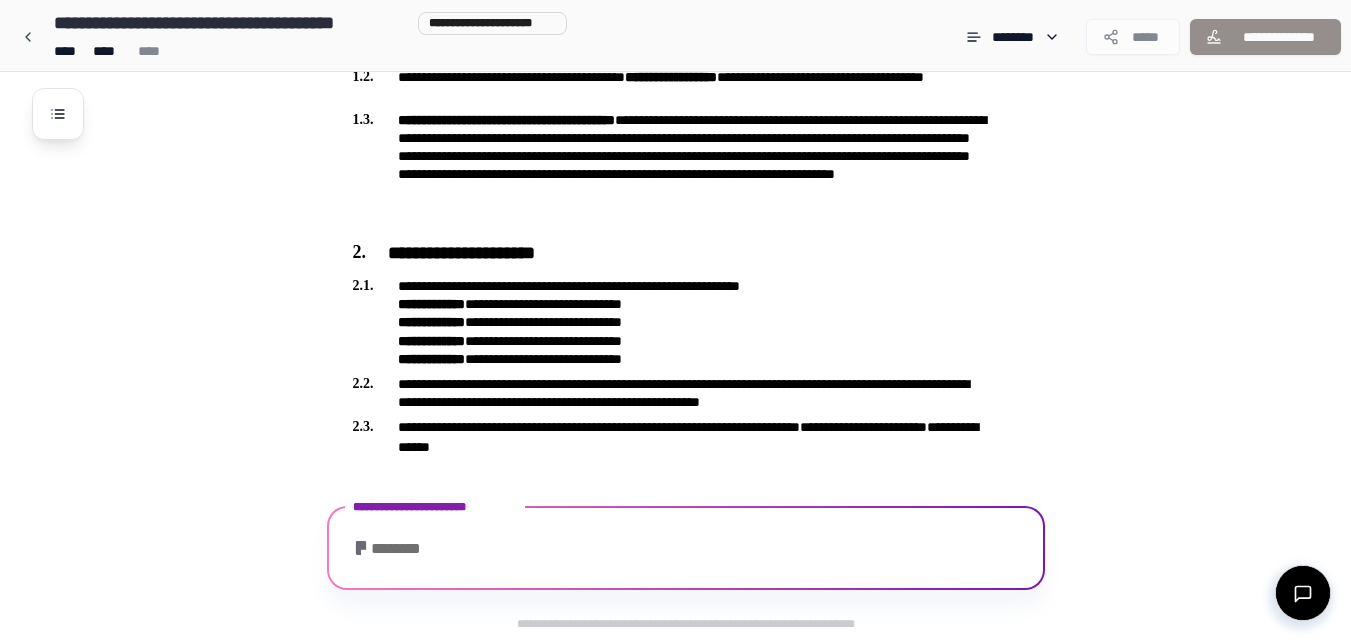 scroll, scrollTop: 976, scrollLeft: 0, axis: vertical 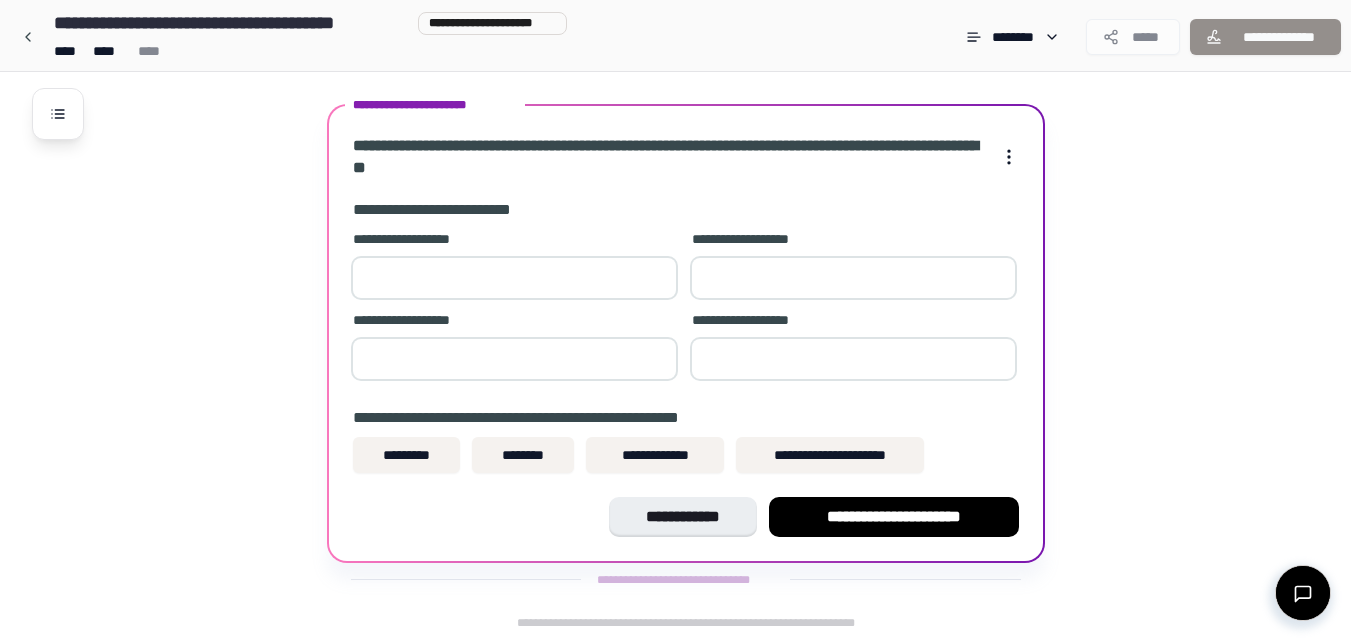 click at bounding box center (514, 278) 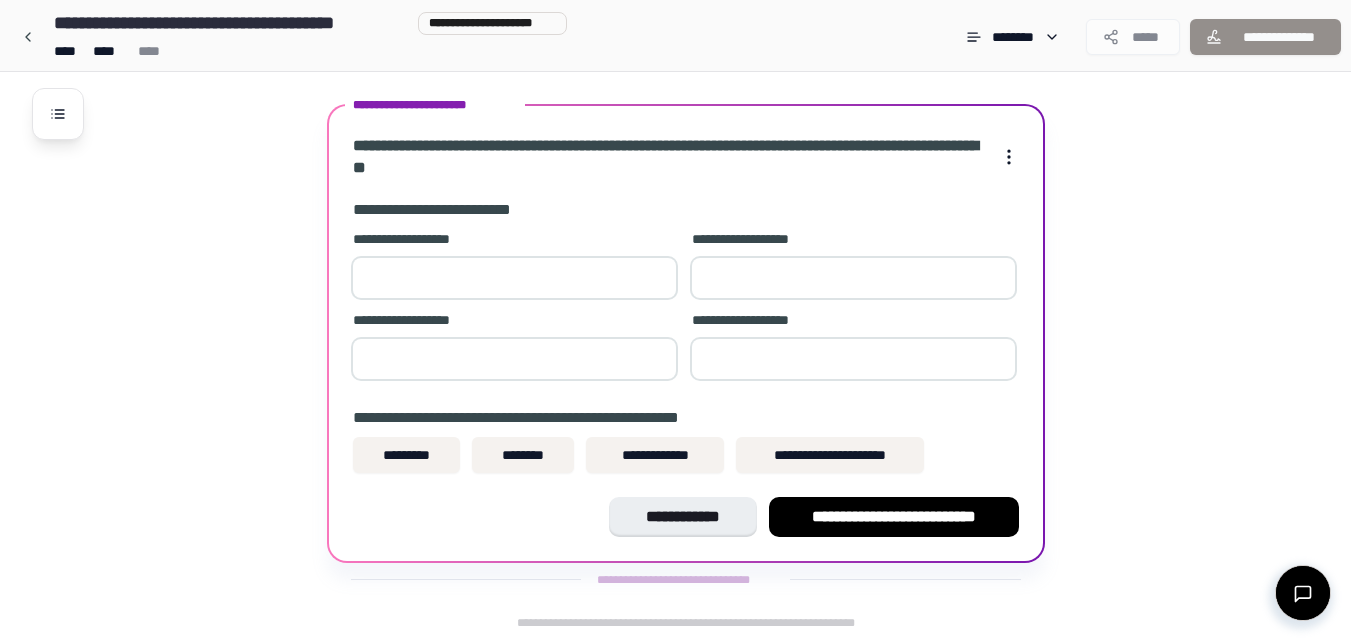 type on "**" 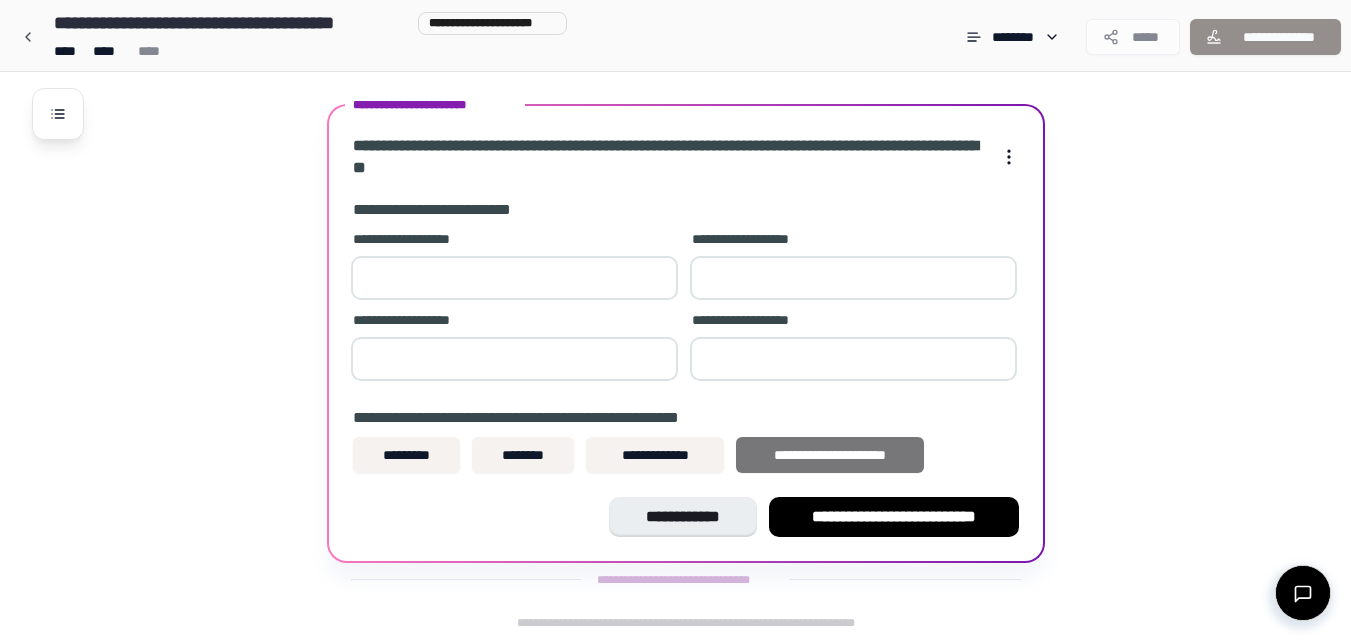 type on "****" 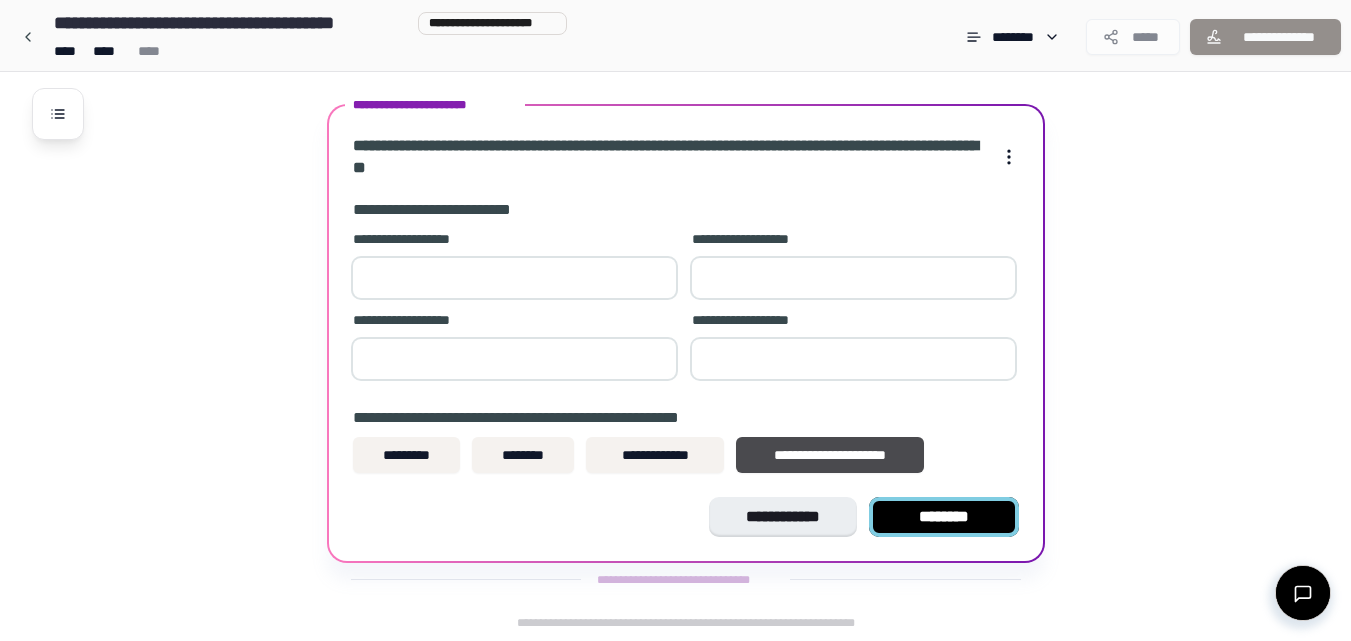 click on "********" at bounding box center (944, 517) 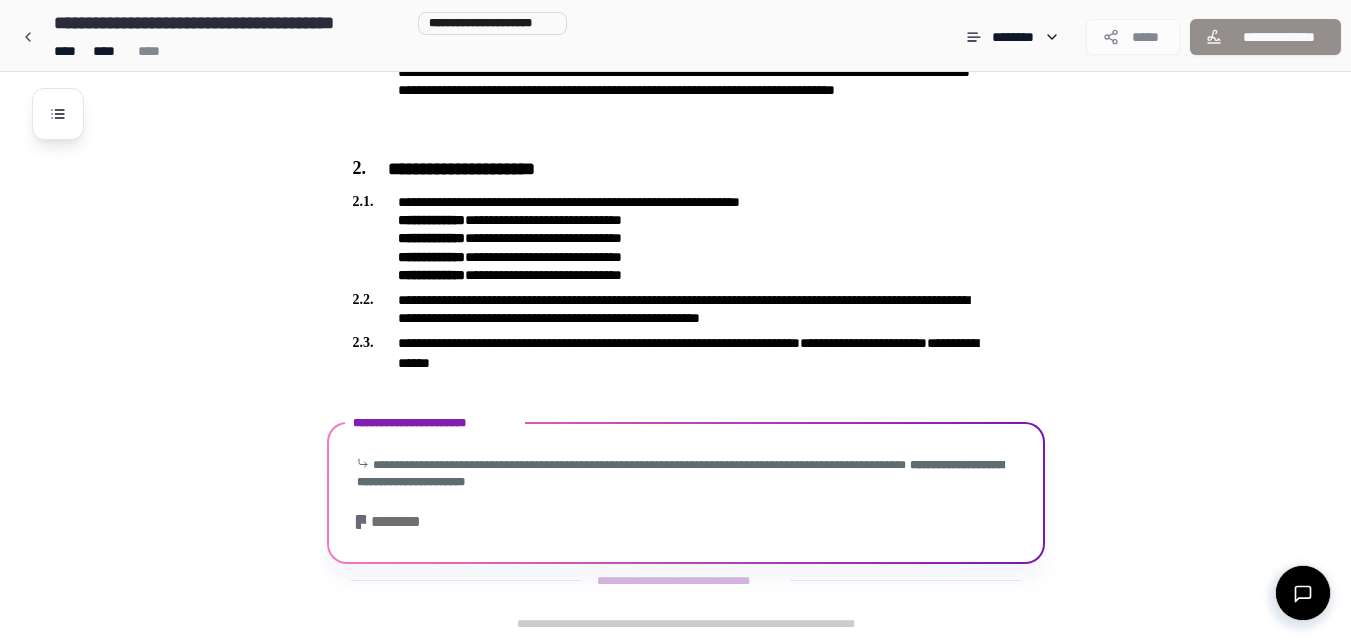 scroll, scrollTop: 811, scrollLeft: 0, axis: vertical 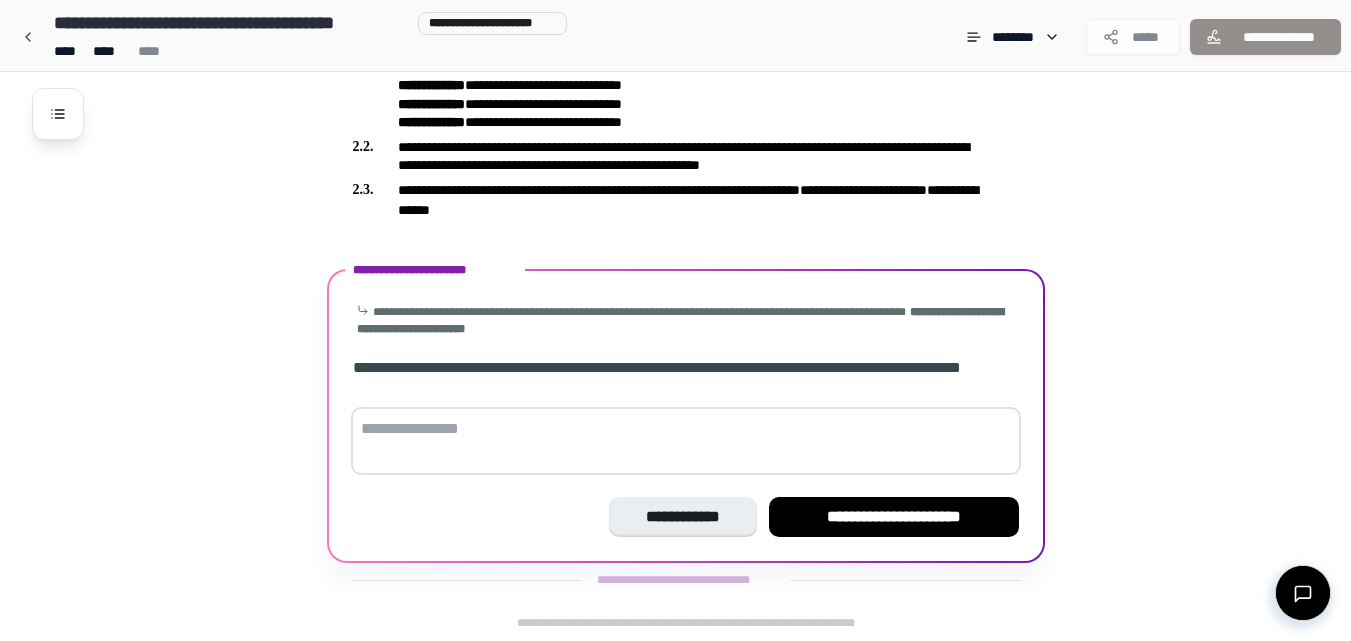 click on "**********" at bounding box center (686, 419) 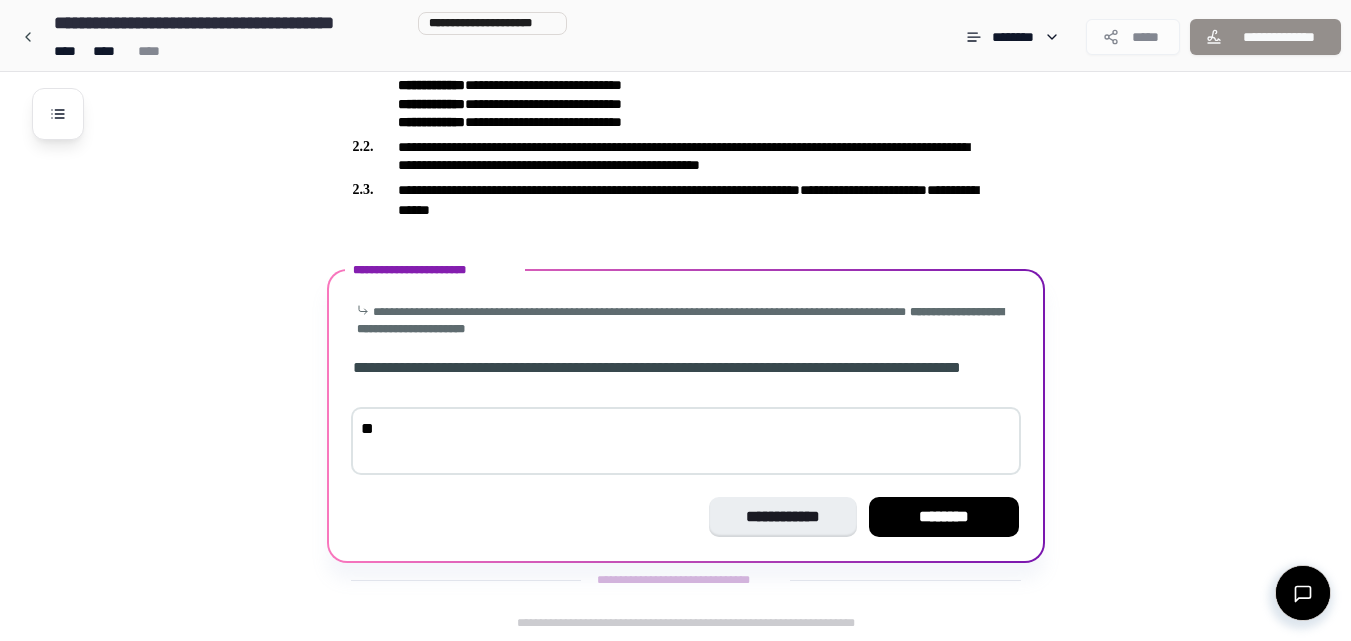 type on "*" 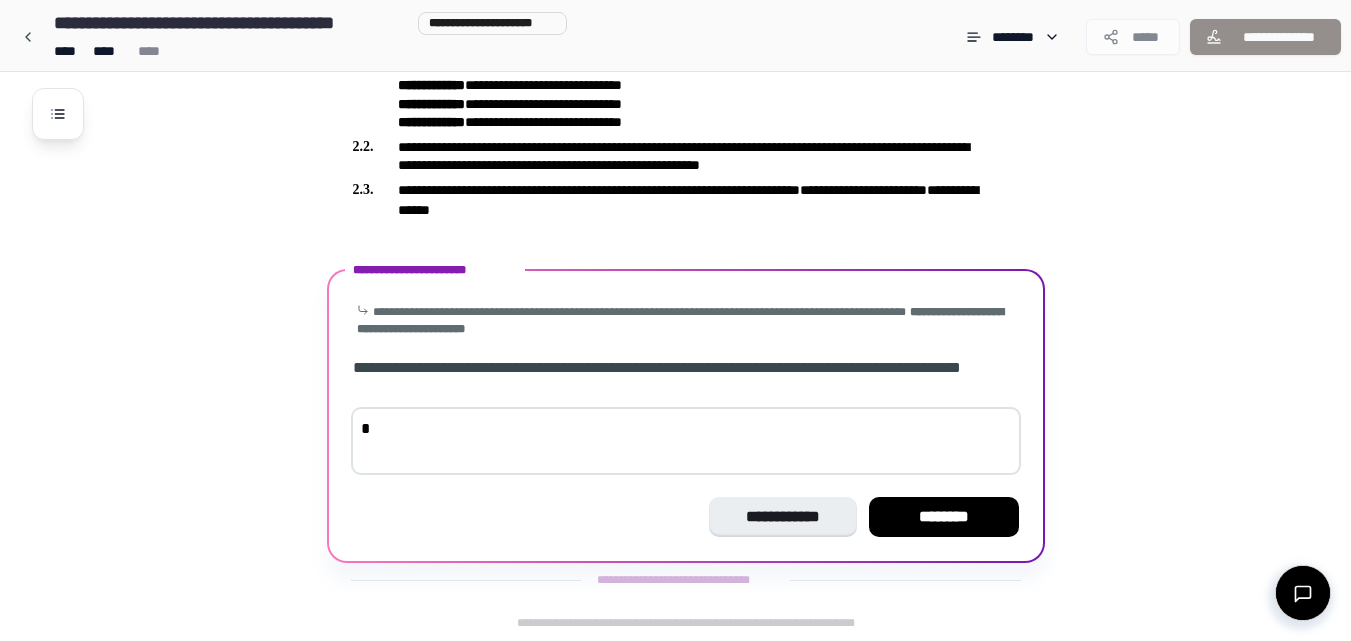 type 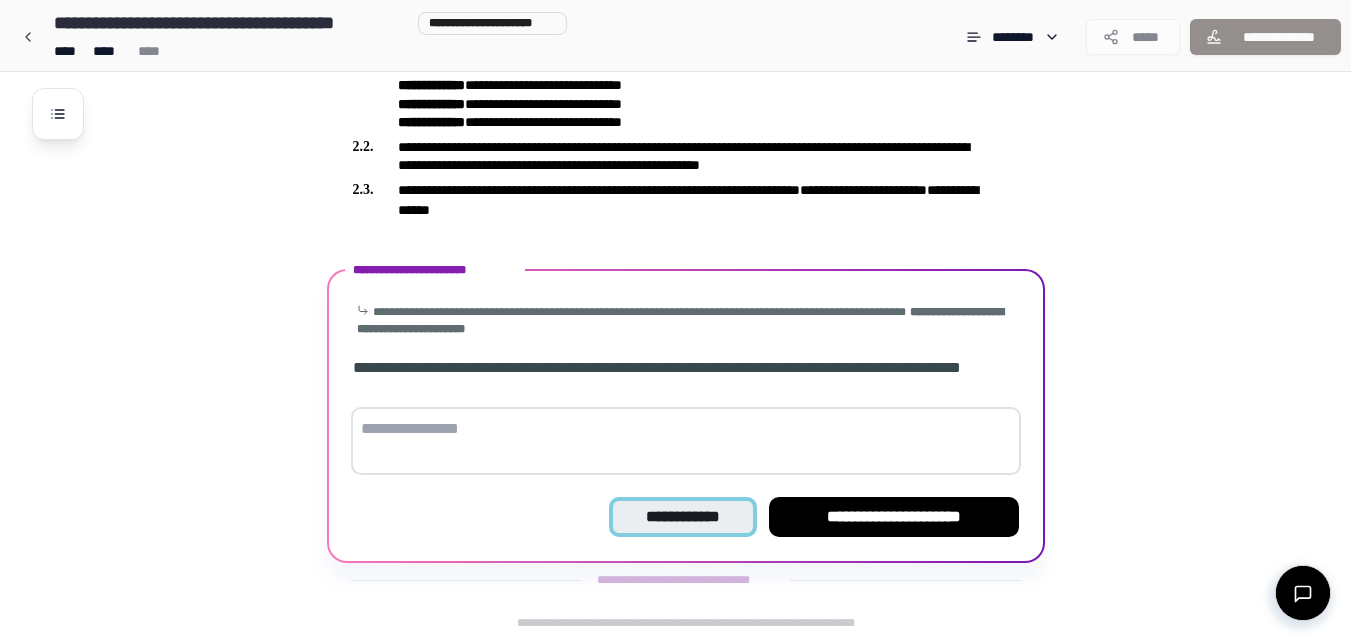 click on "**********" at bounding box center [682, 517] 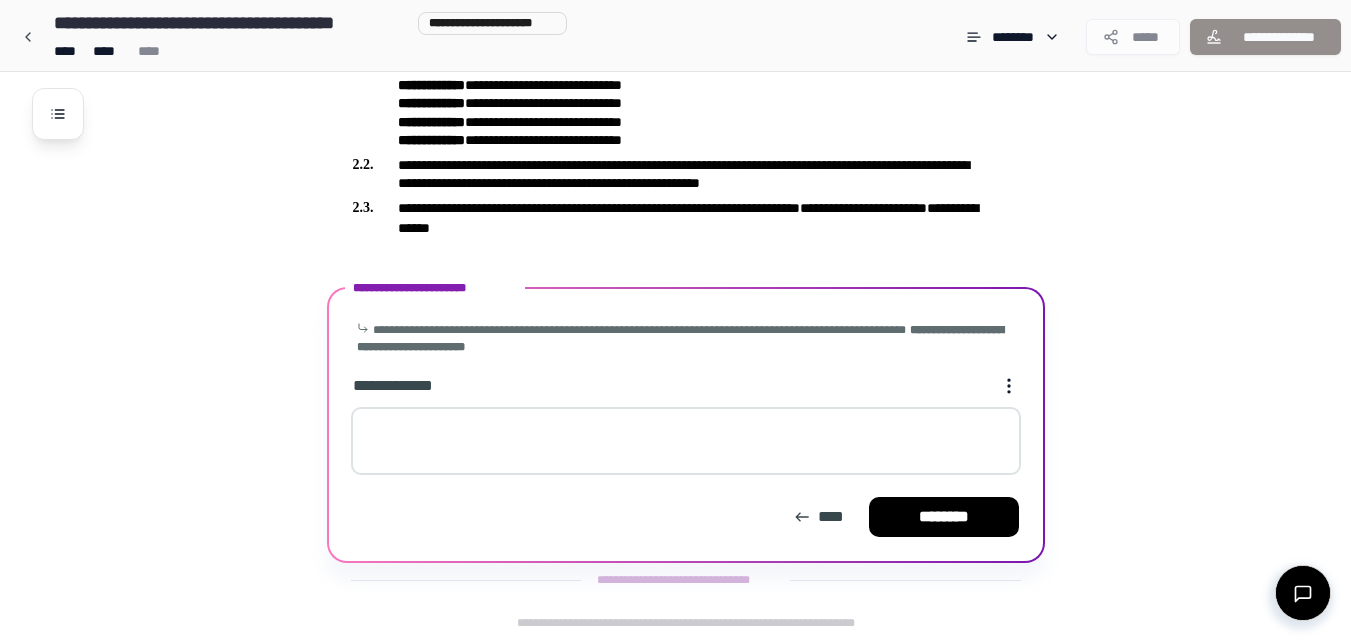 click at bounding box center [686, 441] 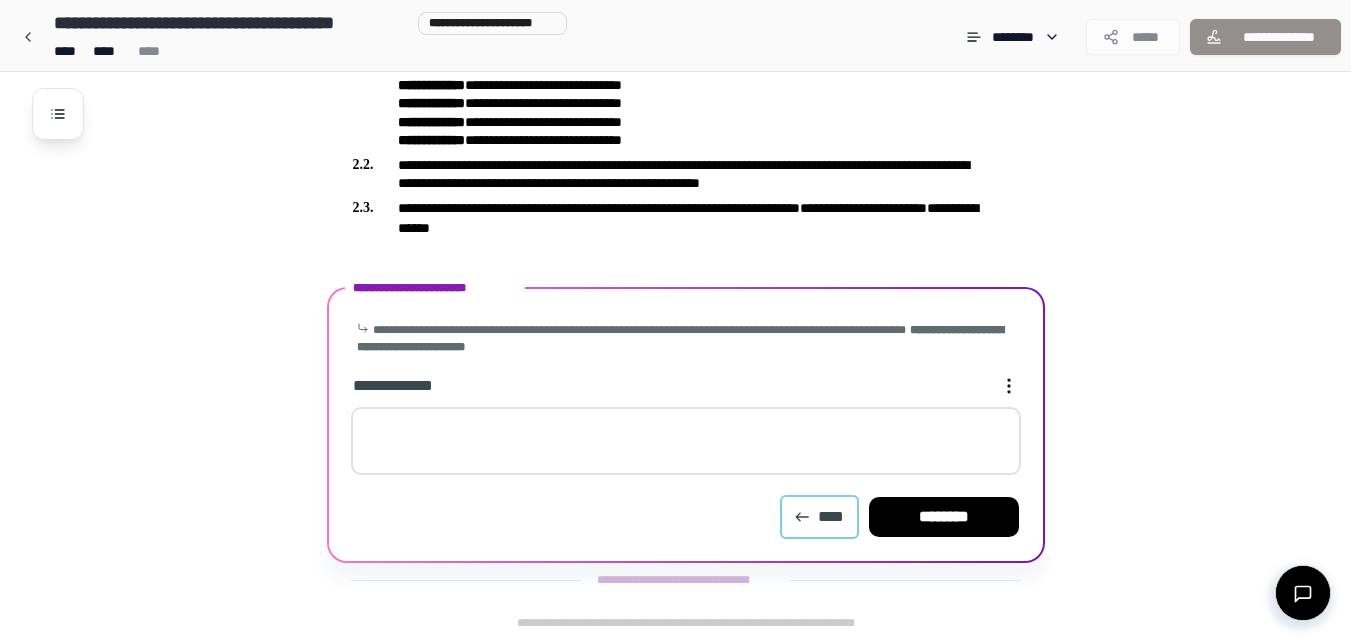 click on "****" at bounding box center [819, 517] 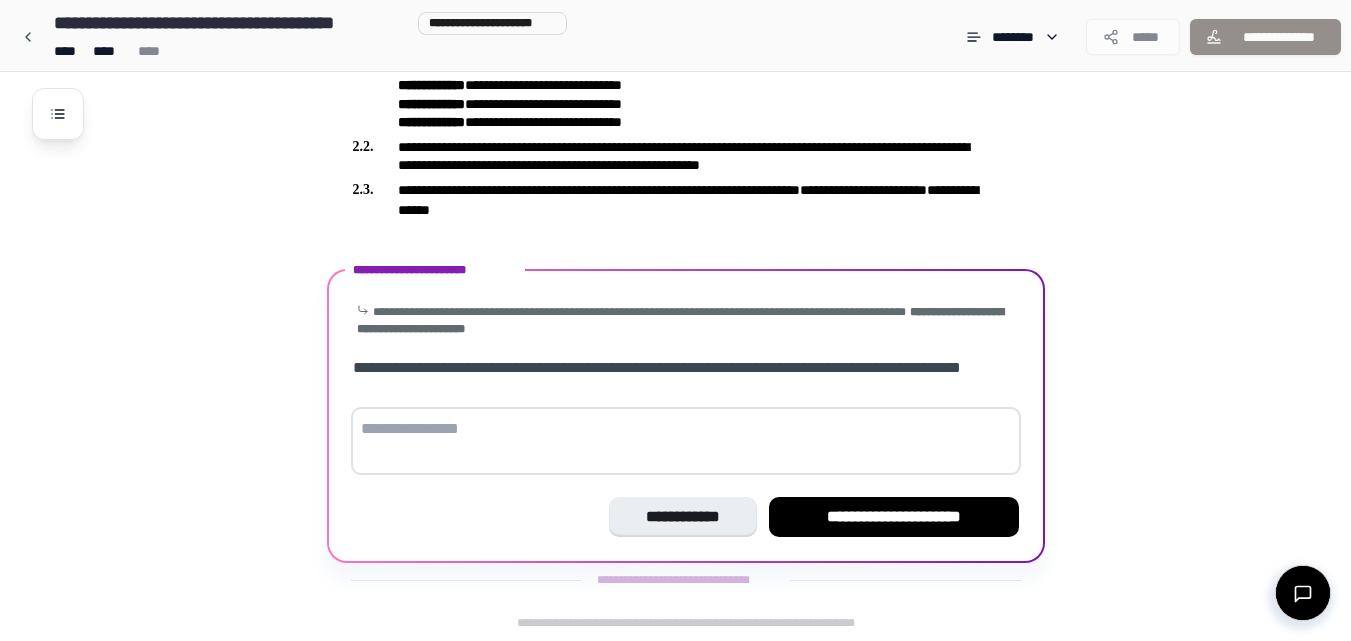 click at bounding box center (686, 441) 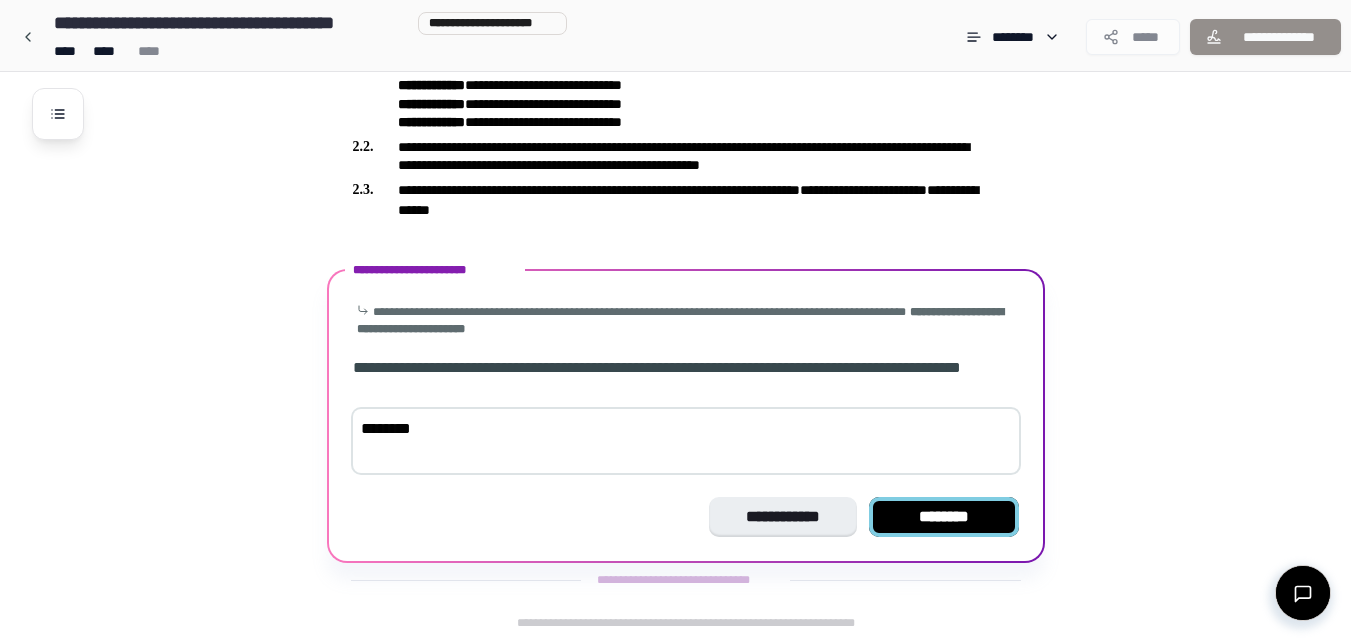 type on "********" 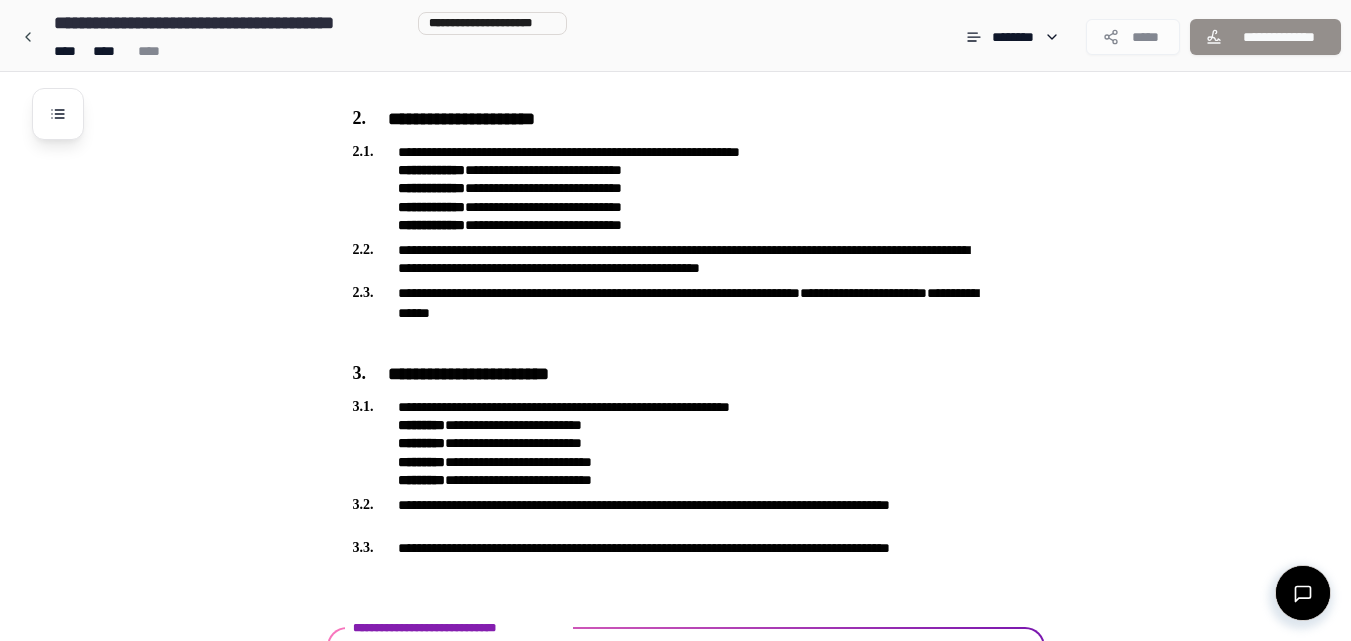 scroll, scrollTop: 829, scrollLeft: 0, axis: vertical 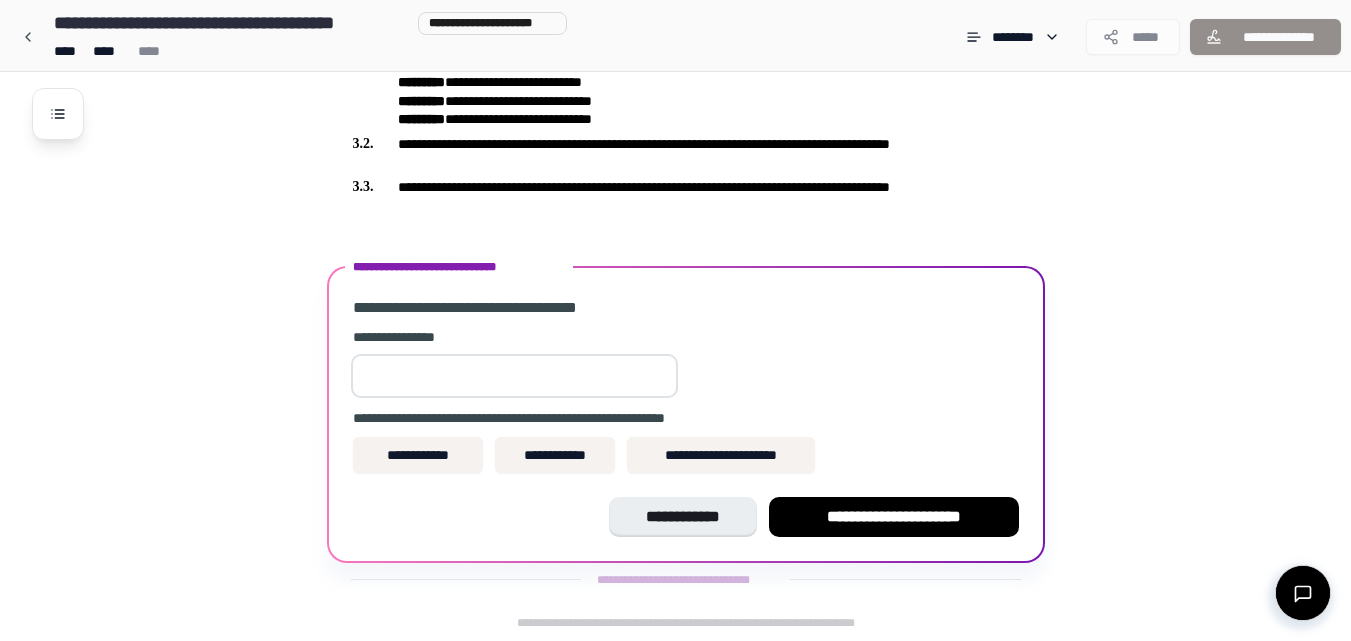 click at bounding box center (514, 376) 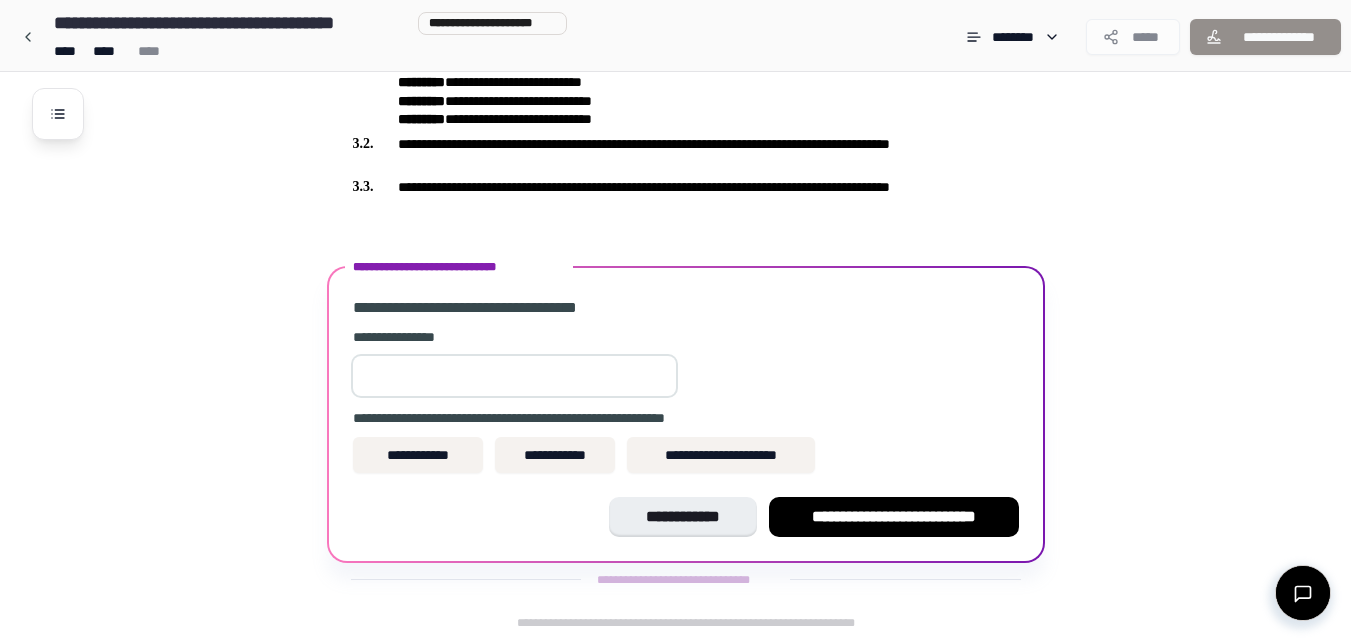 click on "**" at bounding box center [514, 376] 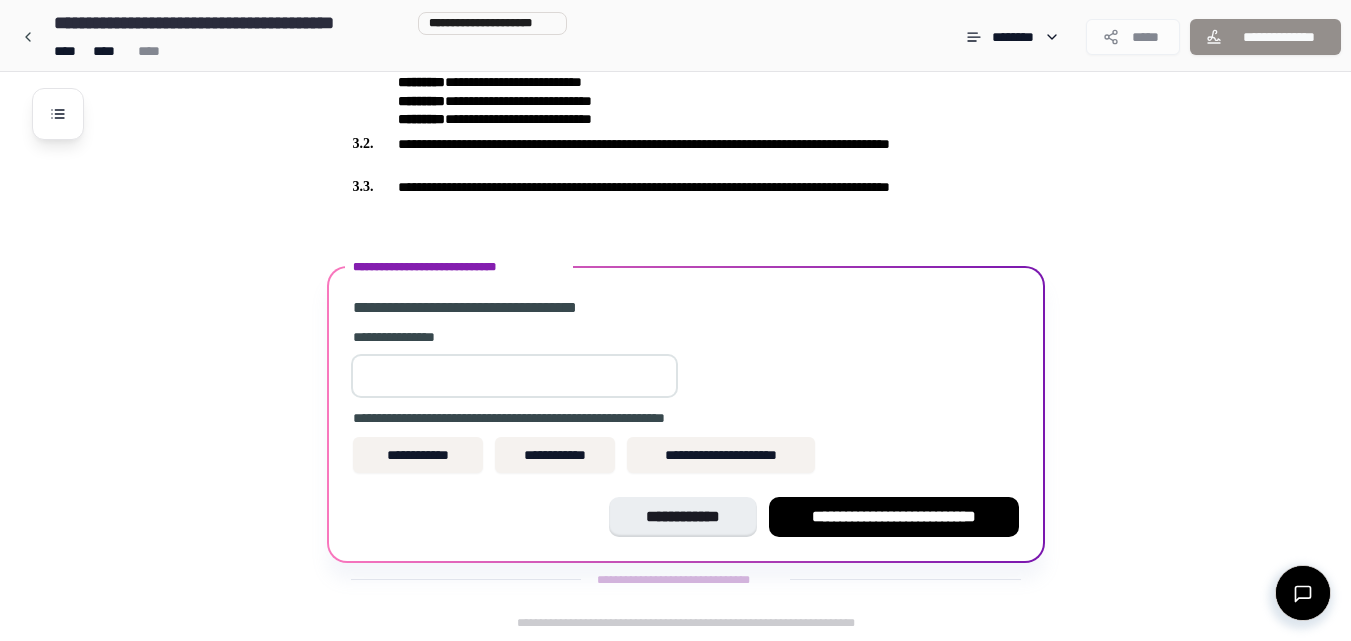 click on "*" at bounding box center [514, 376] 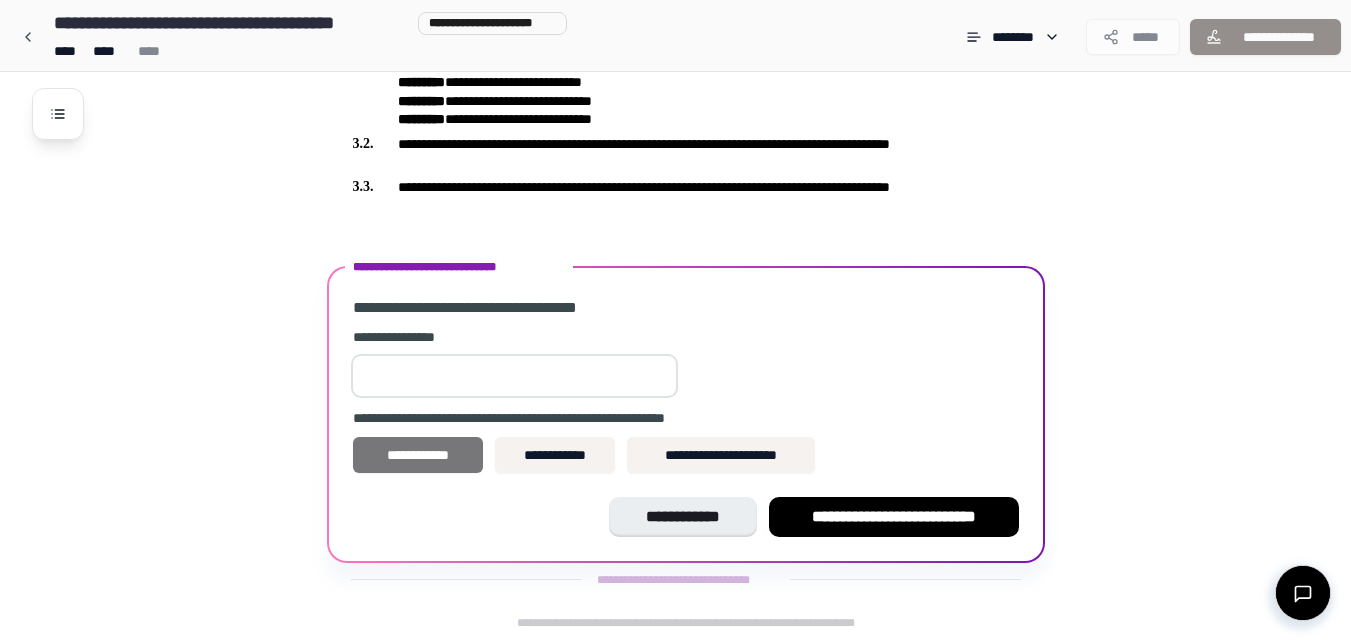 type on "*" 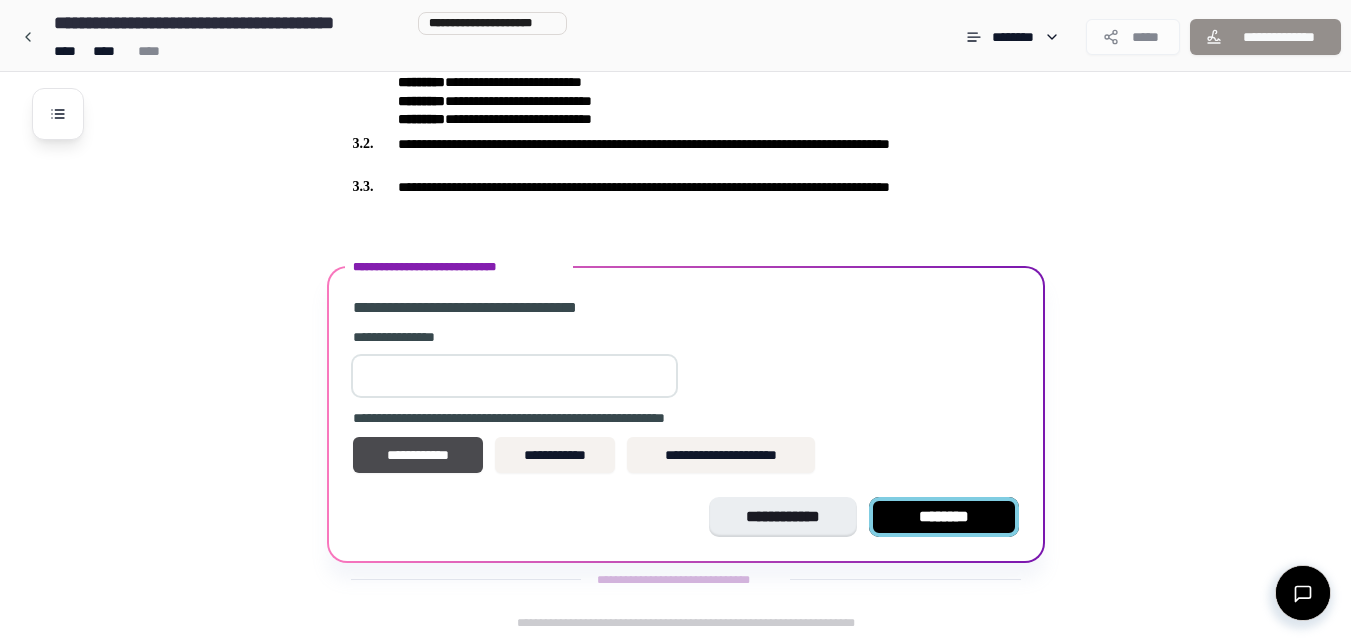 click on "********" at bounding box center (944, 517) 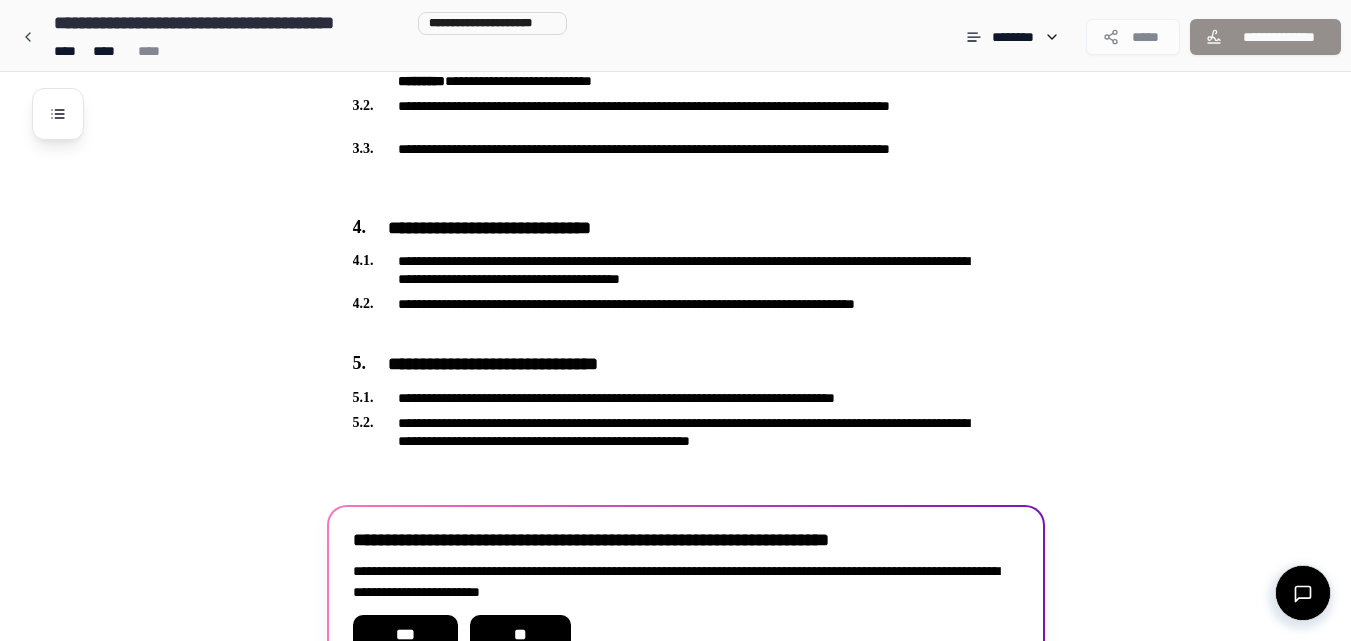 scroll, scrollTop: 1225, scrollLeft: 0, axis: vertical 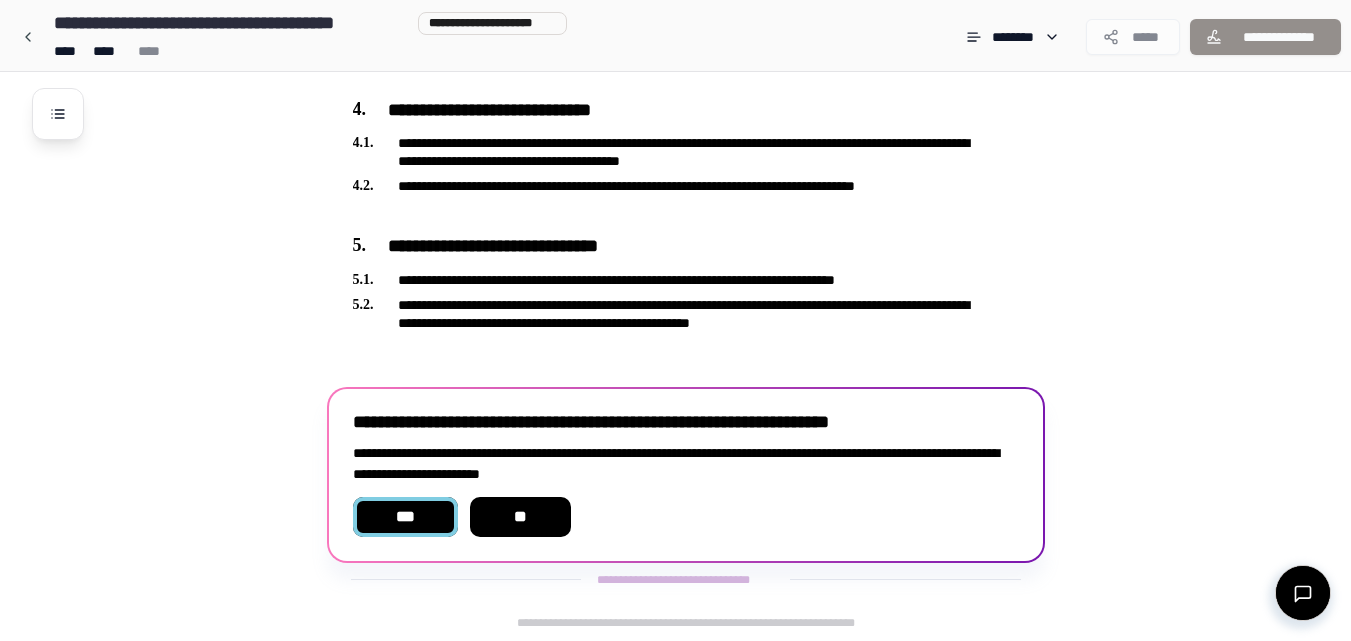 click on "***" at bounding box center (405, 517) 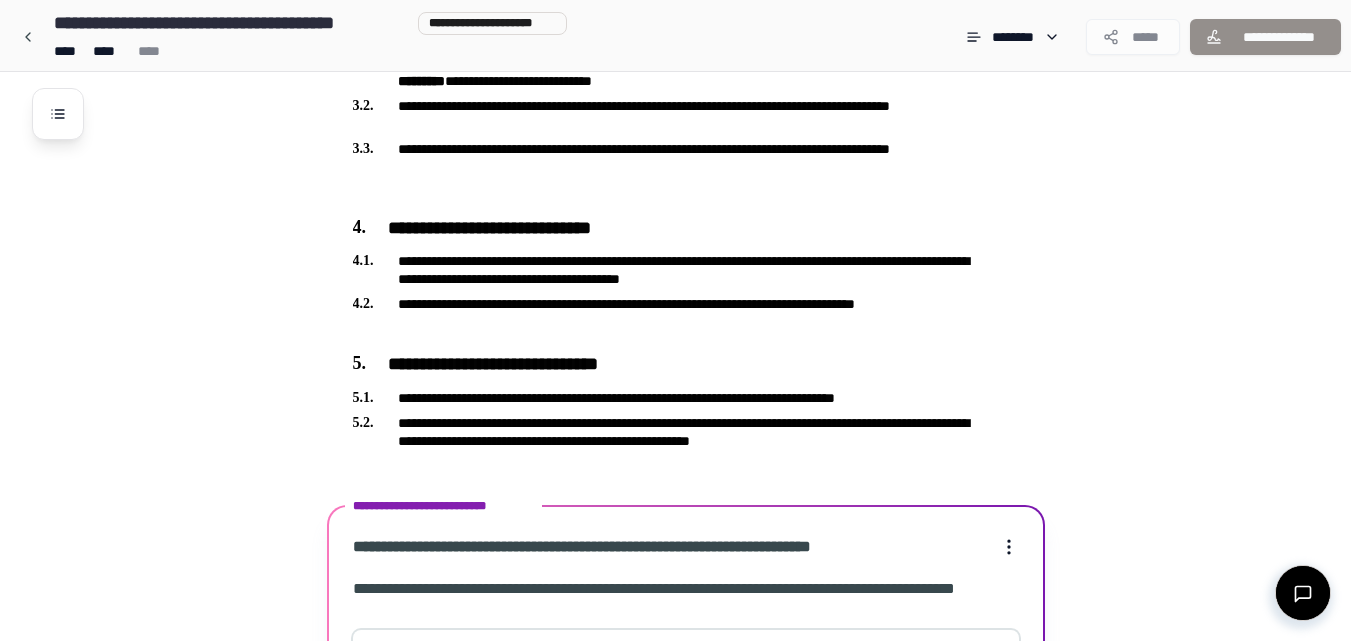 scroll, scrollTop: 1760, scrollLeft: 0, axis: vertical 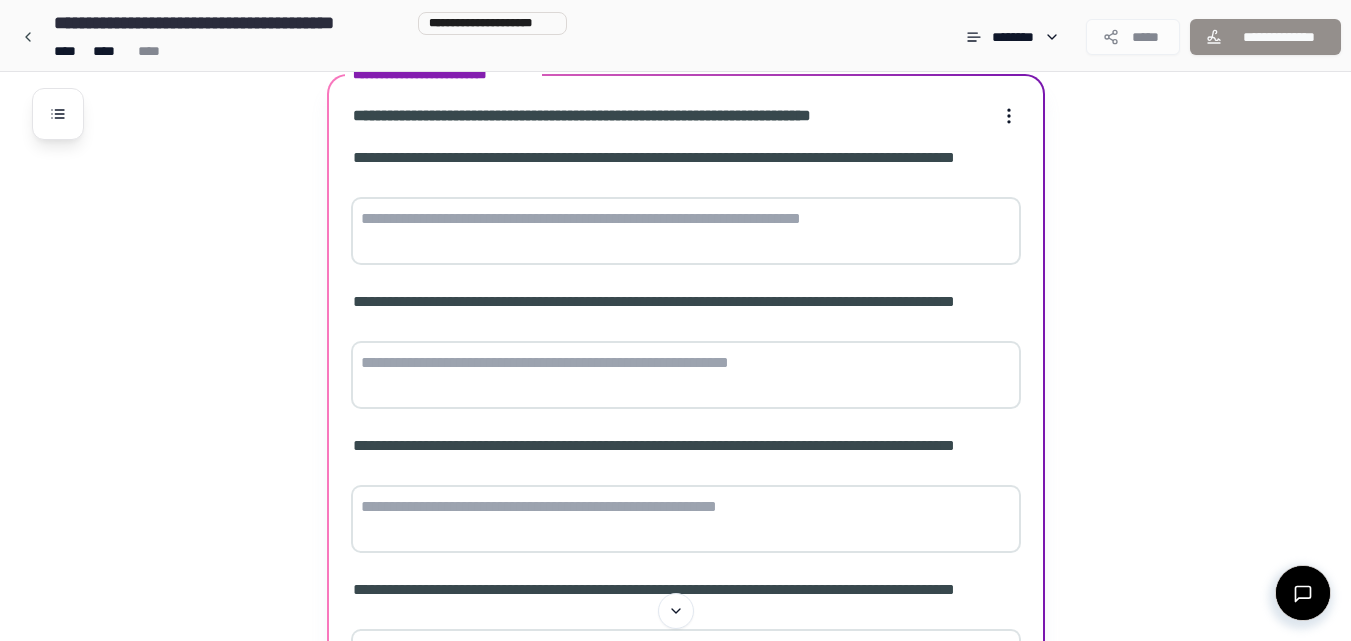 click at bounding box center [686, 231] 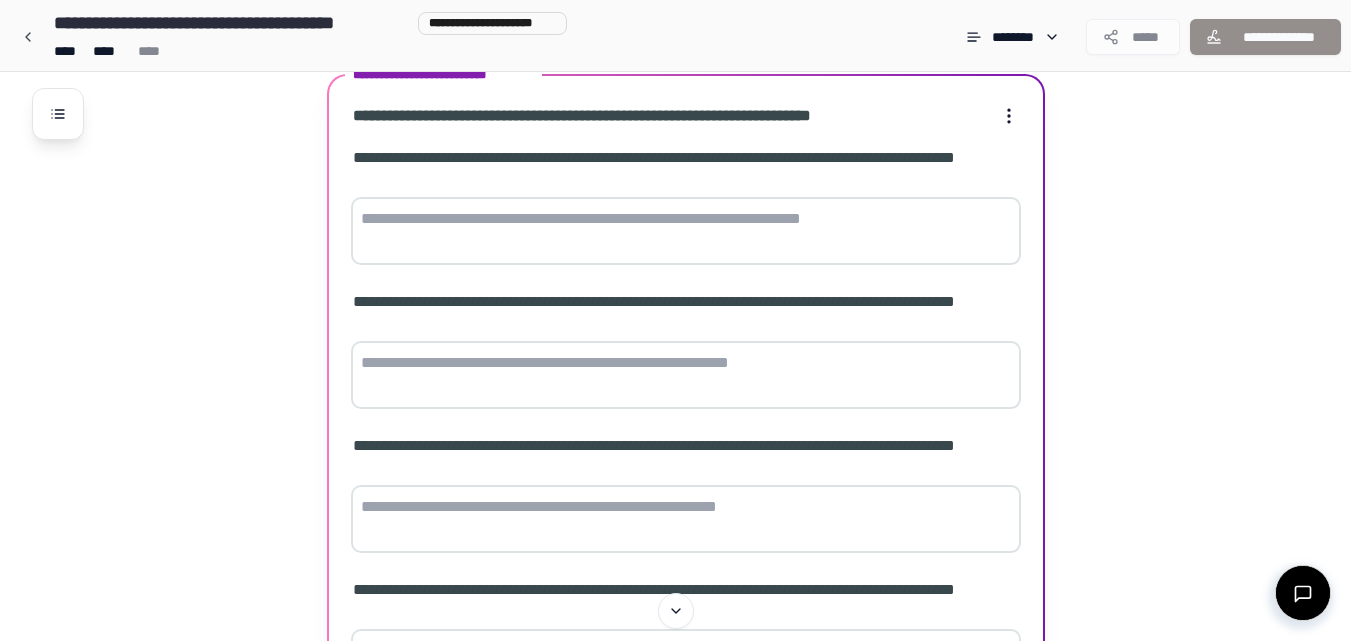 paste on "**********" 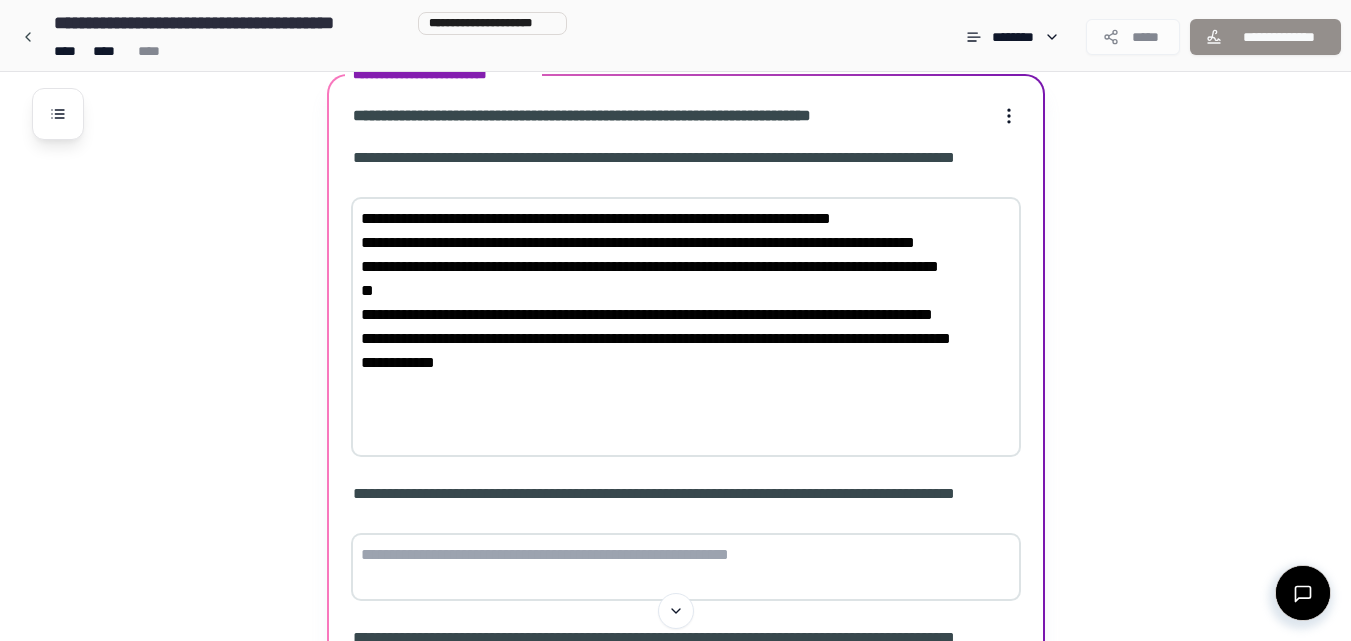 drag, startPoint x: 509, startPoint y: 243, endPoint x: 360, endPoint y: 216, distance: 151.42654 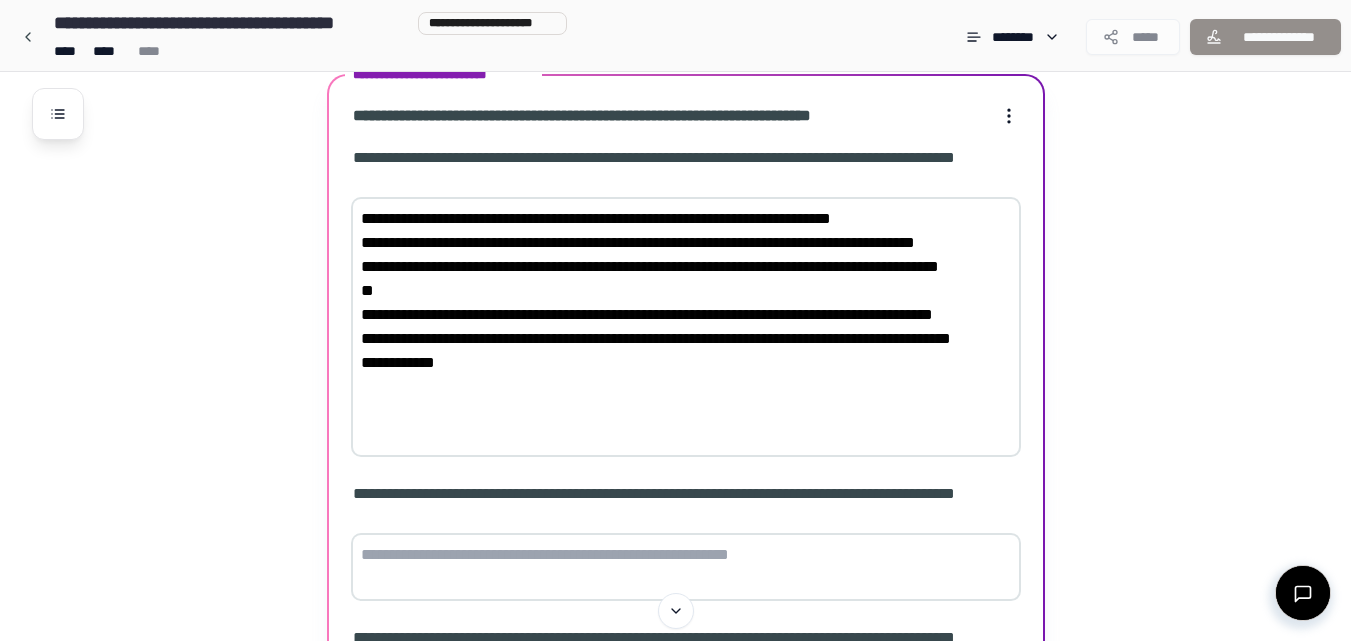 click on "**********" at bounding box center (686, 327) 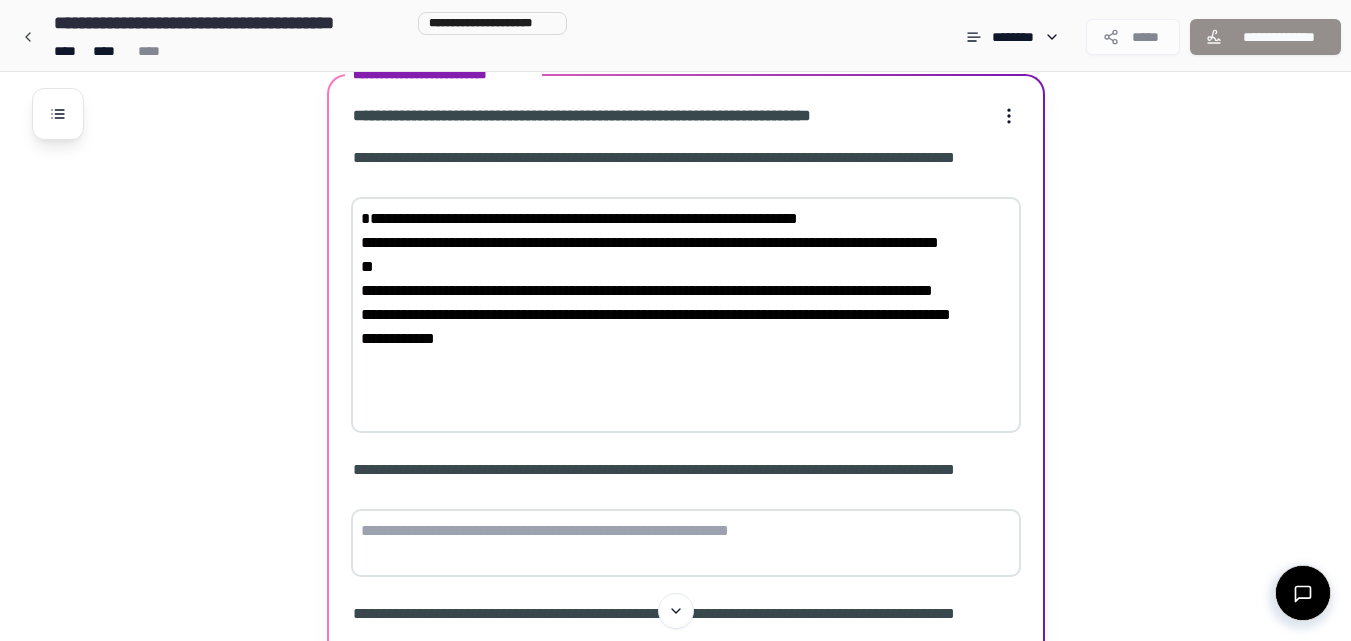 click on "**********" at bounding box center (686, 315) 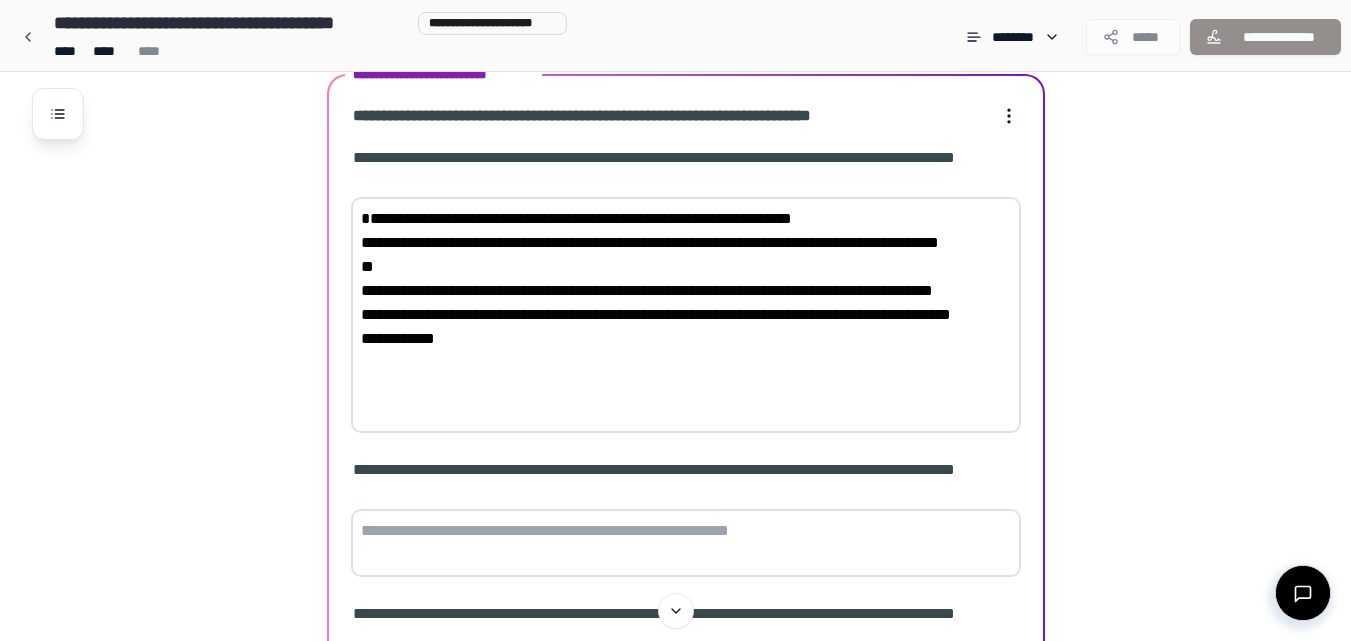 click on "**********" at bounding box center [686, 315] 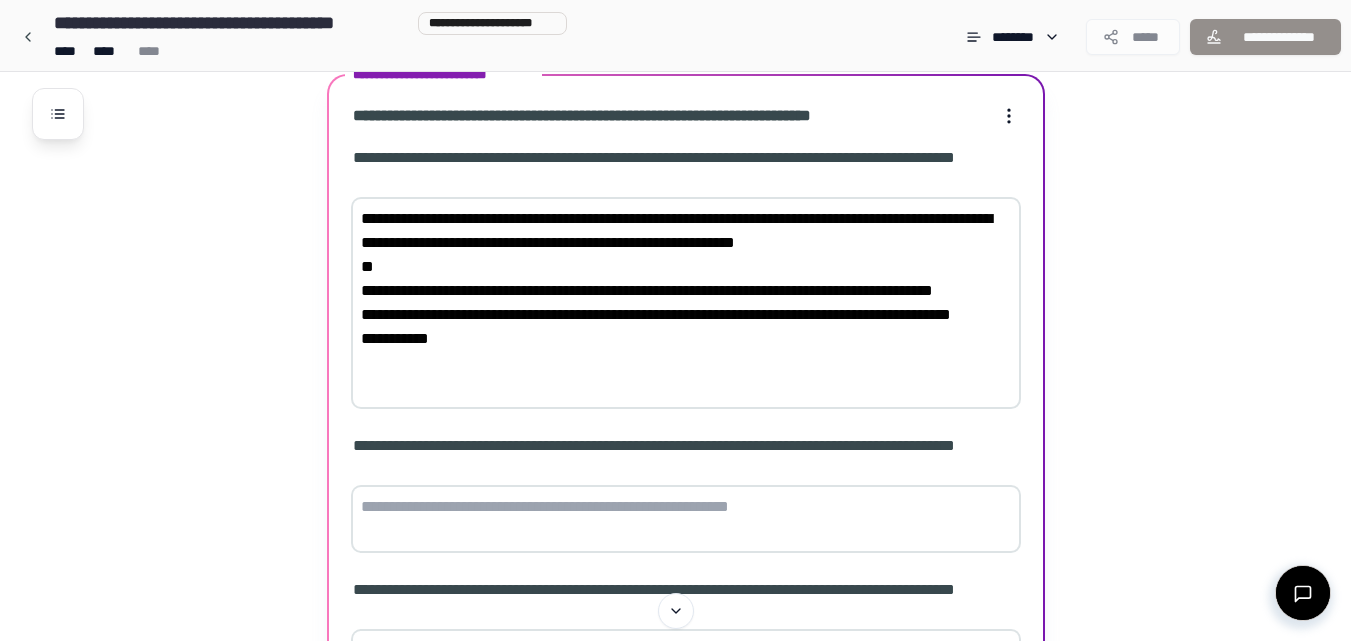 click on "**********" at bounding box center (686, 303) 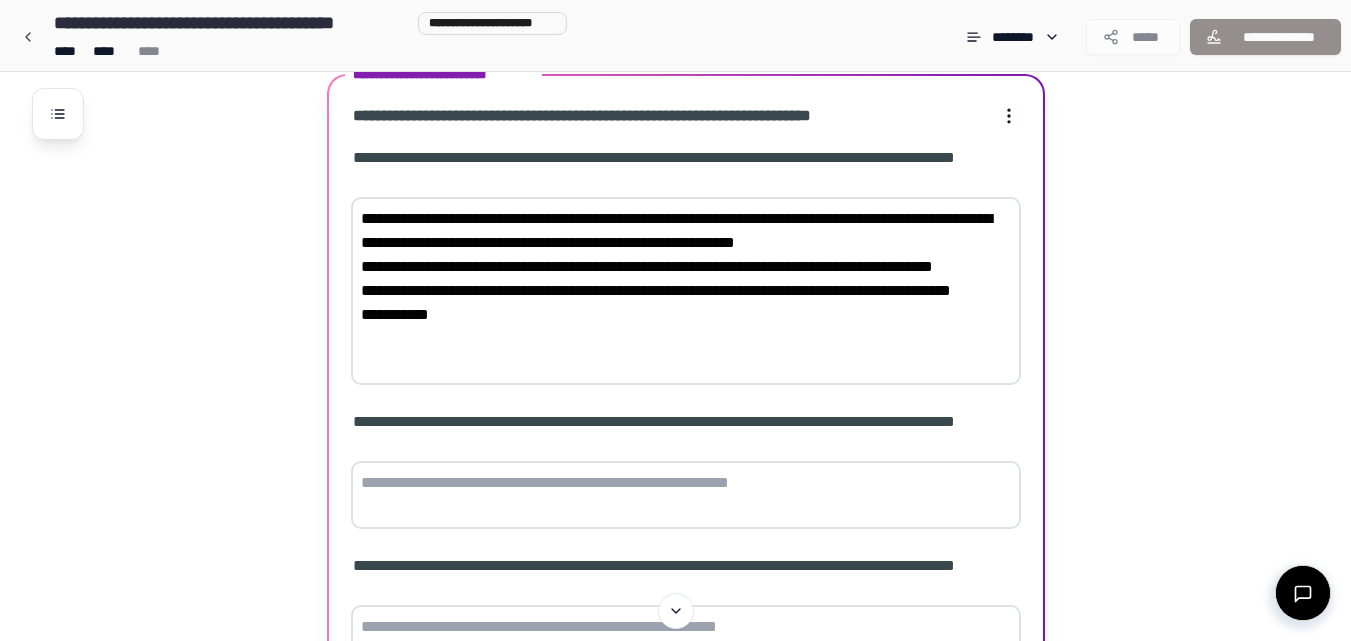 click on "**********" at bounding box center [686, 291] 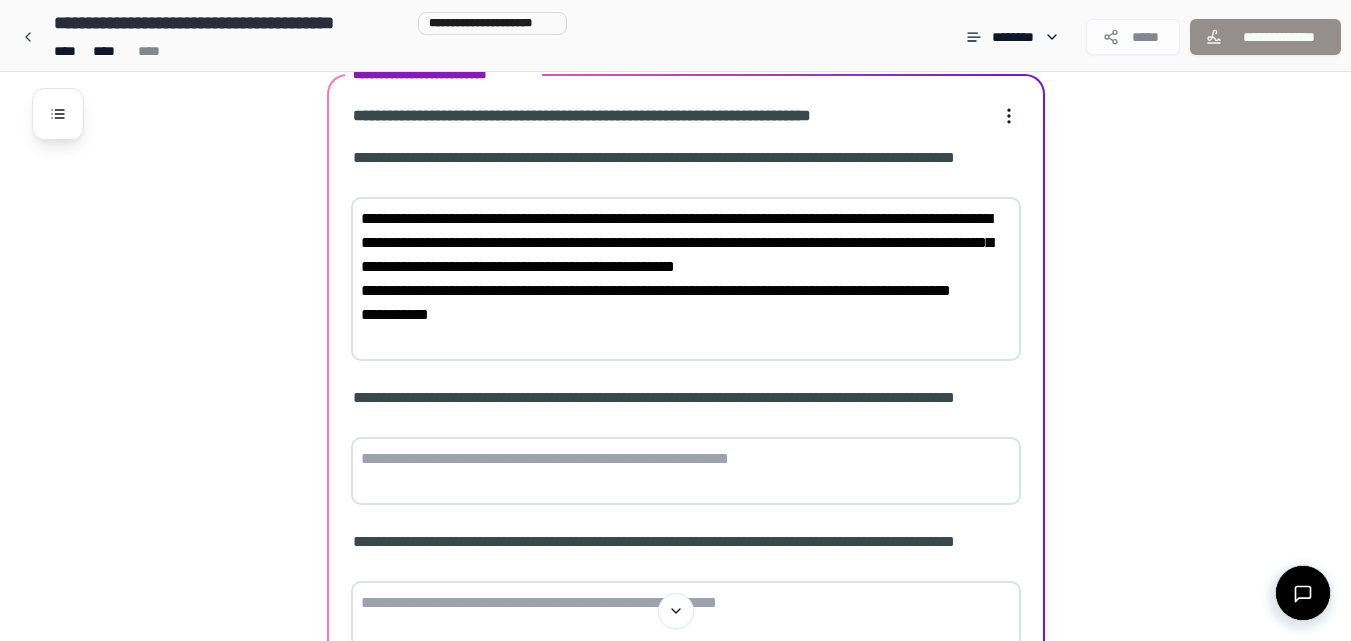 drag, startPoint x: 554, startPoint y: 262, endPoint x: 577, endPoint y: 369, distance: 109.444046 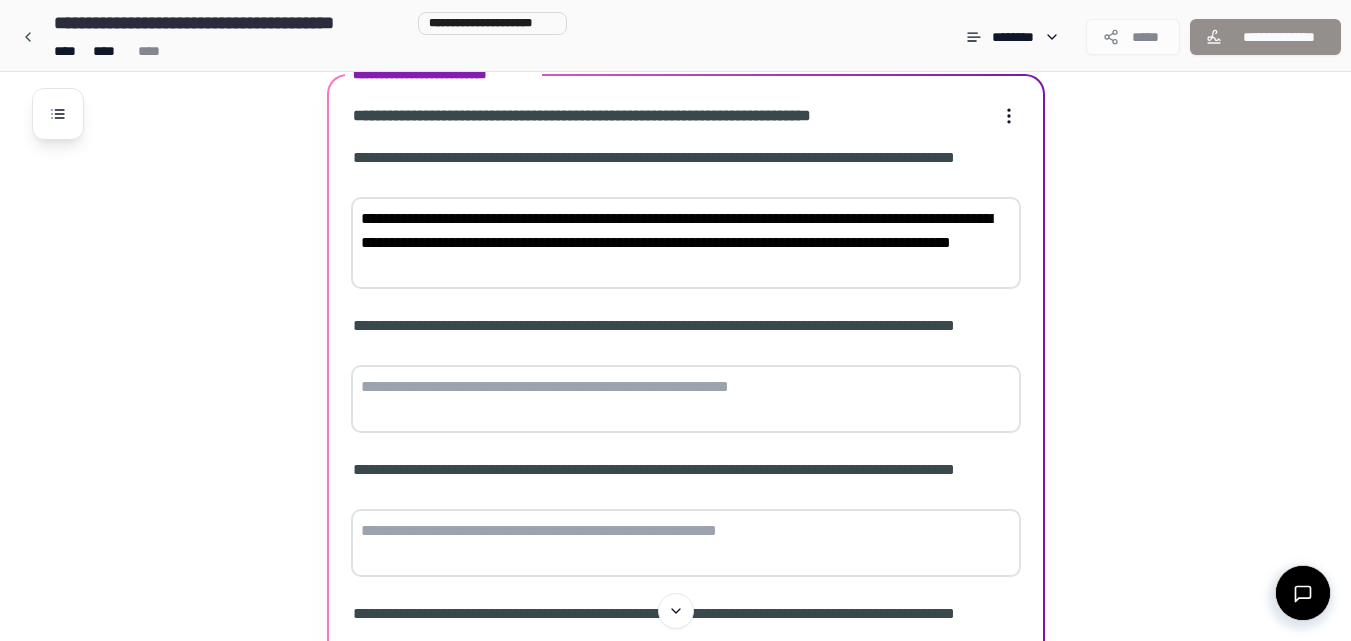 type on "**********" 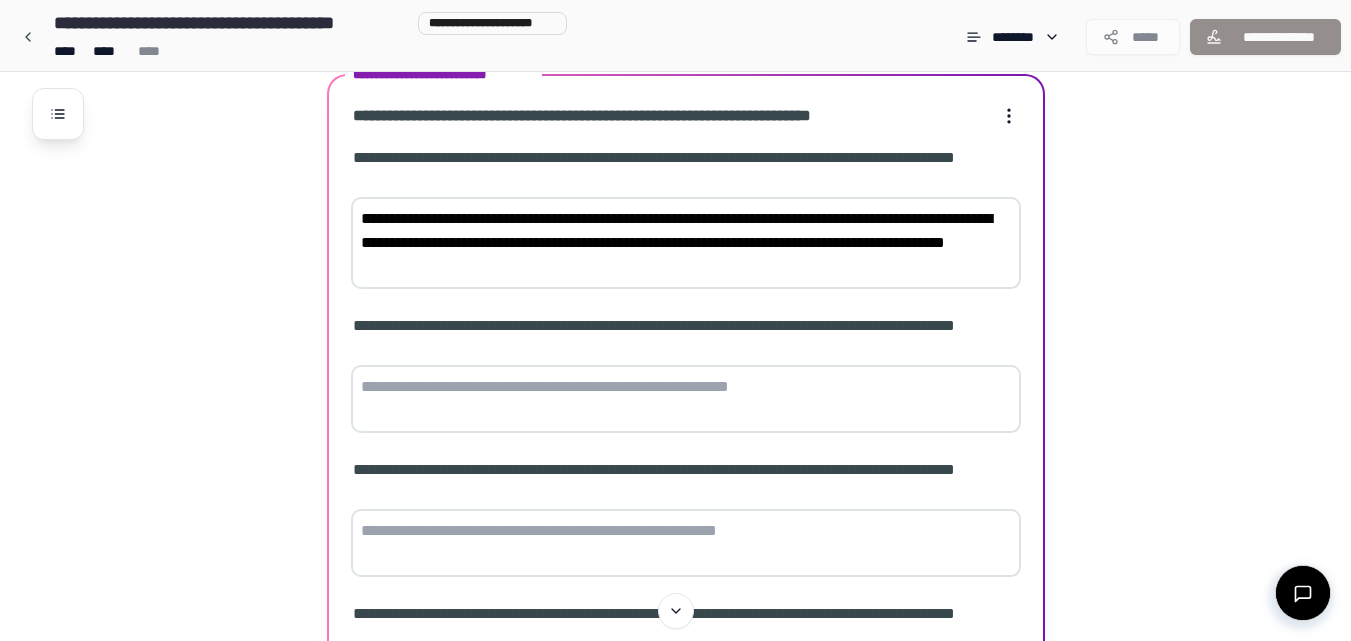 click at bounding box center [686, 399] 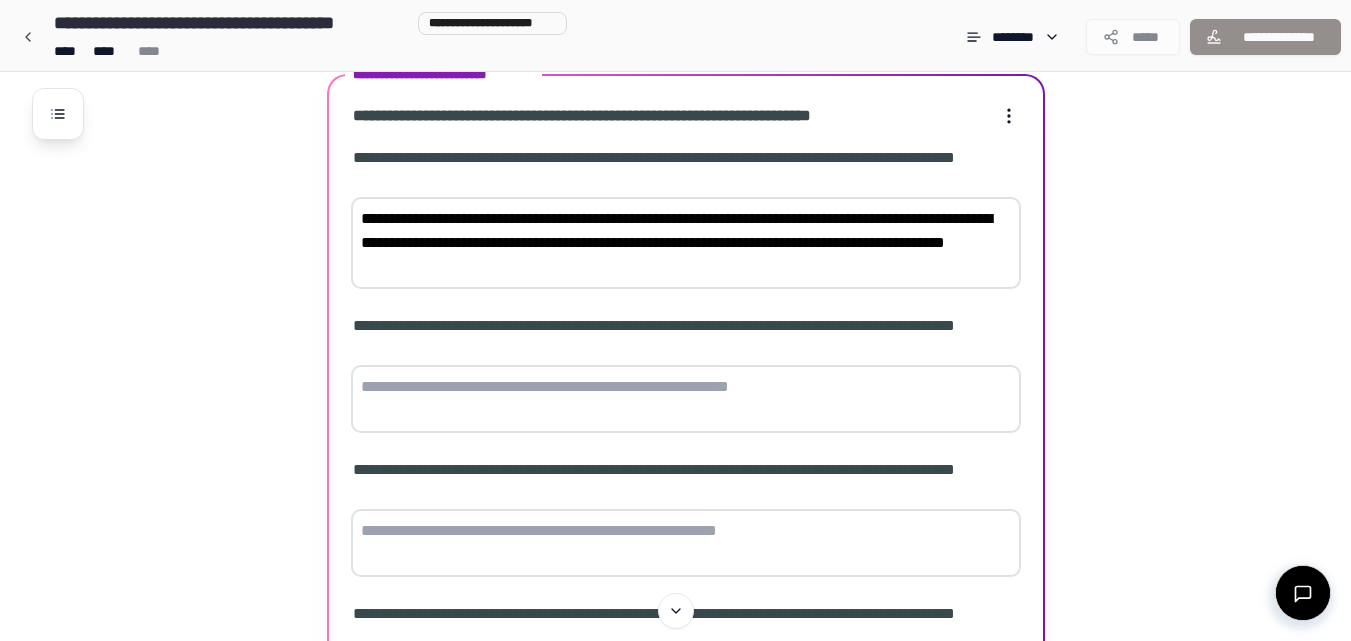 paste on "**********" 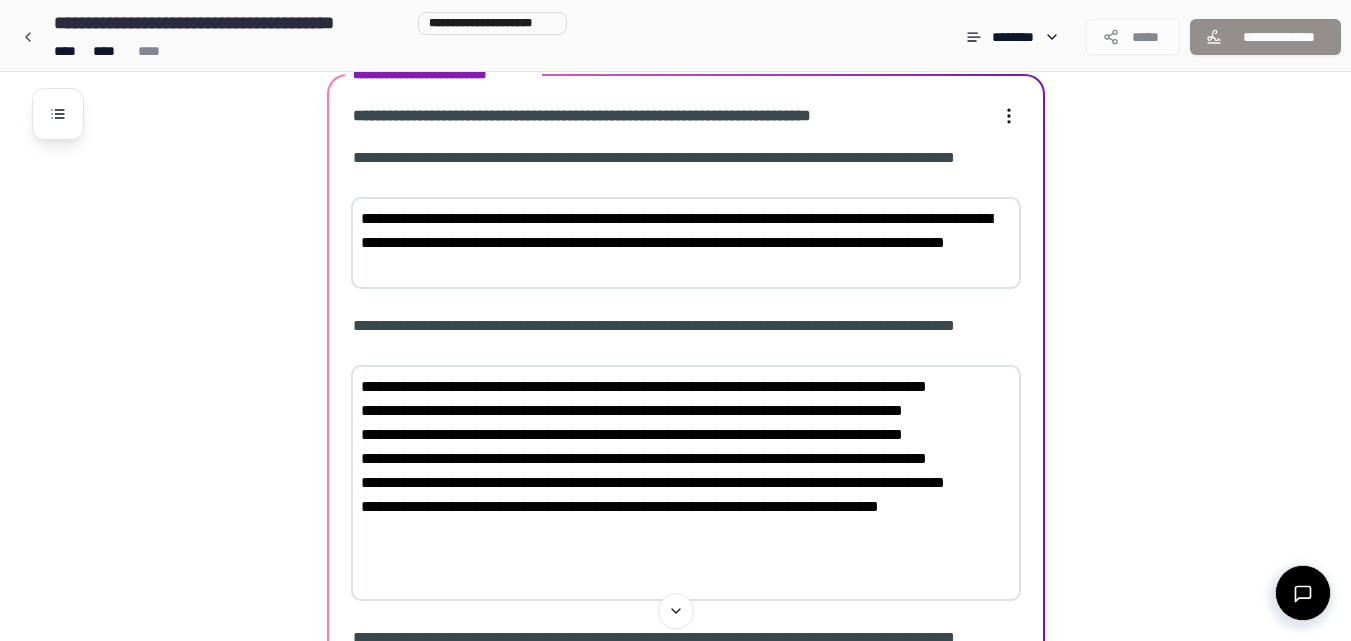 click on "**********" at bounding box center [686, 483] 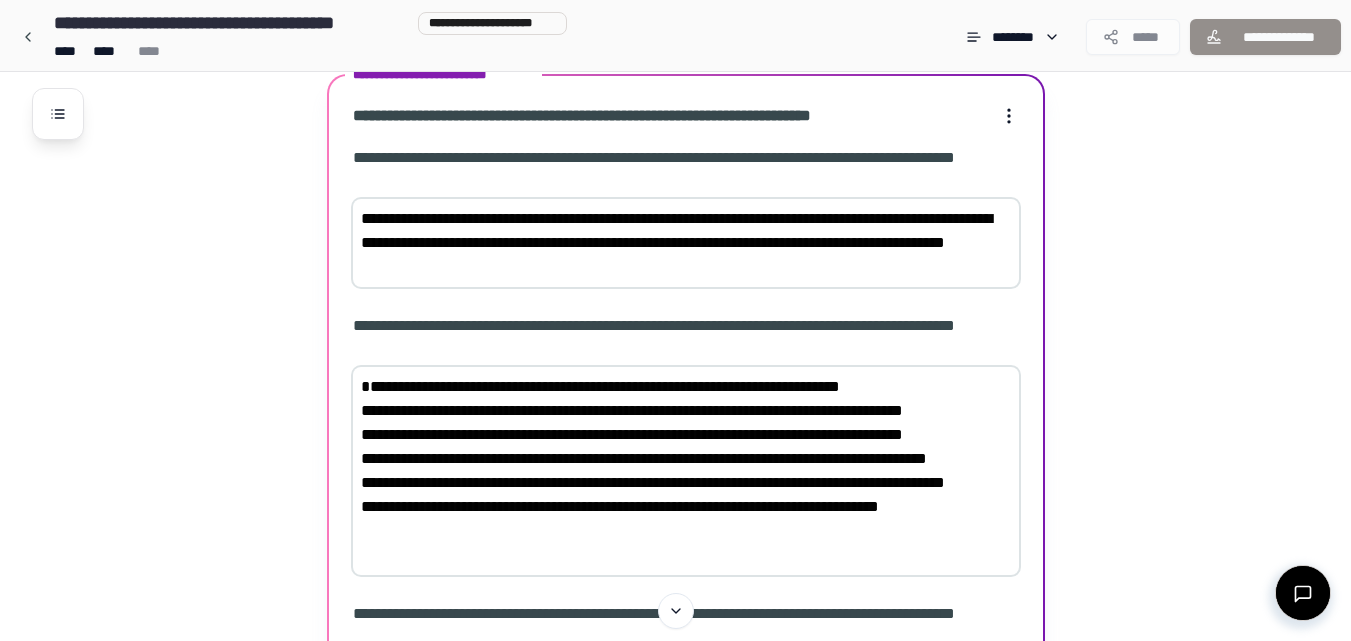 click on "**********" at bounding box center [686, 471] 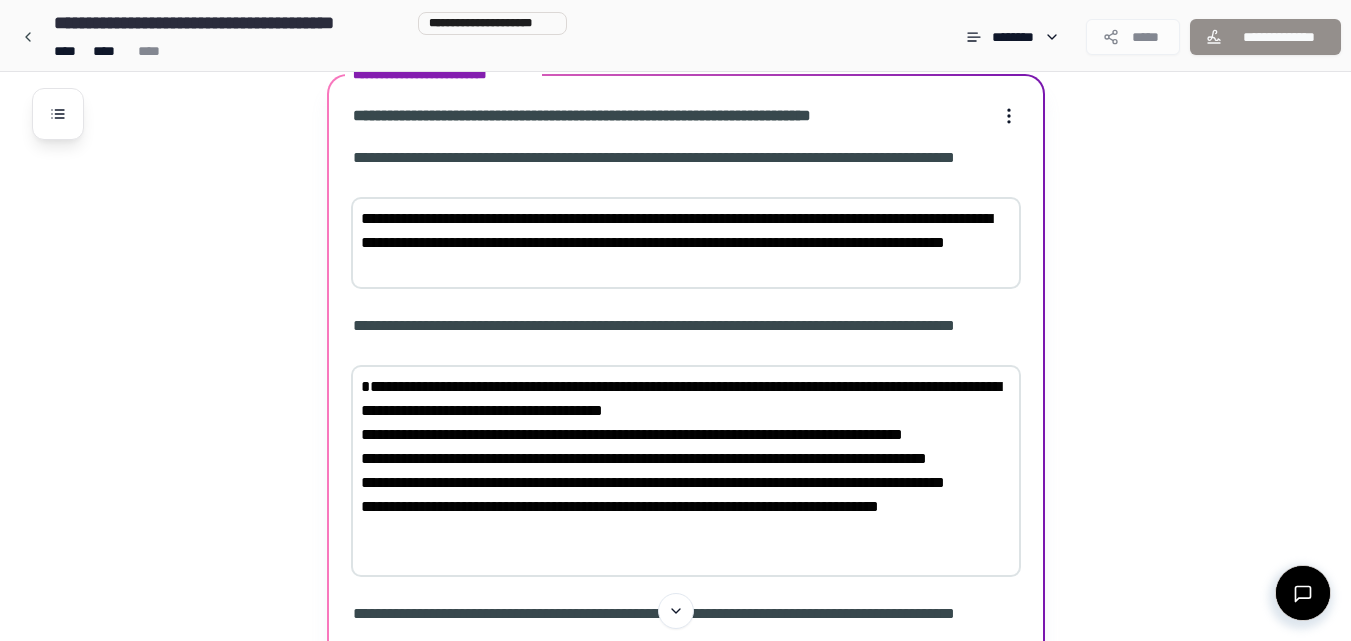 drag, startPoint x: 752, startPoint y: 437, endPoint x: 985, endPoint y: 569, distance: 267.79282 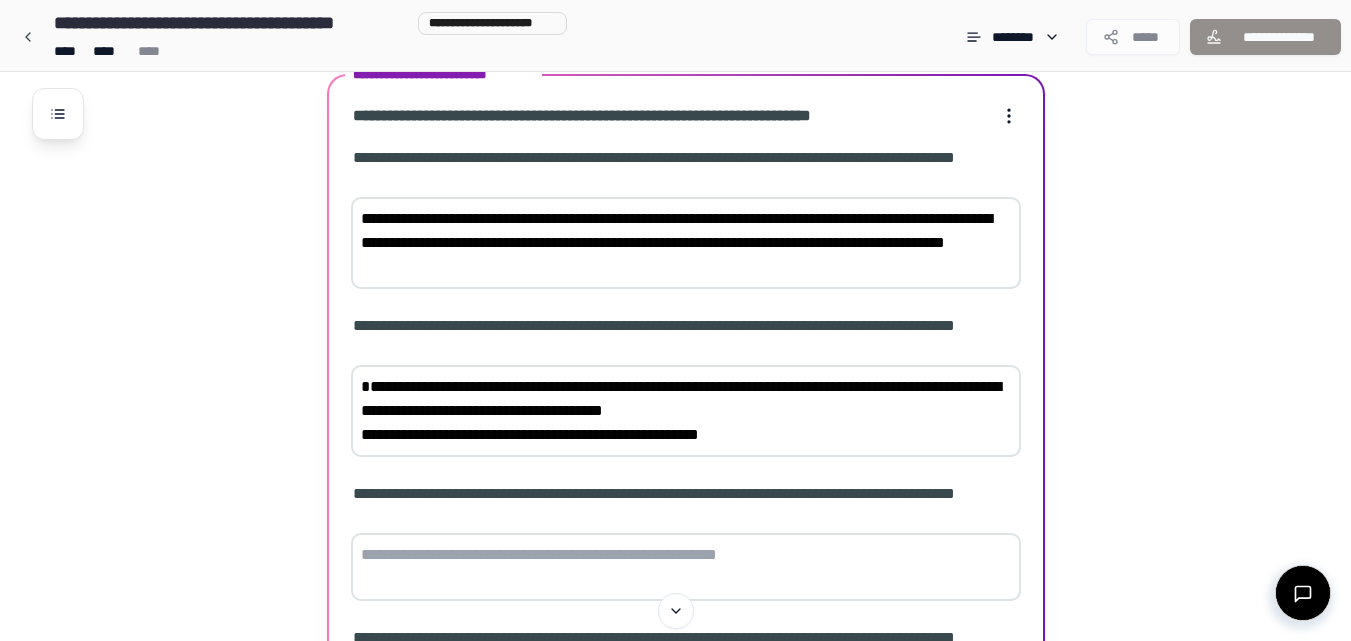 click on "**********" at bounding box center (686, 411) 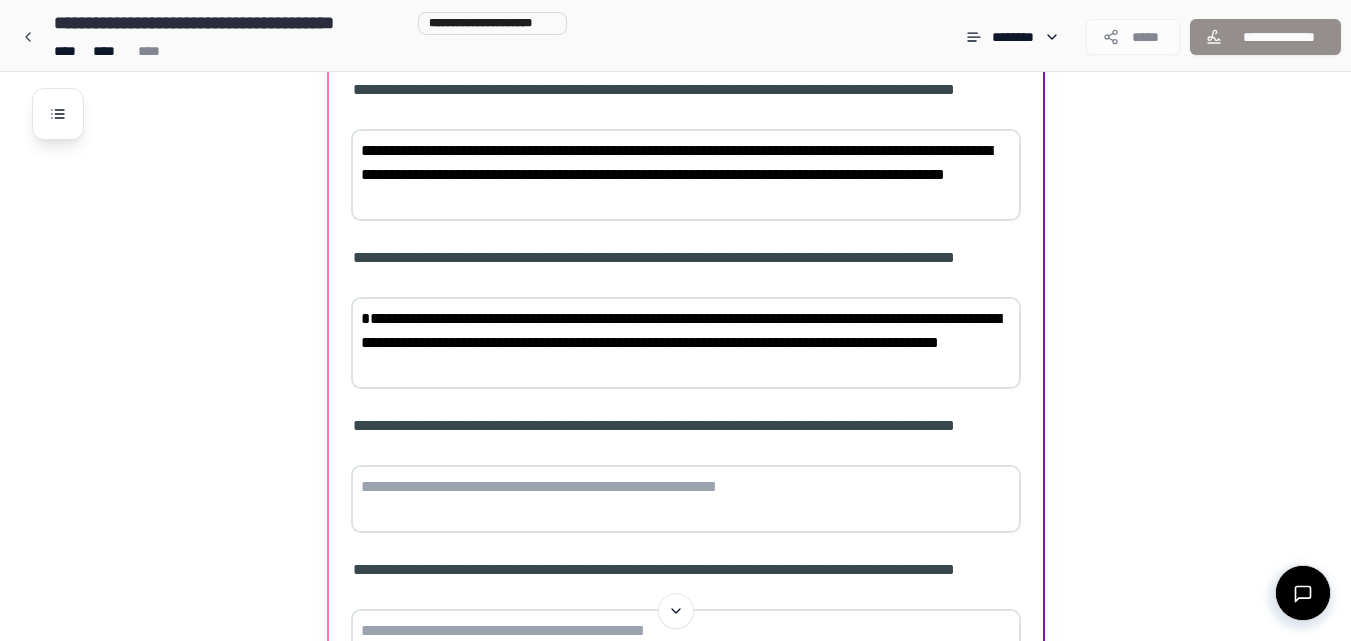 scroll, scrollTop: 1631, scrollLeft: 0, axis: vertical 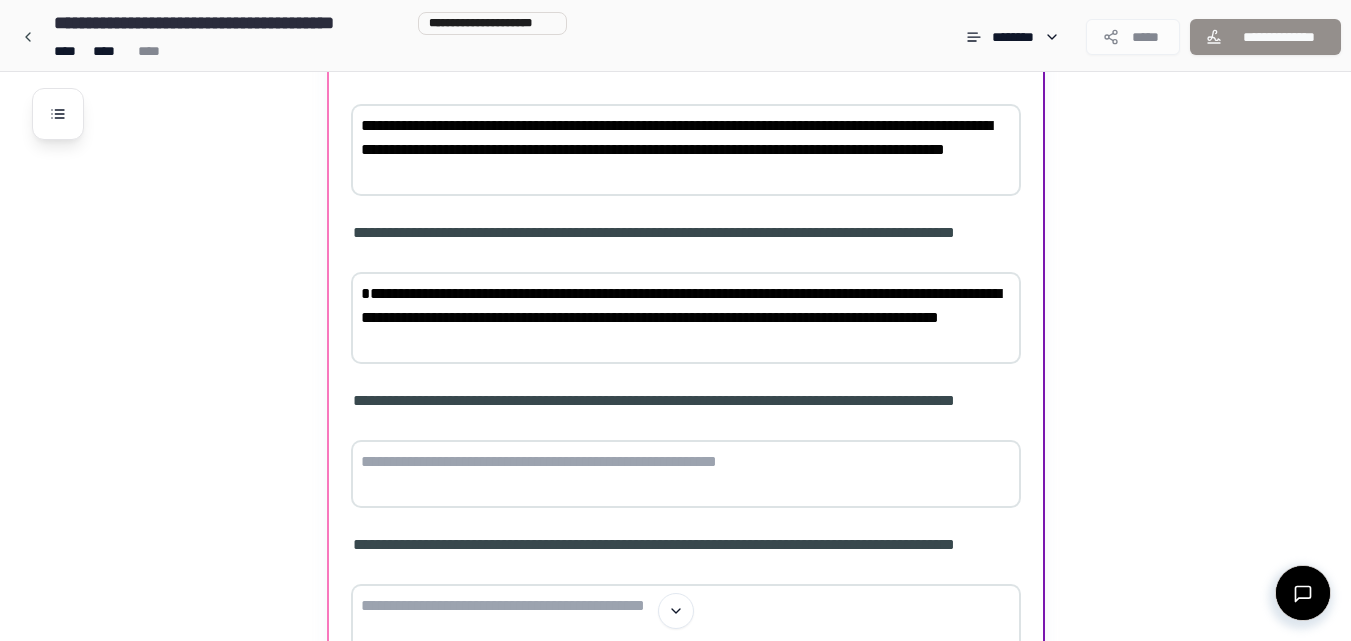 type on "**********" 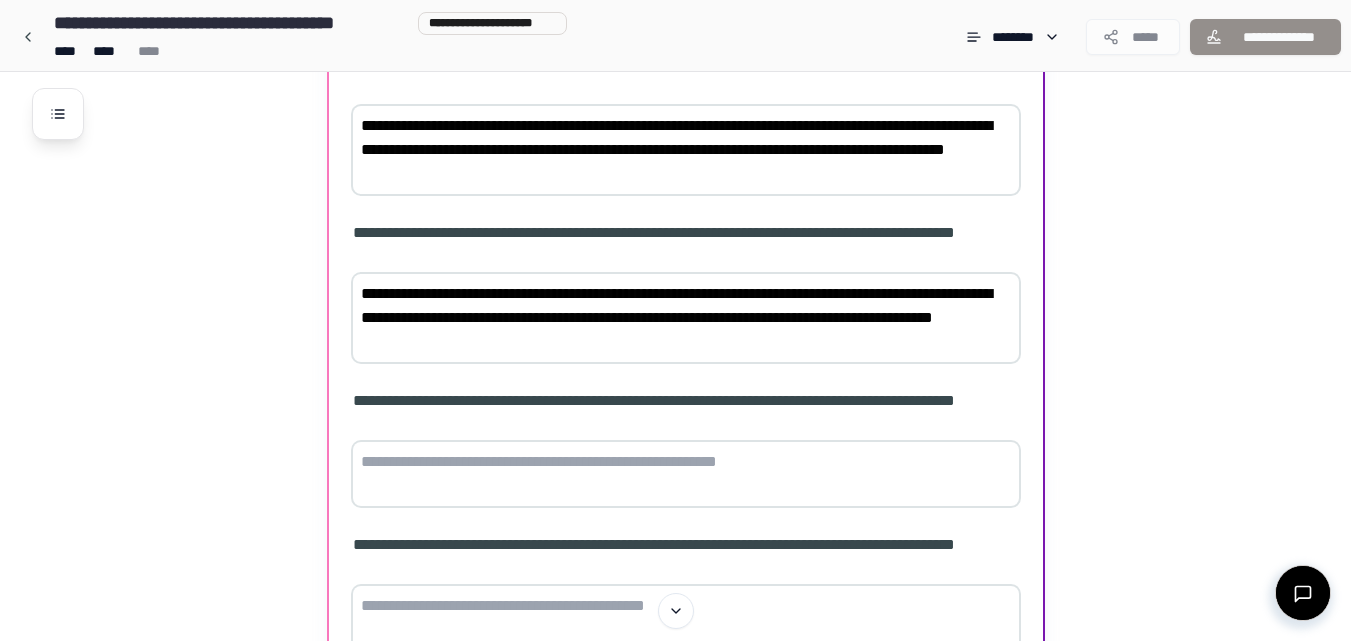 click at bounding box center (686, 474) 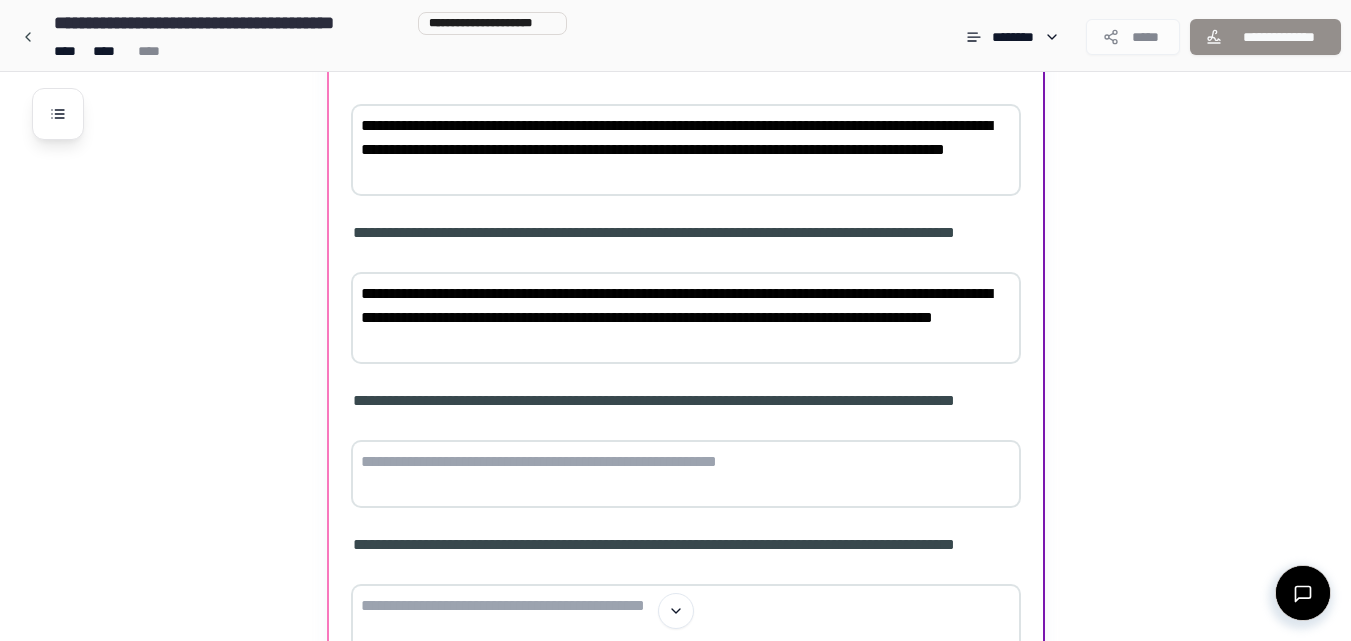 paste on "**********" 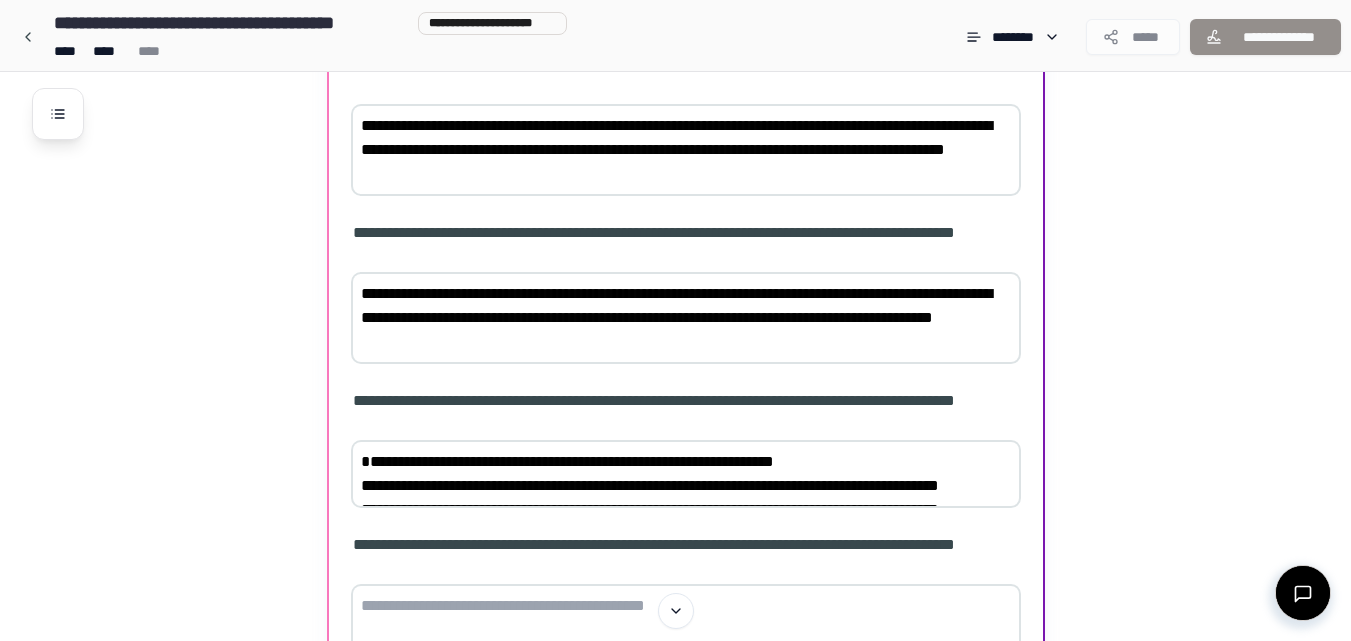 scroll, scrollTop: 1702, scrollLeft: 0, axis: vertical 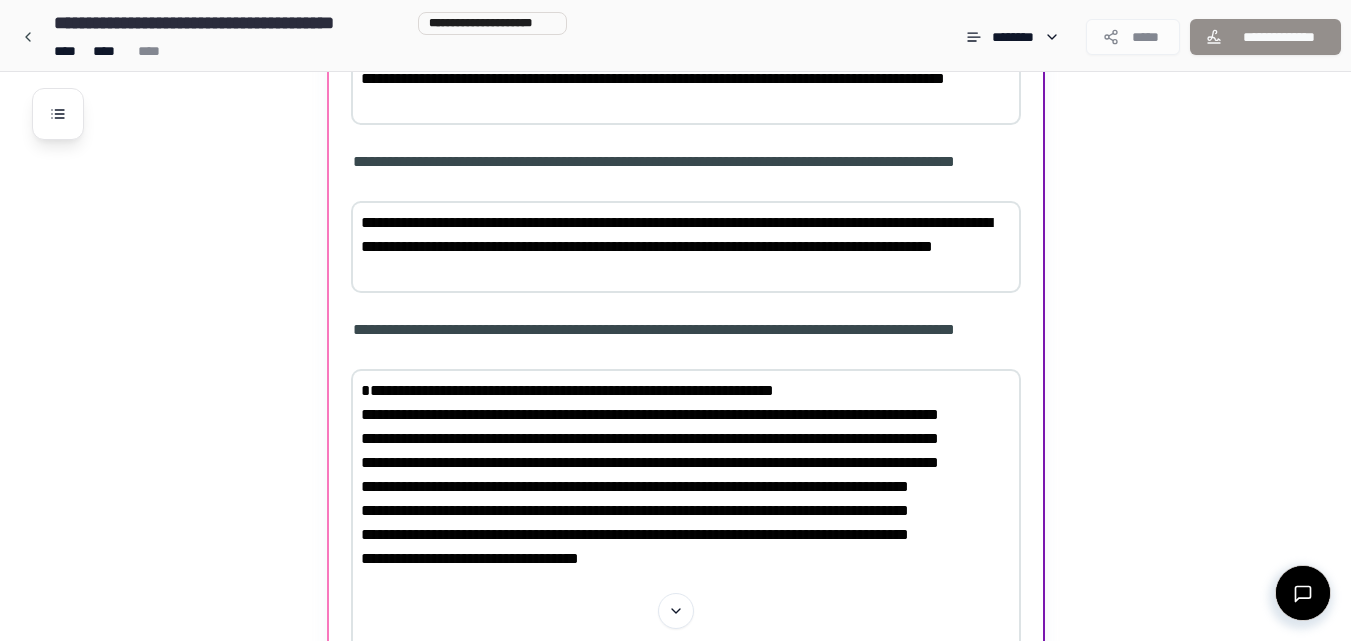 click on "**********" at bounding box center [686, 511] 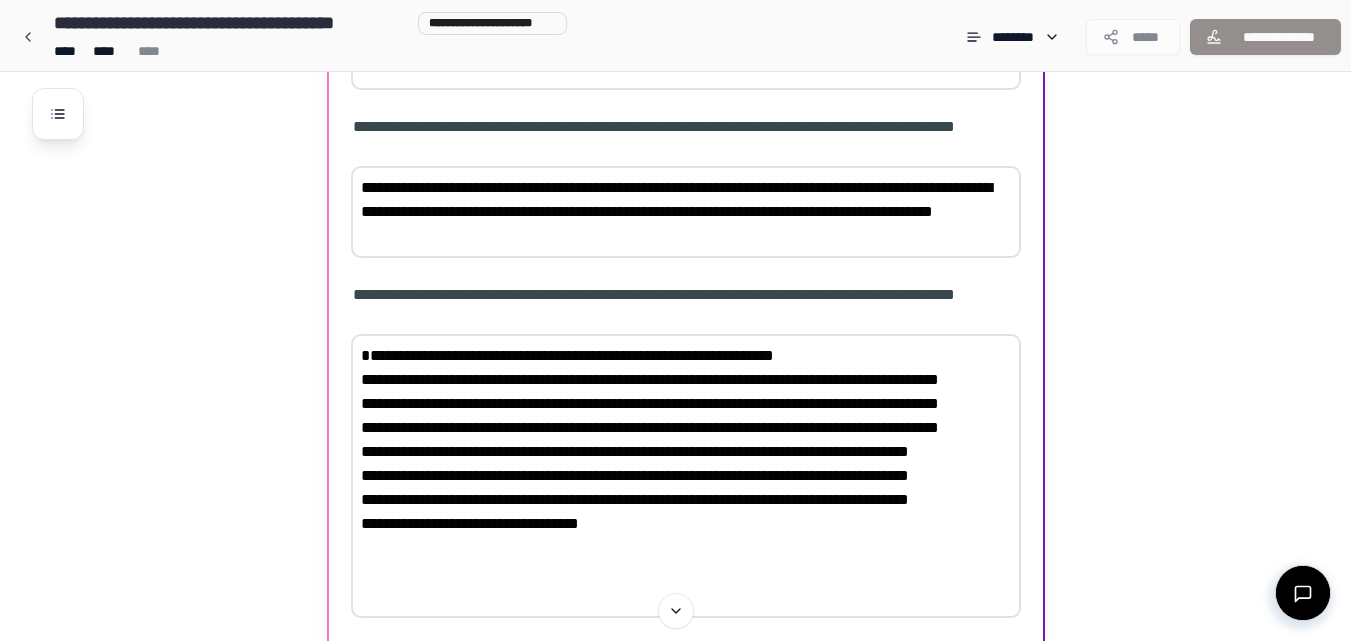 scroll, scrollTop: 1763, scrollLeft: 0, axis: vertical 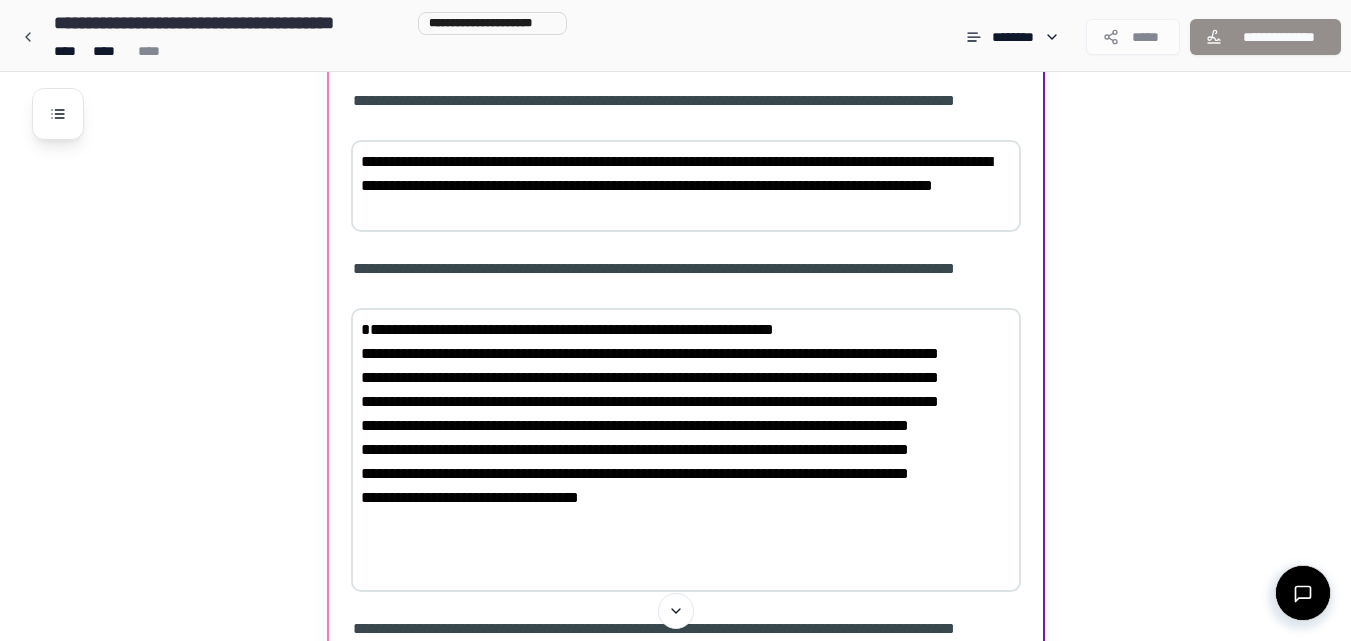 click on "**********" at bounding box center (686, 450) 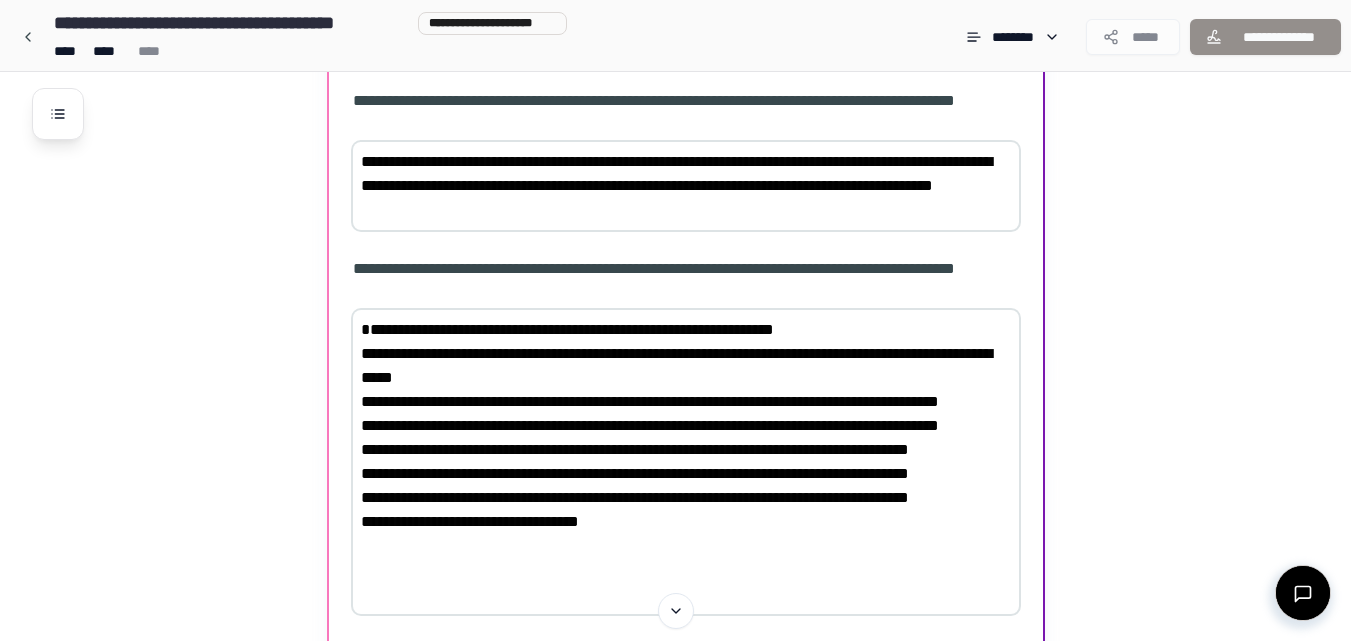 click on "**********" at bounding box center [686, 462] 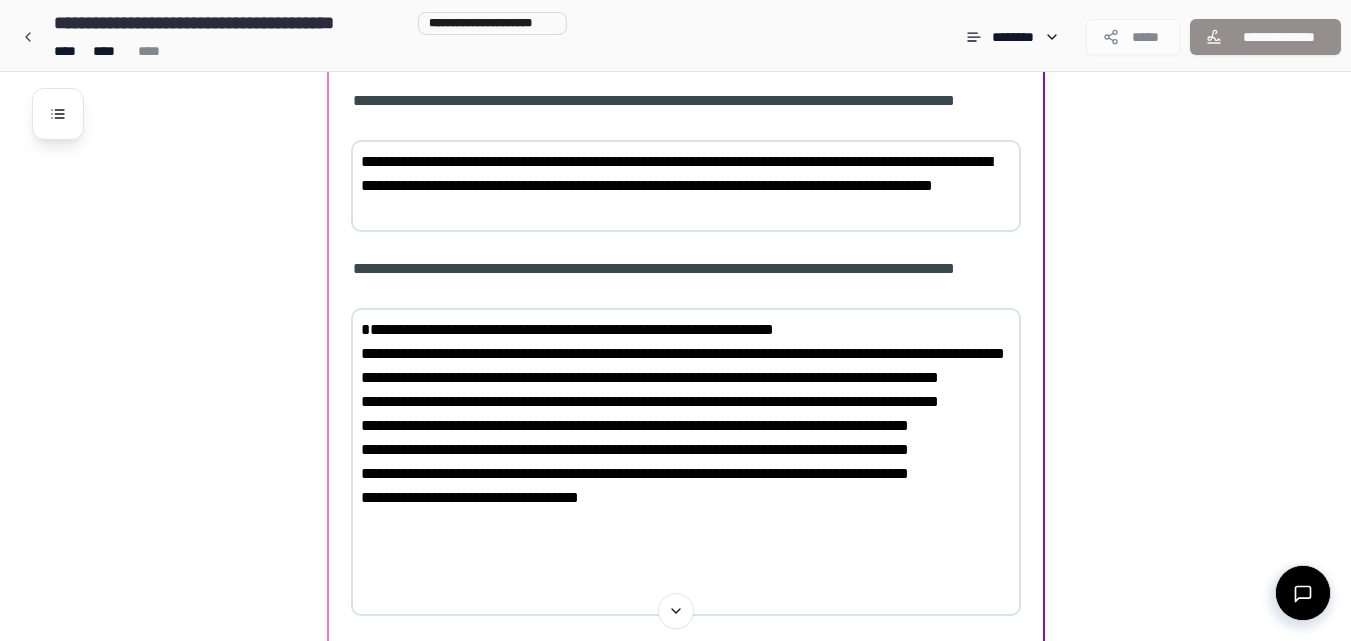 click on "**********" at bounding box center (686, 462) 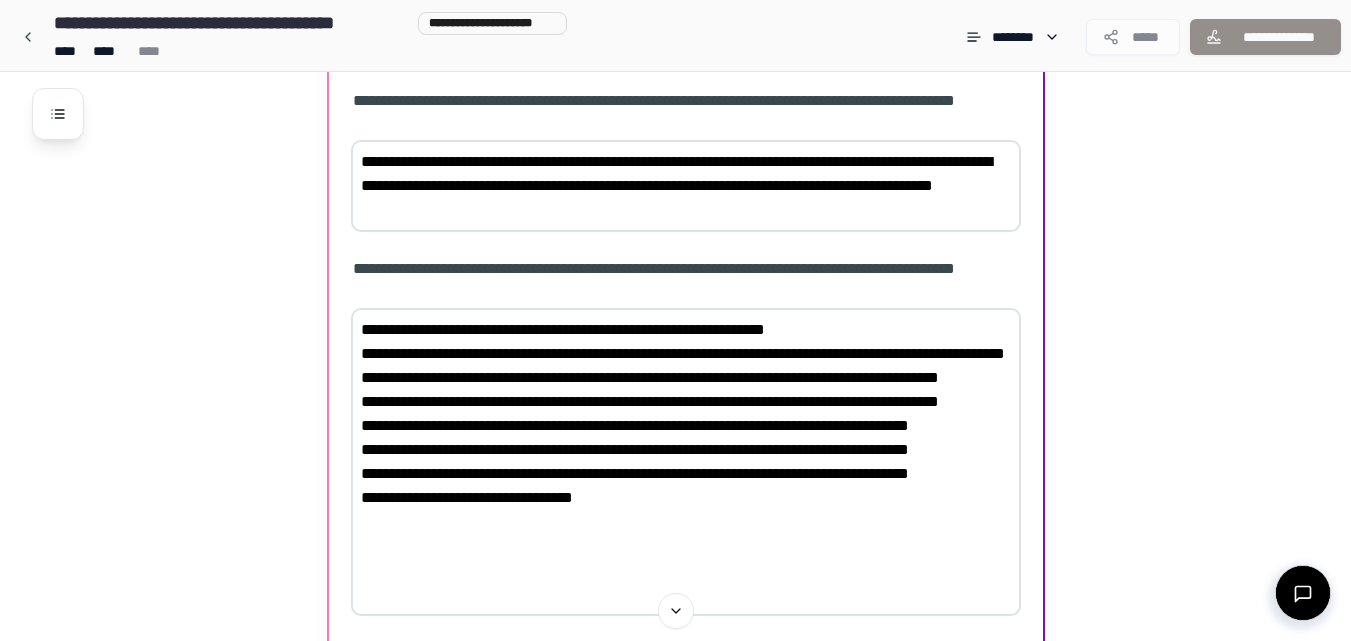 click on "**********" at bounding box center (686, 462) 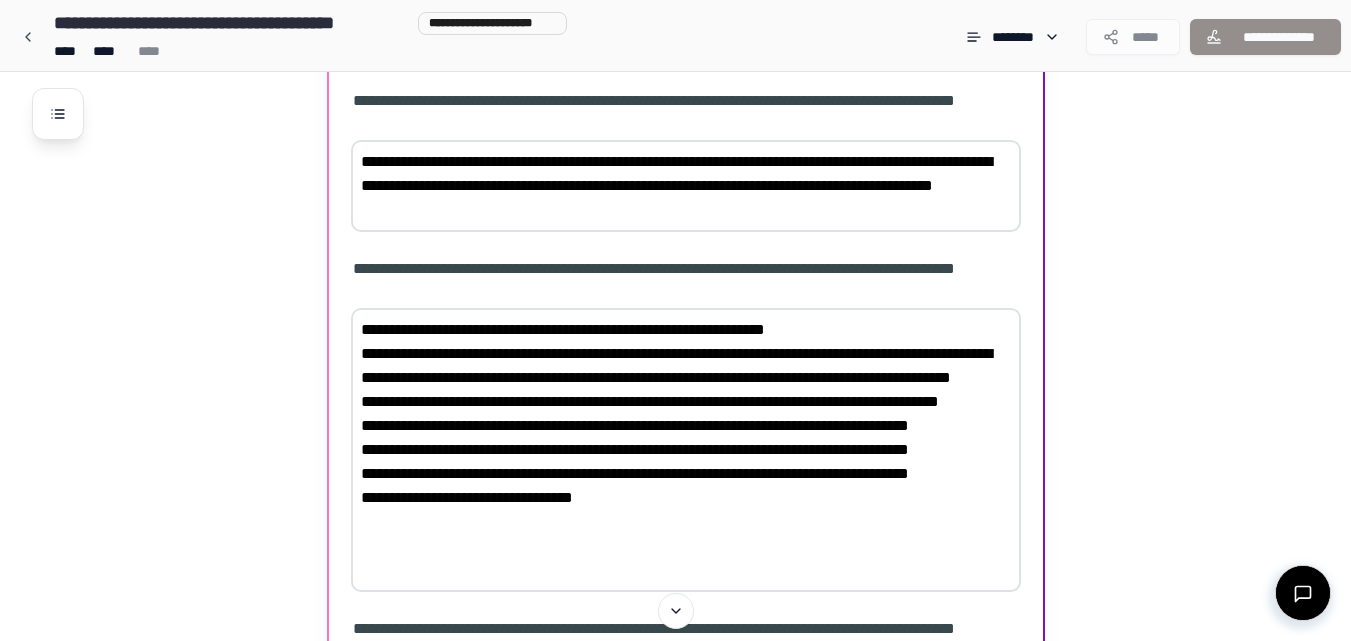 click on "**********" at bounding box center (686, 450) 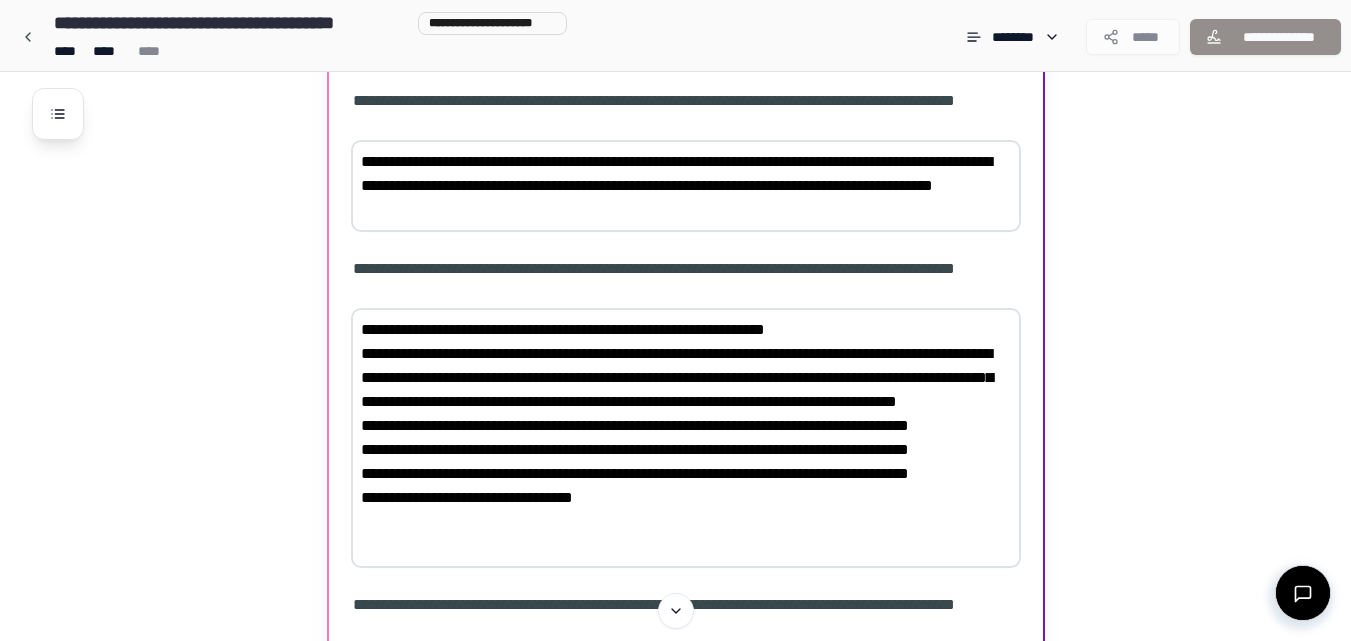 drag, startPoint x: 415, startPoint y: 454, endPoint x: 405, endPoint y: 429, distance: 26.925823 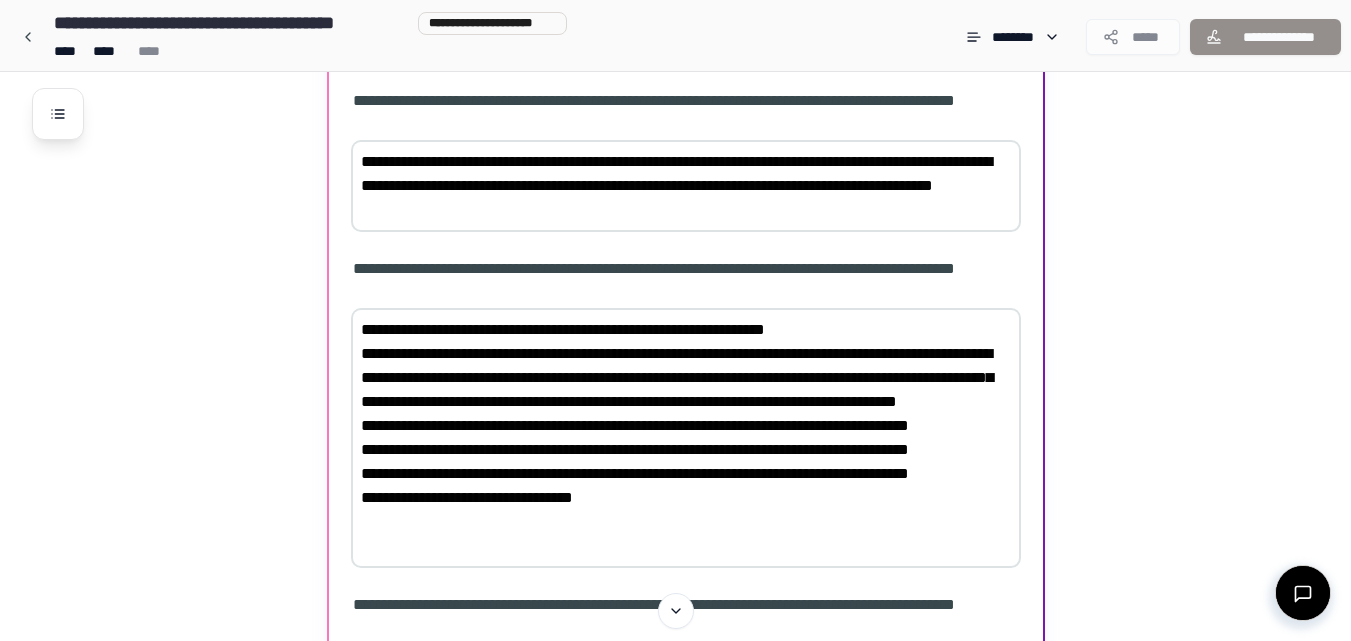 click on "**********" at bounding box center (686, 438) 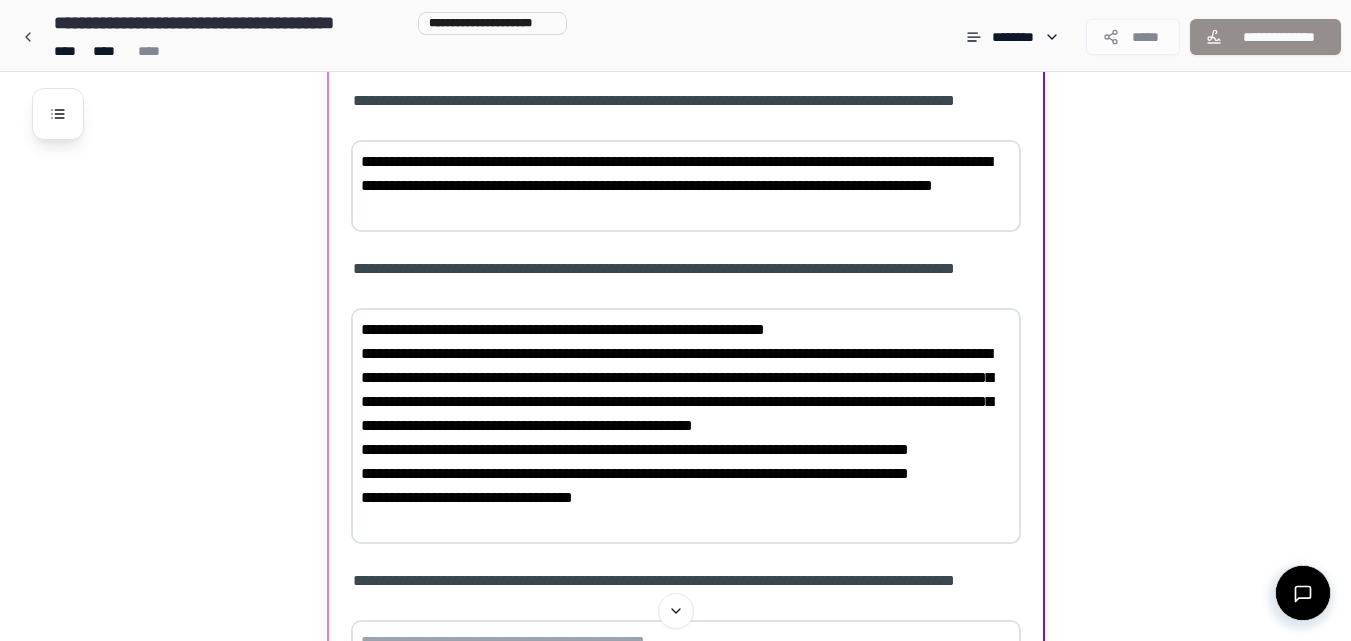 click on "**********" at bounding box center [686, 426] 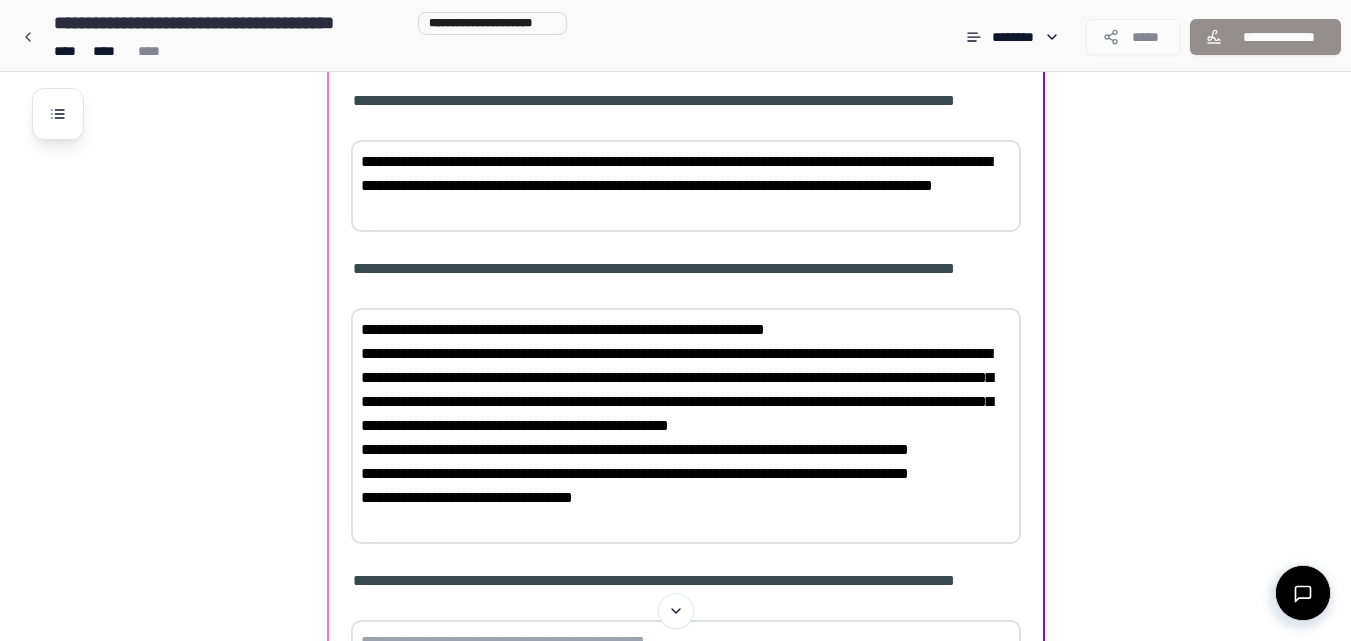 drag, startPoint x: 404, startPoint y: 429, endPoint x: 642, endPoint y: 522, distance: 255.52495 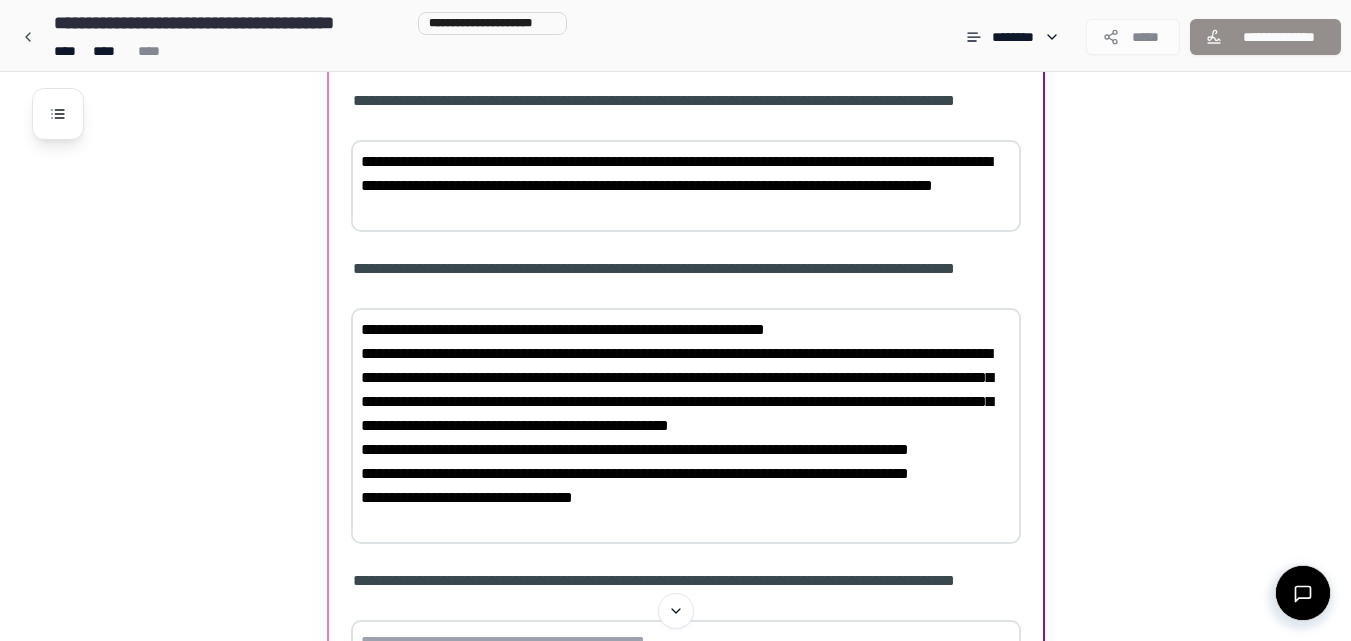 click on "**********" at bounding box center (686, 426) 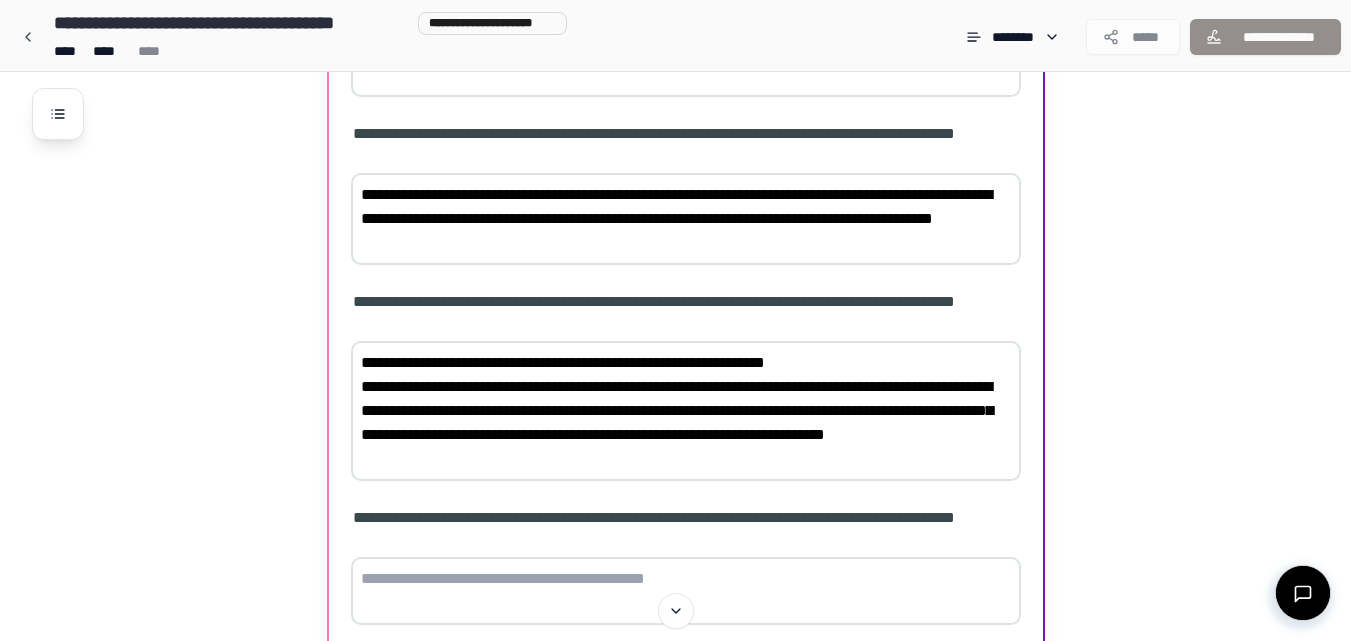 scroll, scrollTop: 1755, scrollLeft: 0, axis: vertical 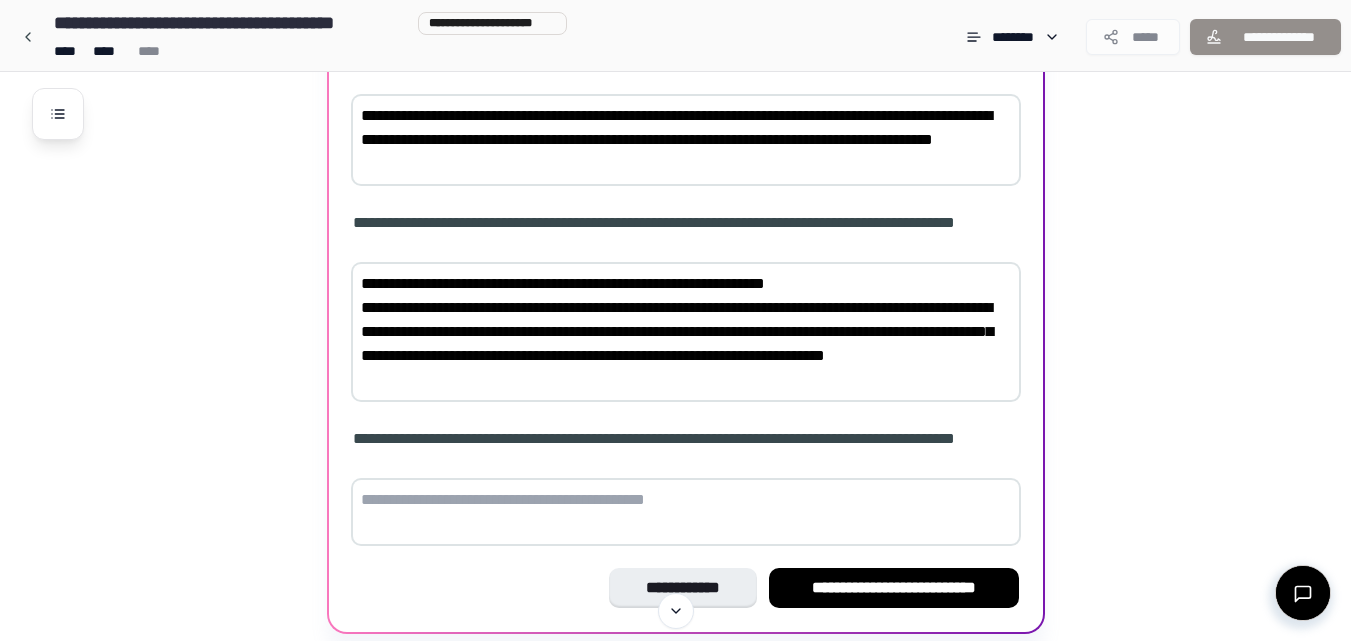 type on "**********" 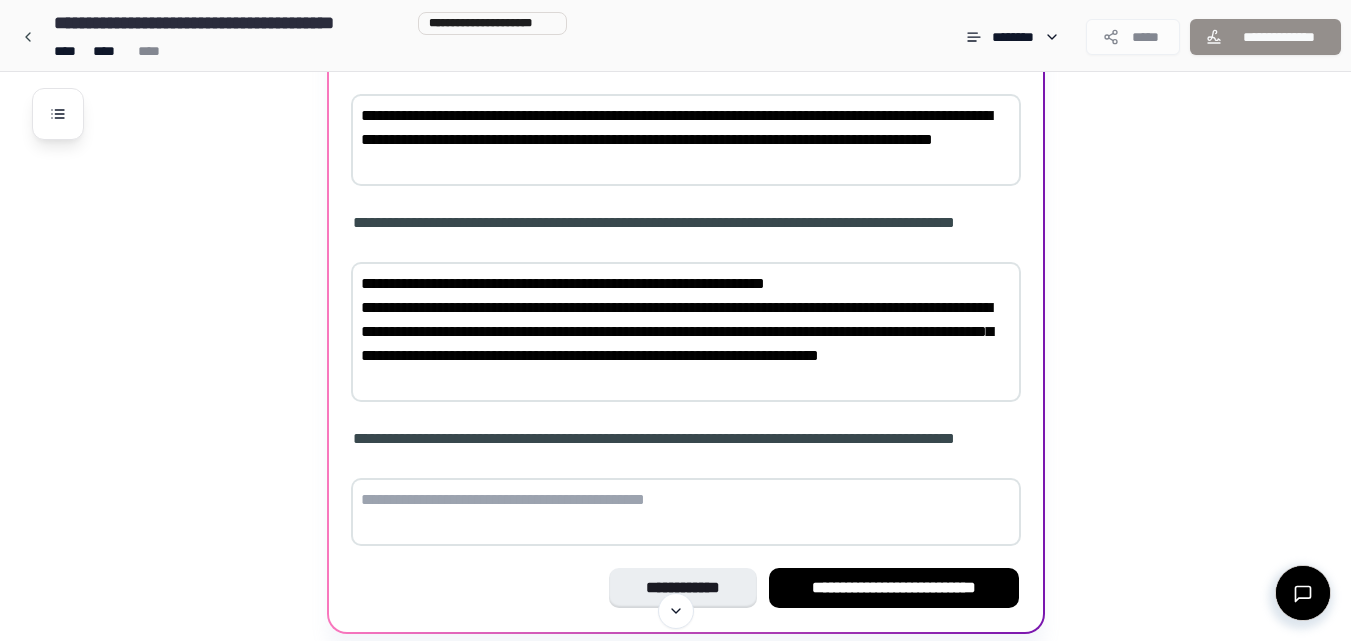 click at bounding box center [686, 512] 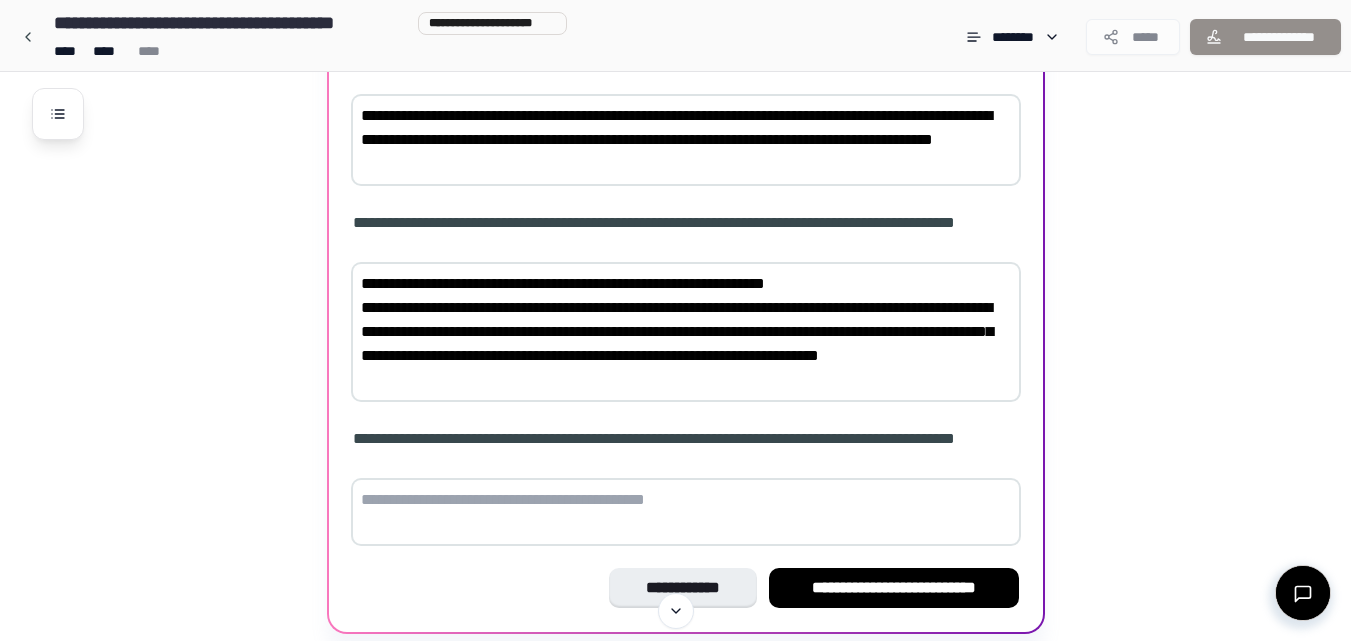 paste on "**********" 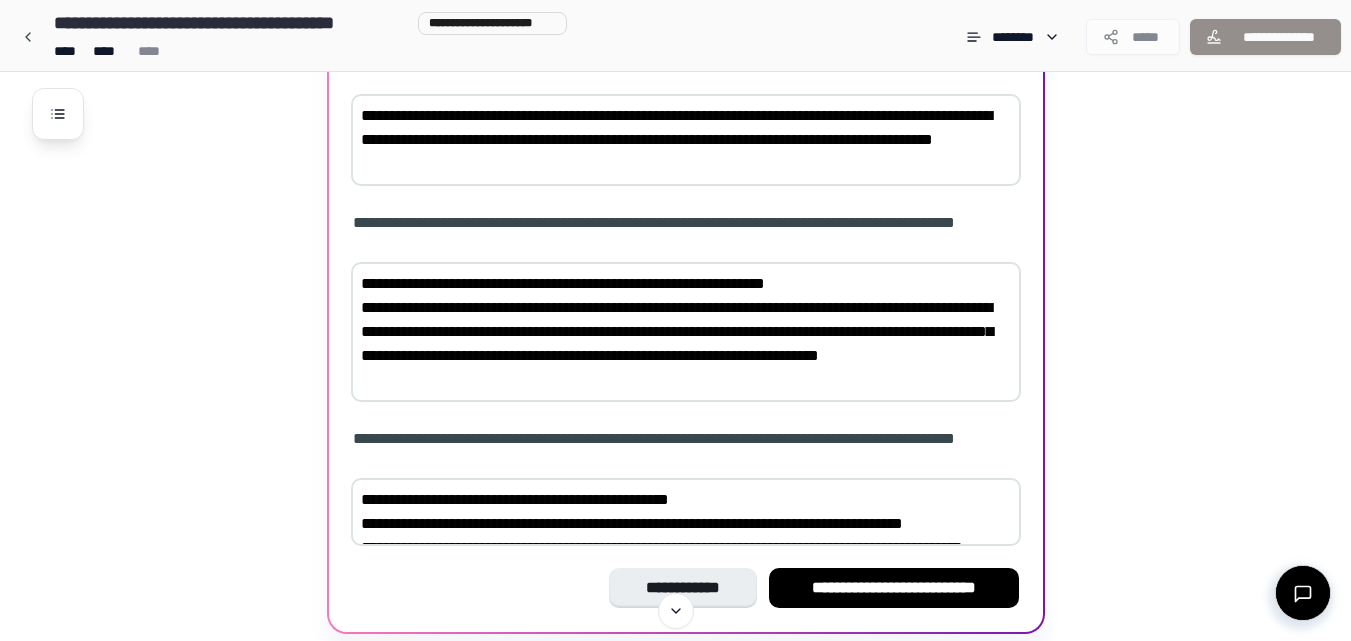scroll, scrollTop: 1918, scrollLeft: 0, axis: vertical 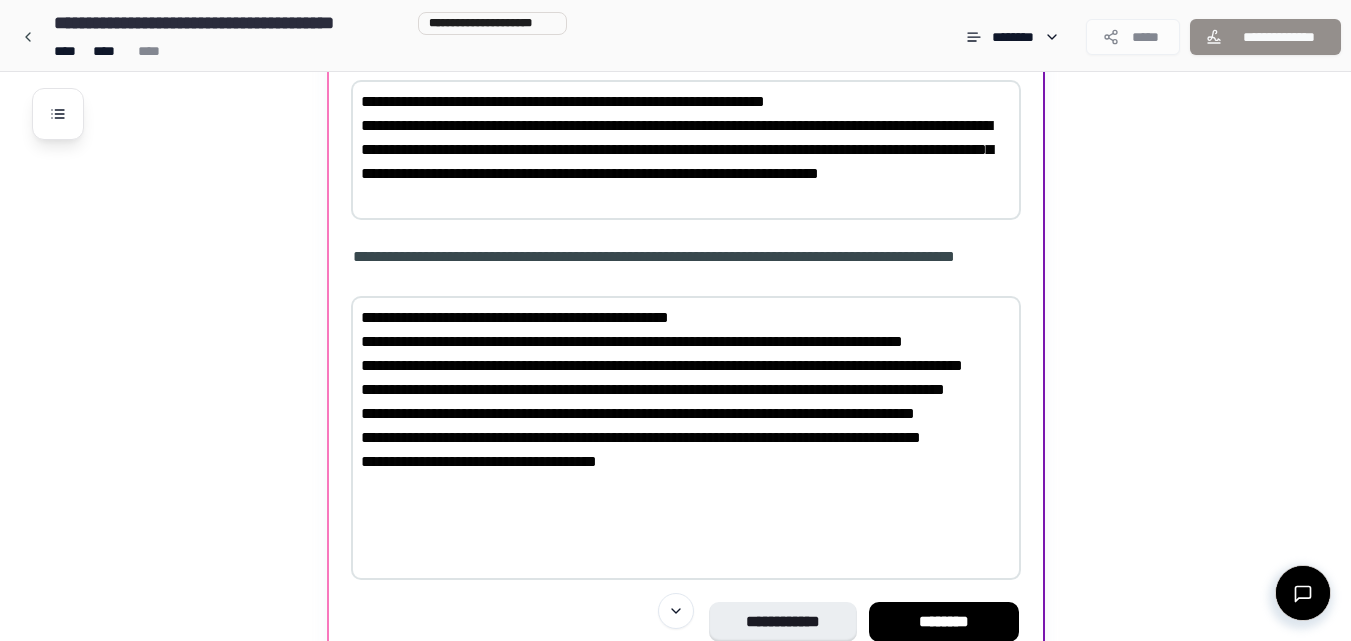 click on "**********" at bounding box center (686, 438) 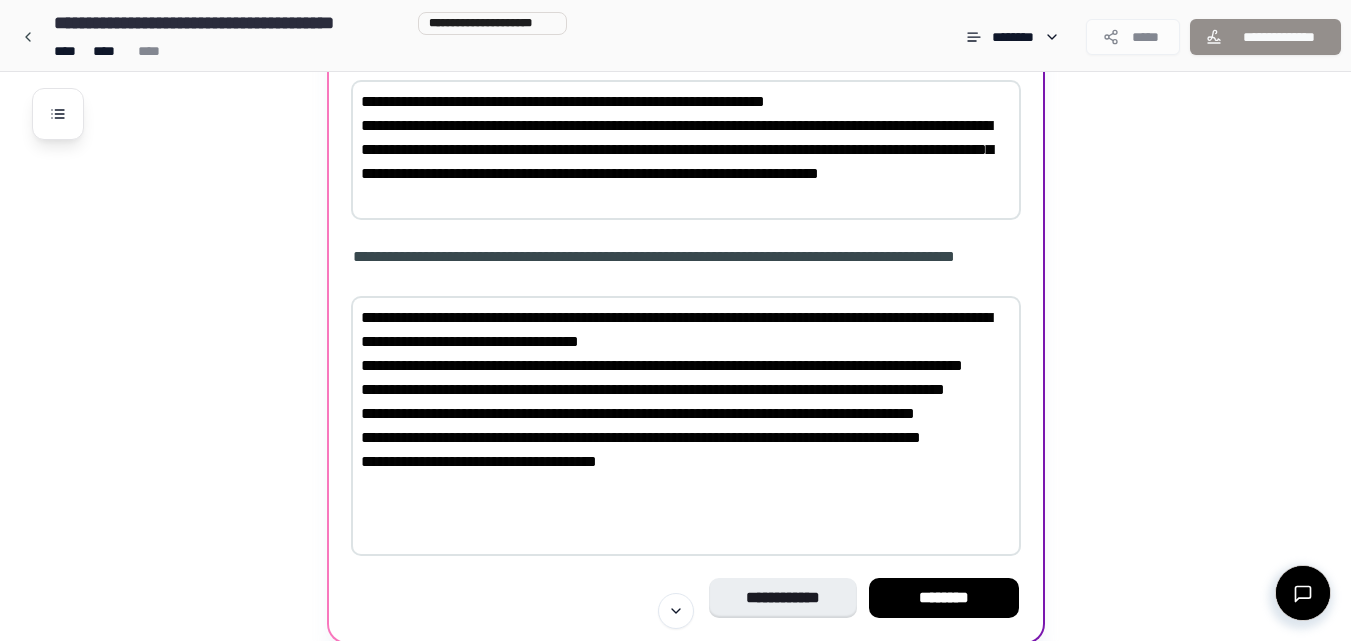 click on "**********" at bounding box center (686, 426) 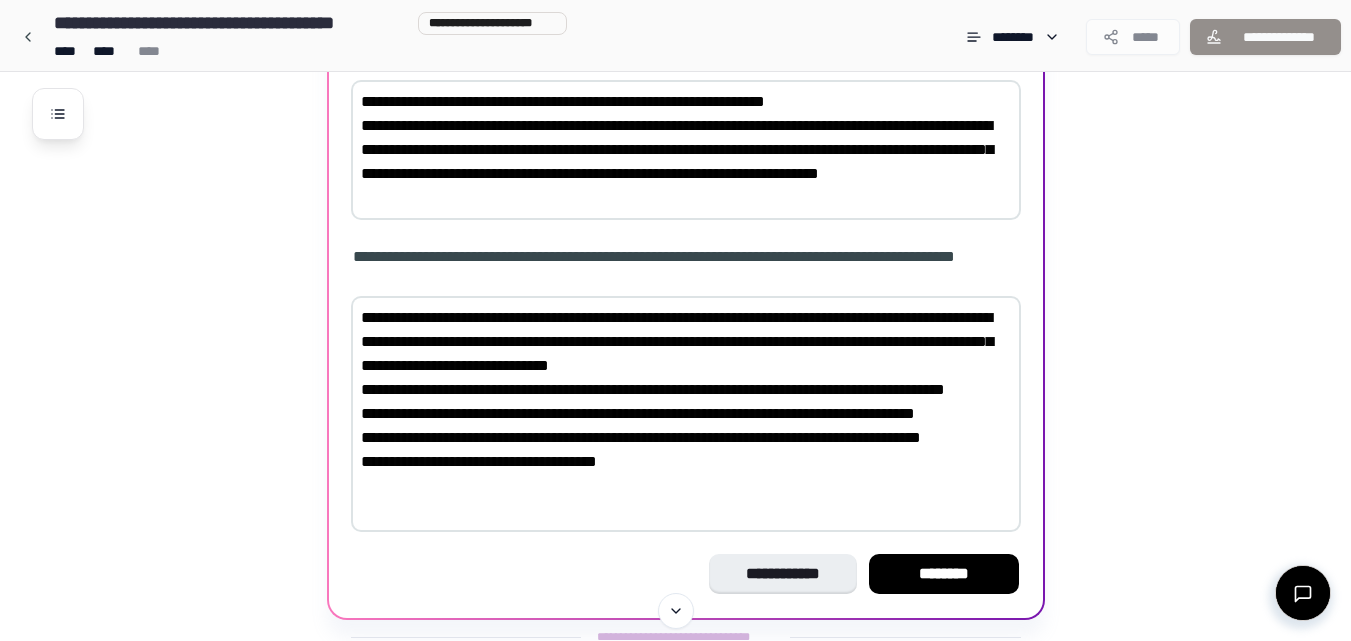 click on "**********" at bounding box center (686, 414) 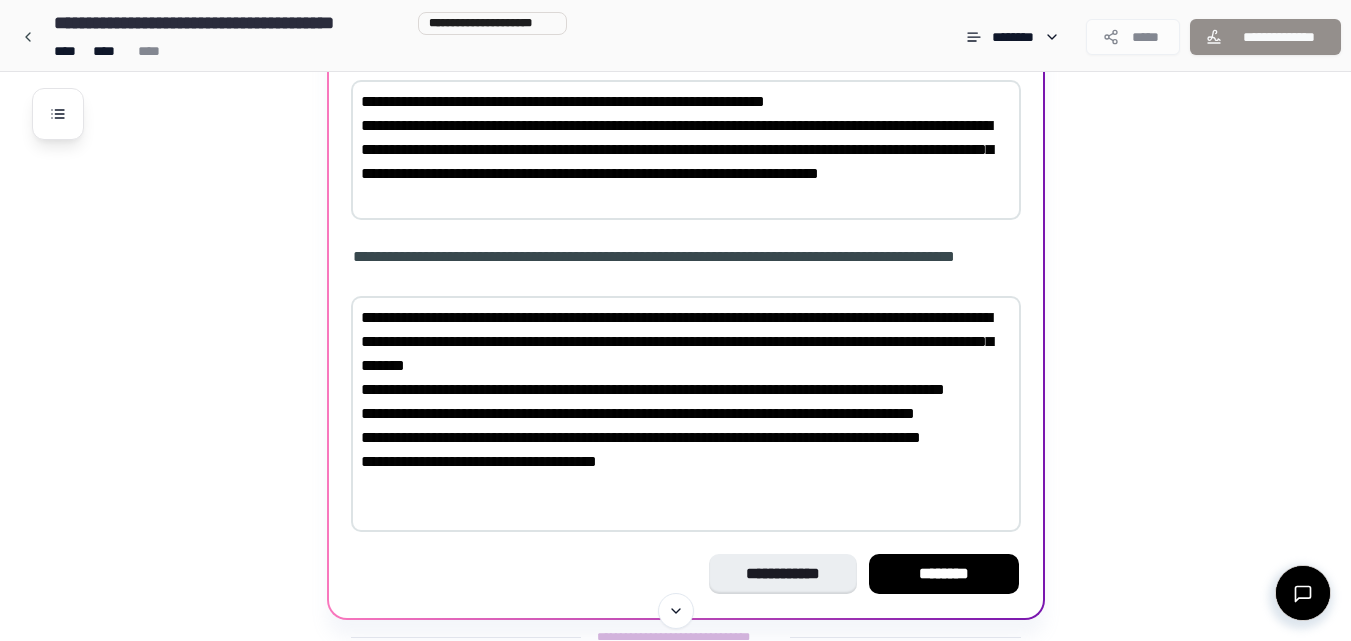 drag, startPoint x: 966, startPoint y: 385, endPoint x: 1007, endPoint y: 504, distance: 125.865005 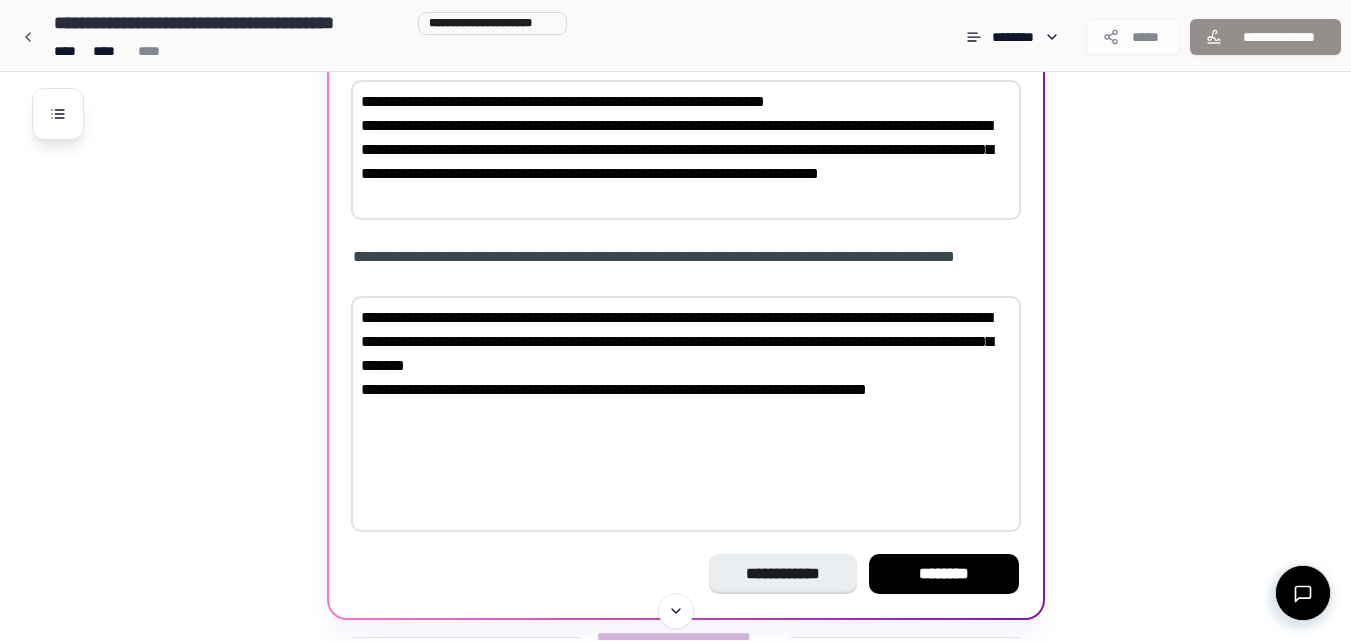 scroll, scrollTop: 1928, scrollLeft: 0, axis: vertical 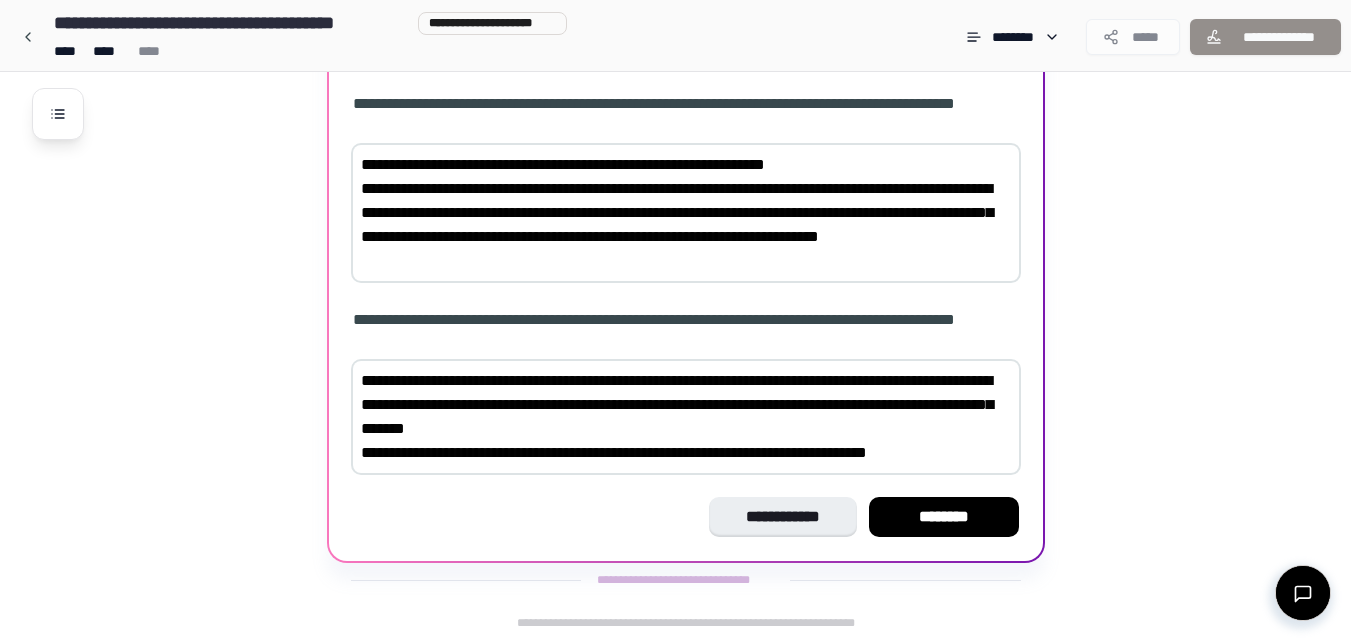 click on "**********" at bounding box center [686, 417] 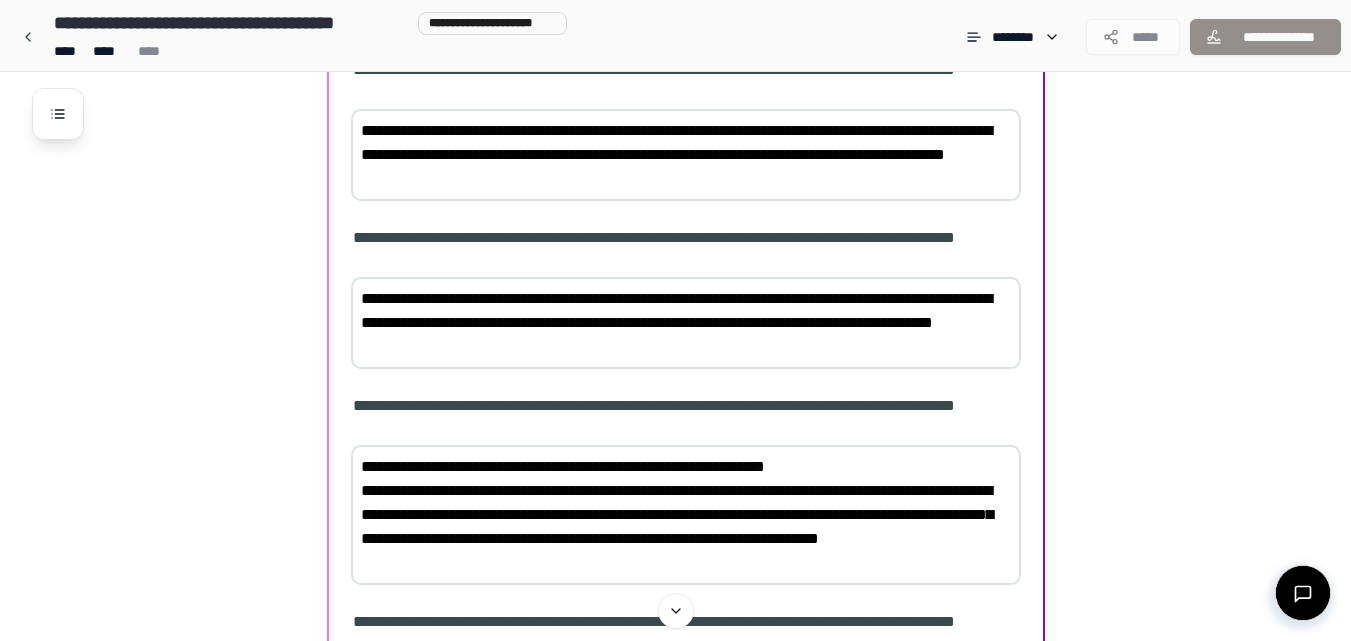 scroll, scrollTop: 1622, scrollLeft: 0, axis: vertical 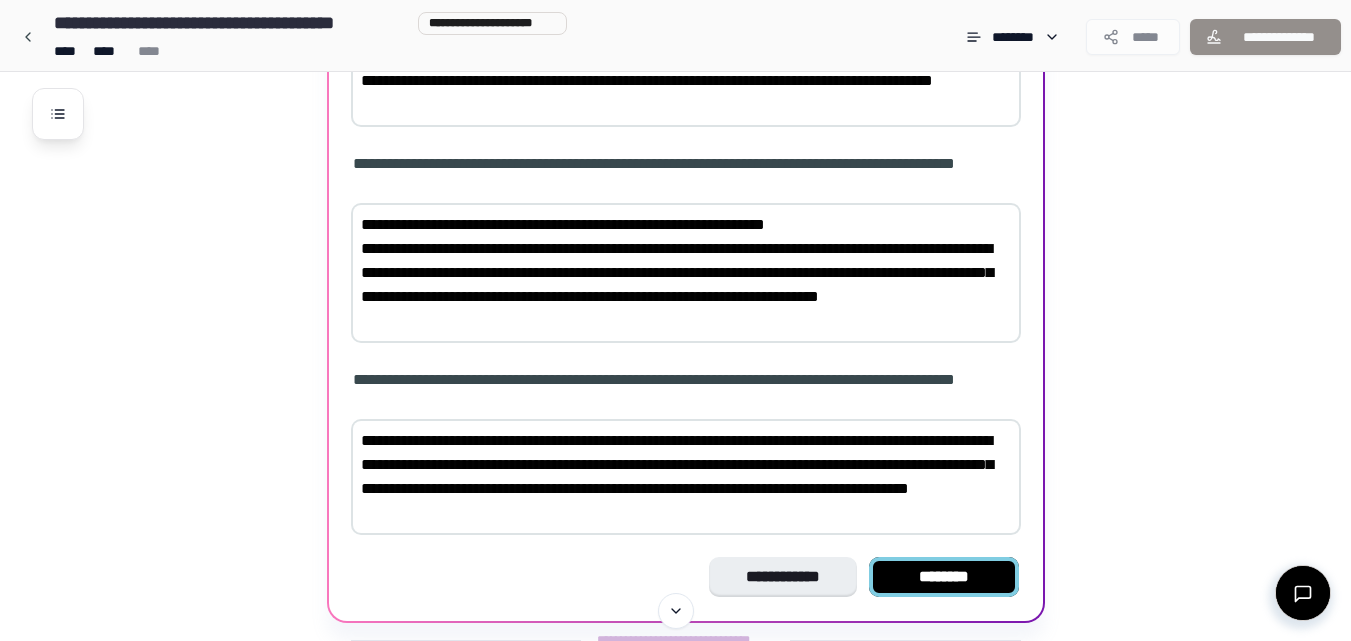 type on "**********" 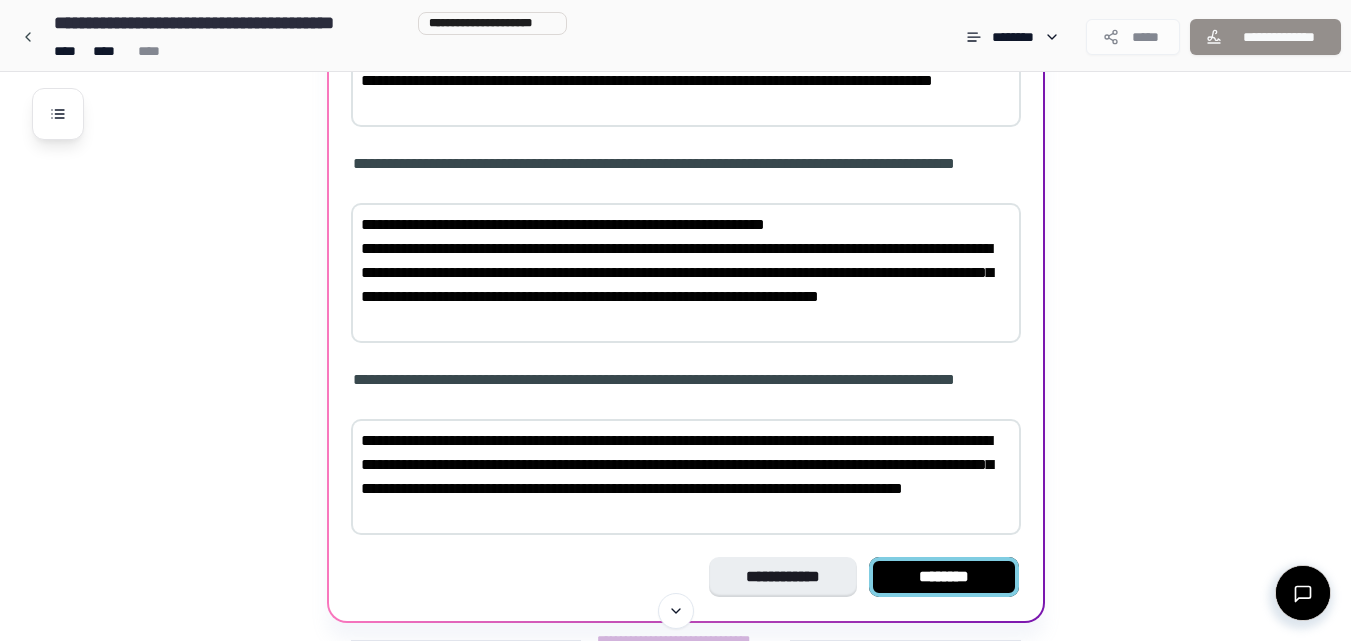 click on "********" at bounding box center [944, 577] 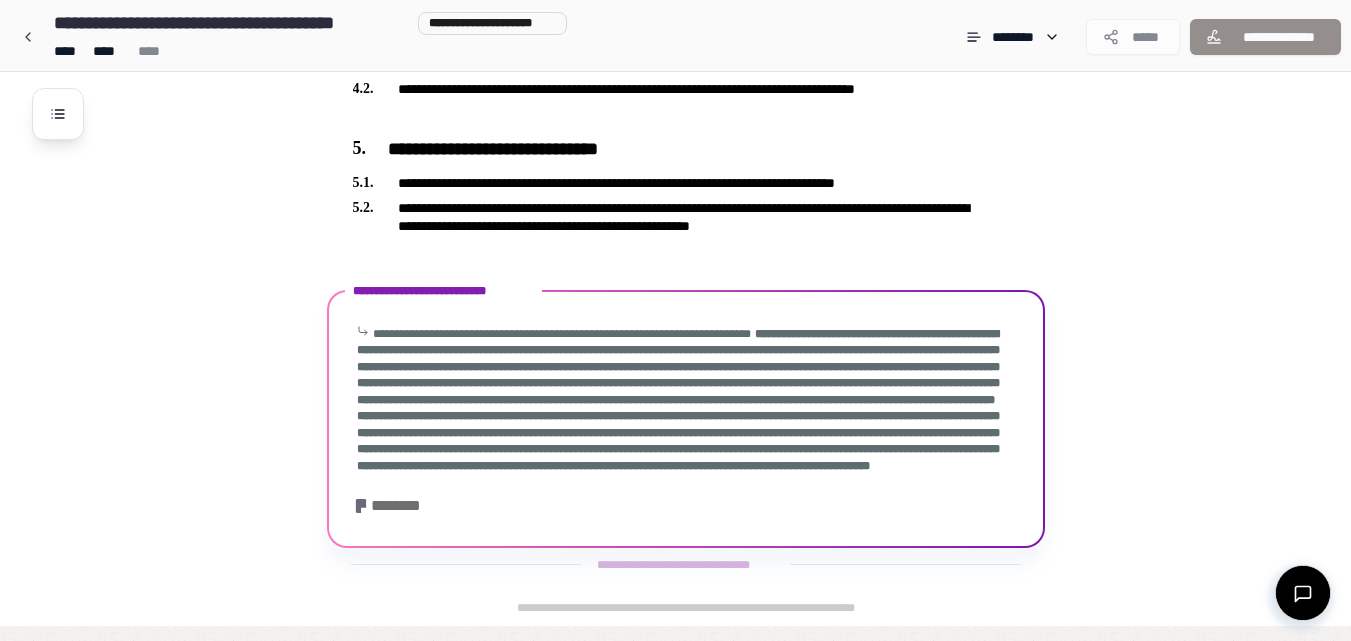 scroll, scrollTop: 1107, scrollLeft: 0, axis: vertical 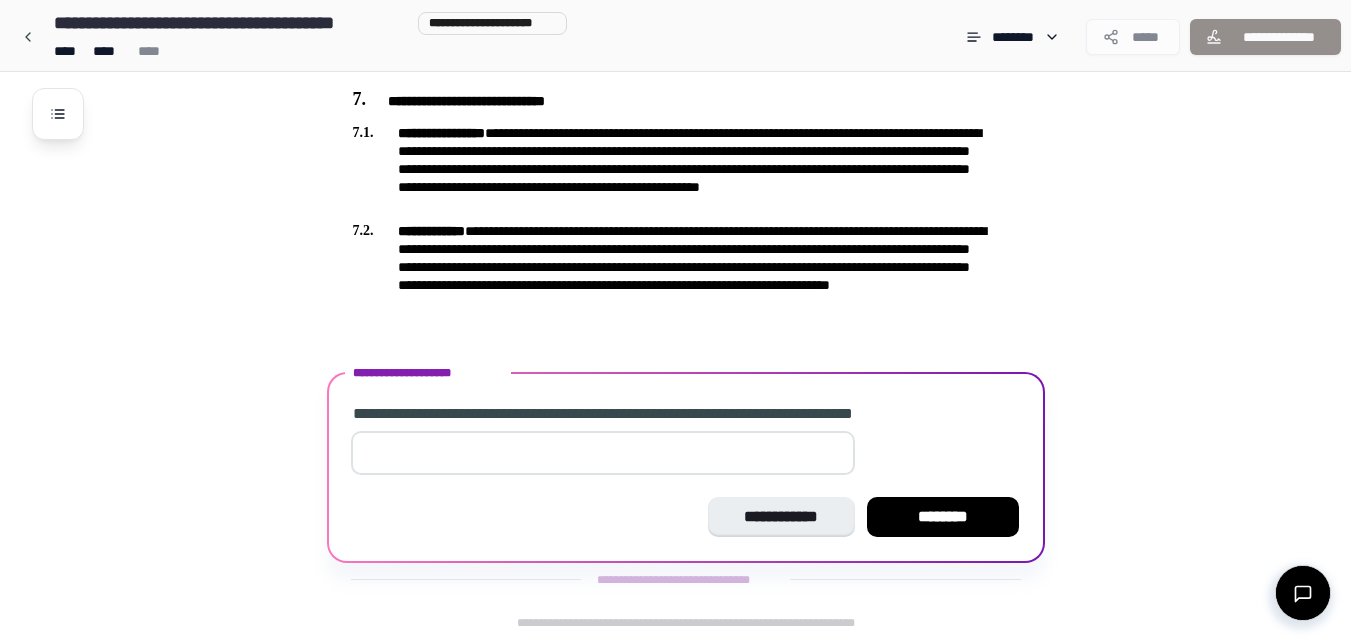 click on "*" at bounding box center [603, 453] 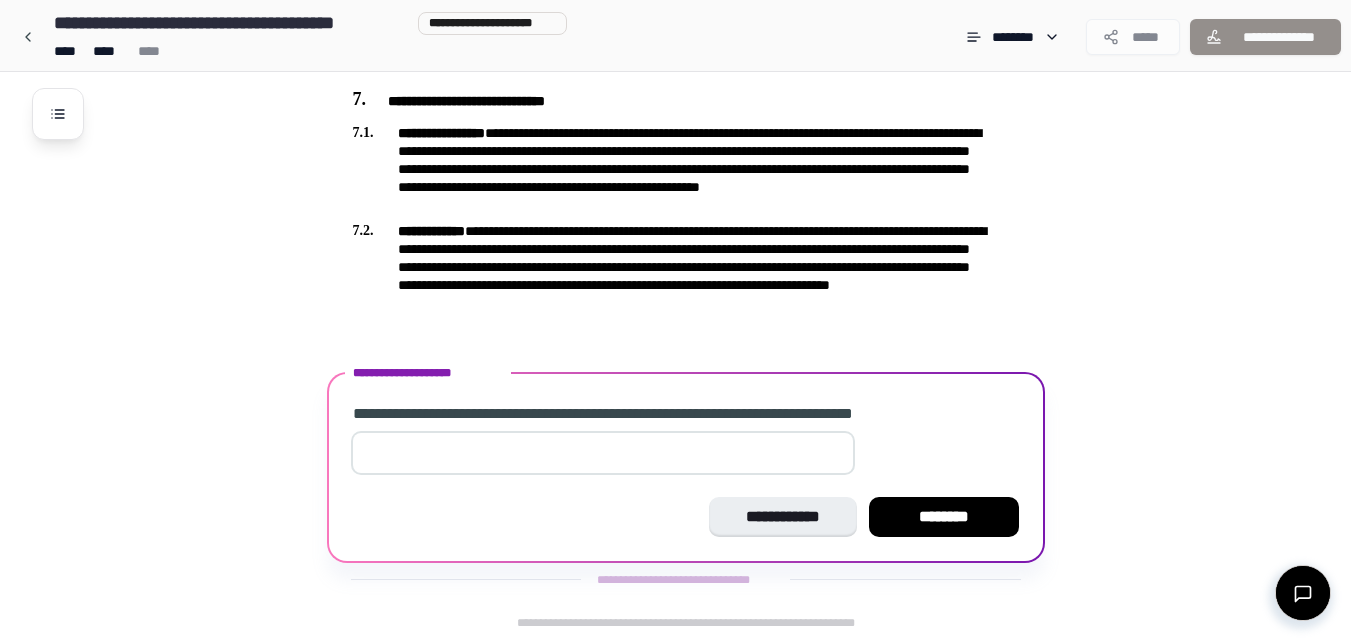 click on "*" at bounding box center [603, 453] 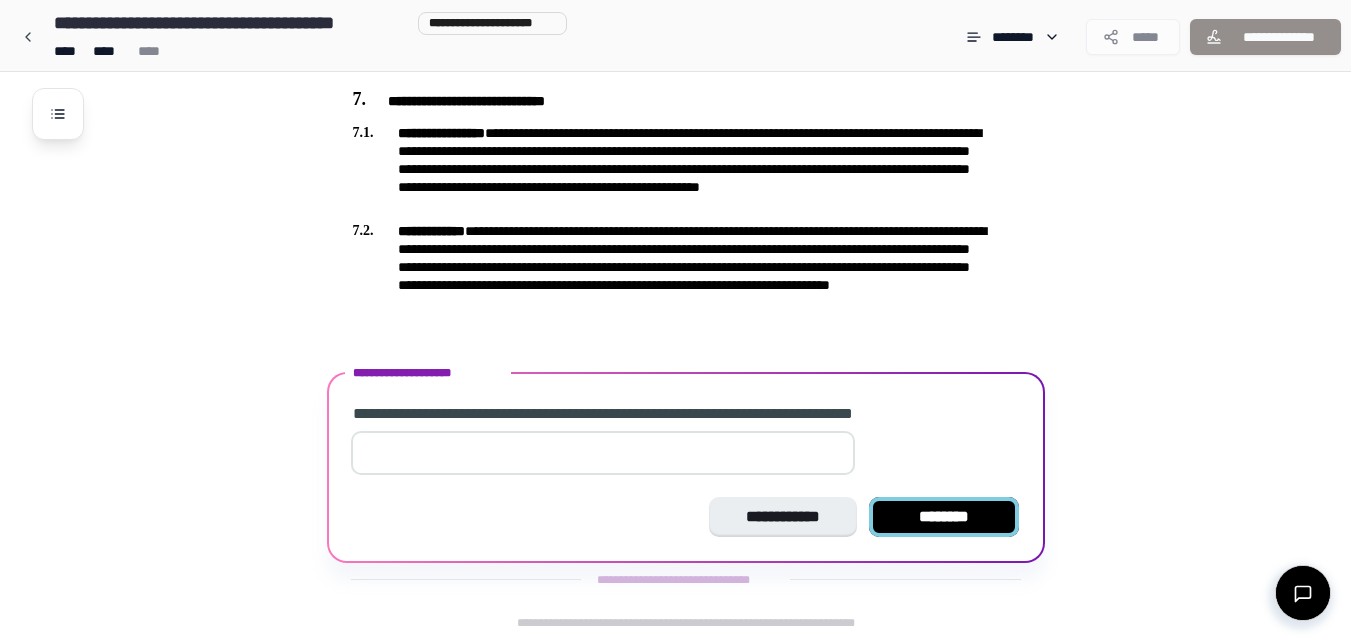 click on "********" at bounding box center [944, 517] 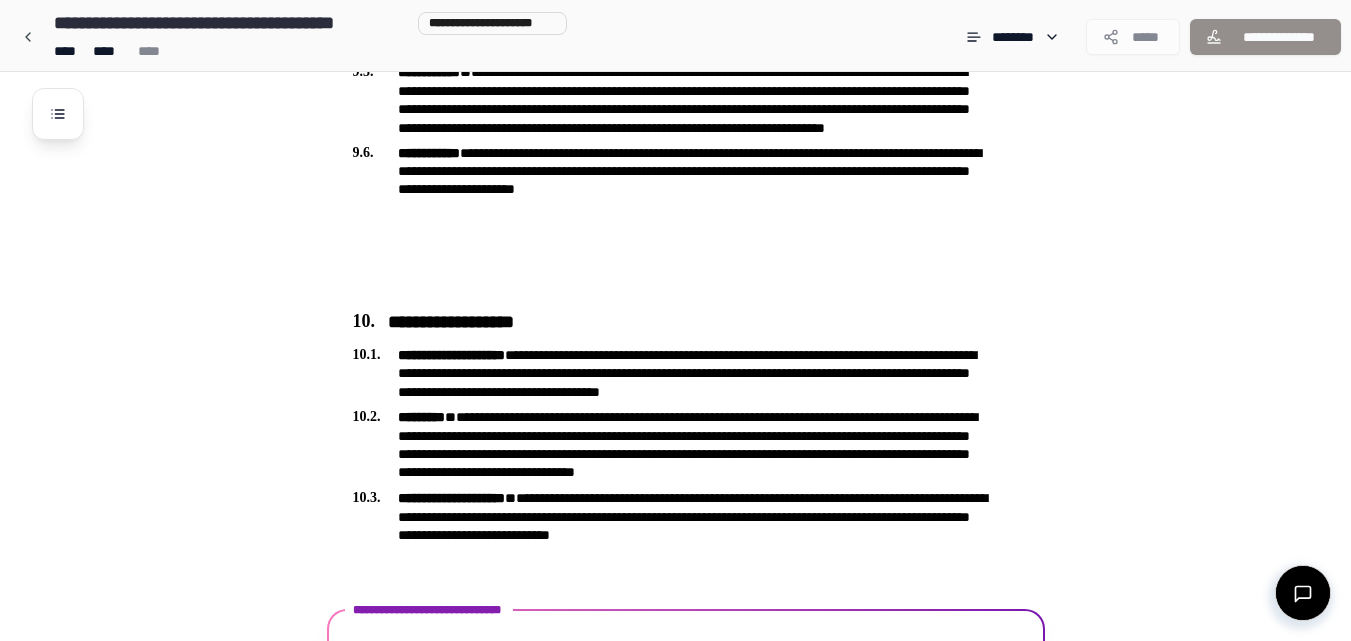 scroll, scrollTop: 3184, scrollLeft: 0, axis: vertical 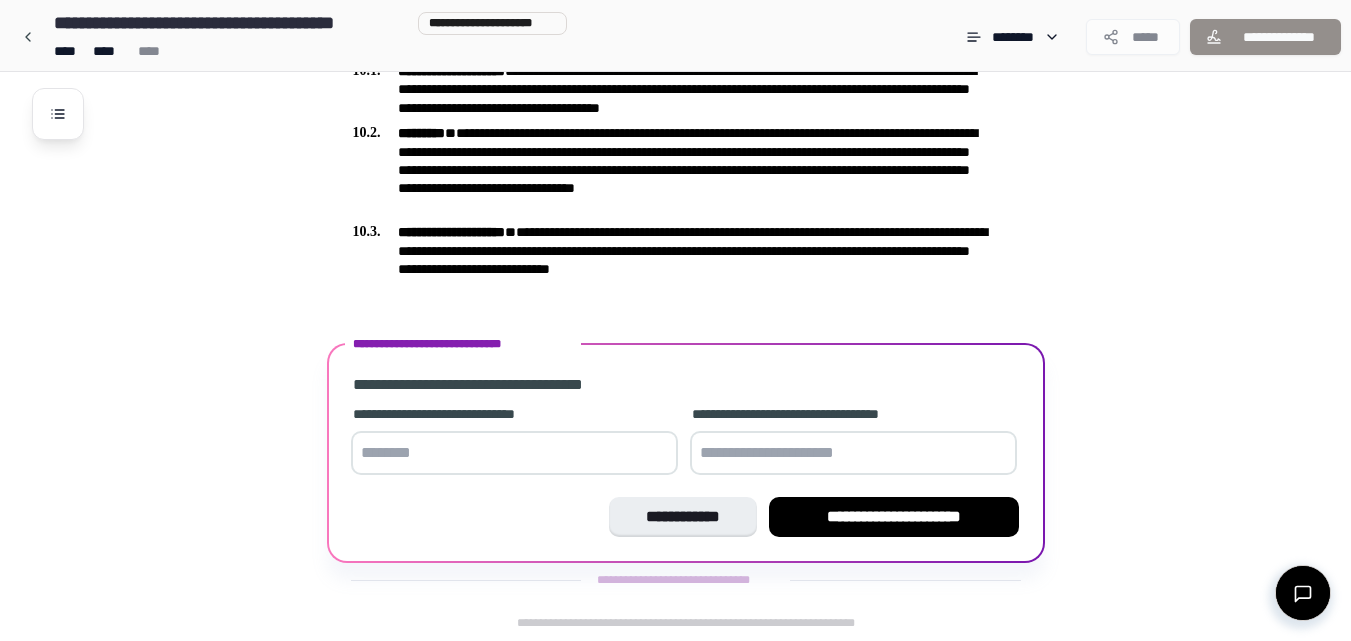 click at bounding box center [514, 453] 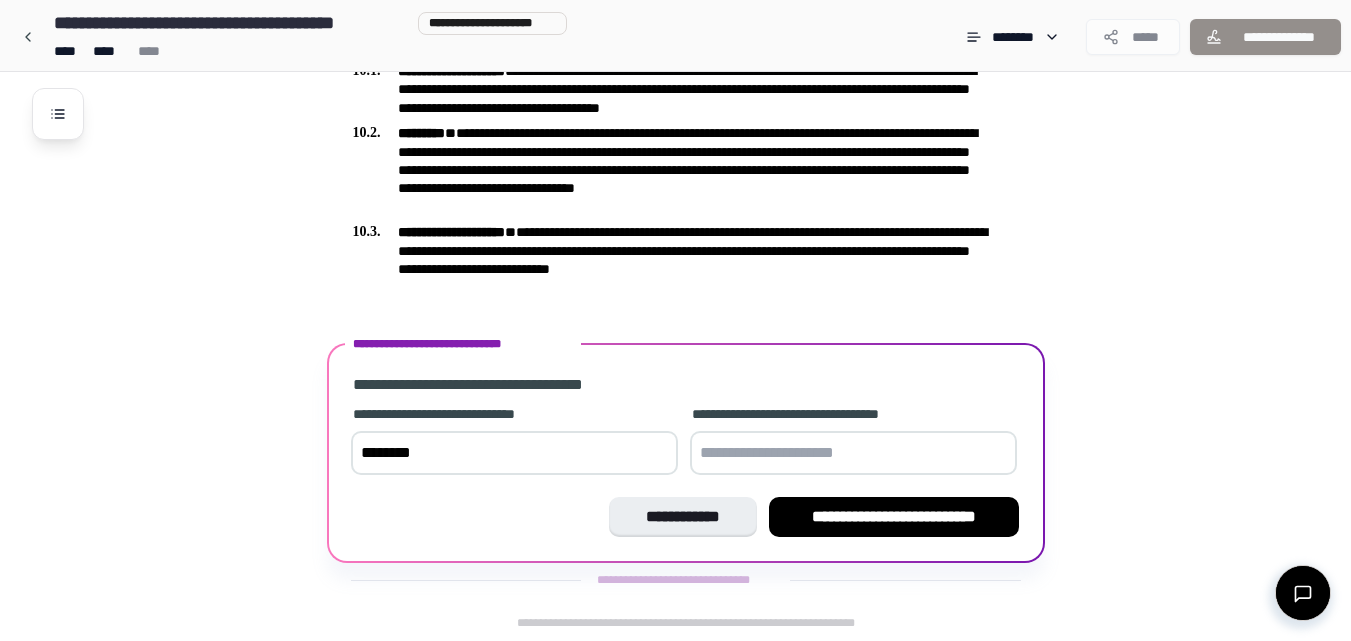 type on "********" 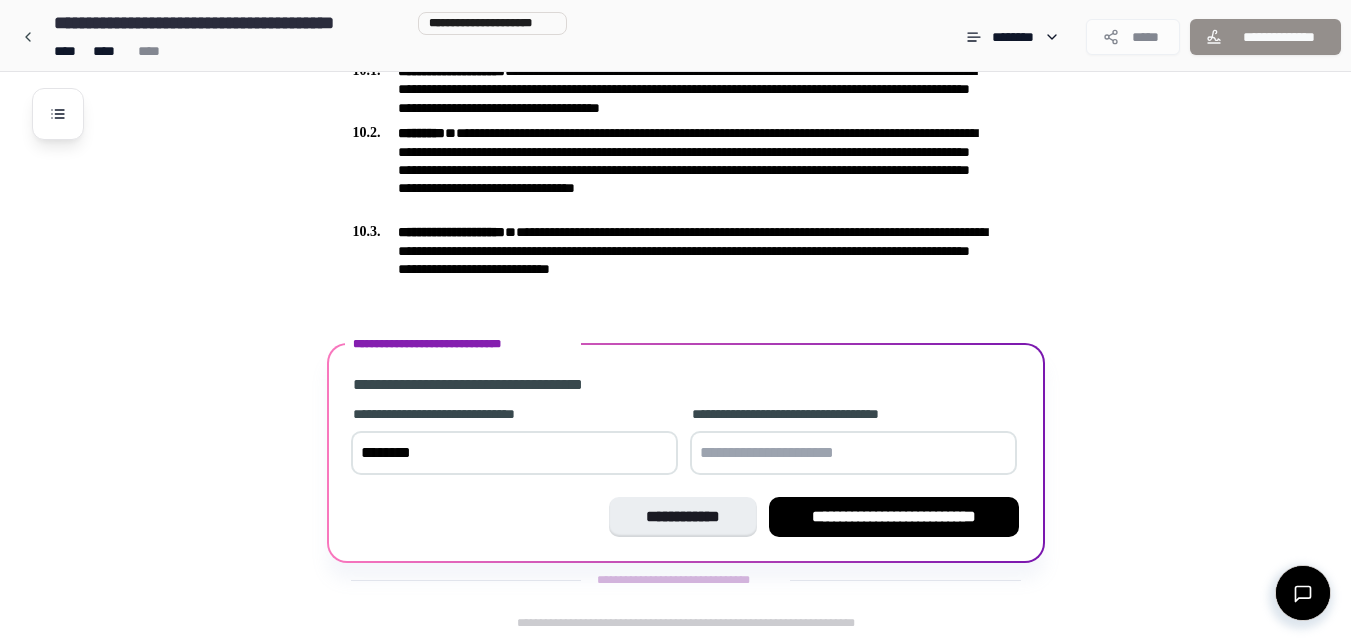 click at bounding box center (853, 453) 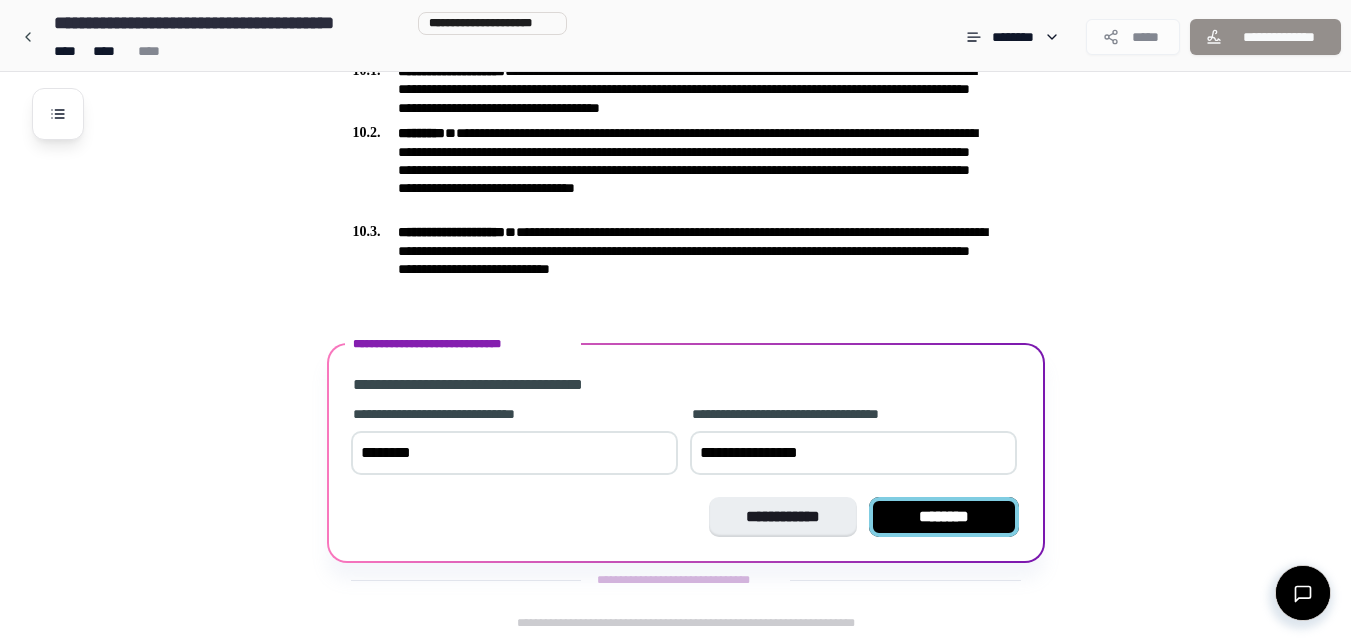 type on "**********" 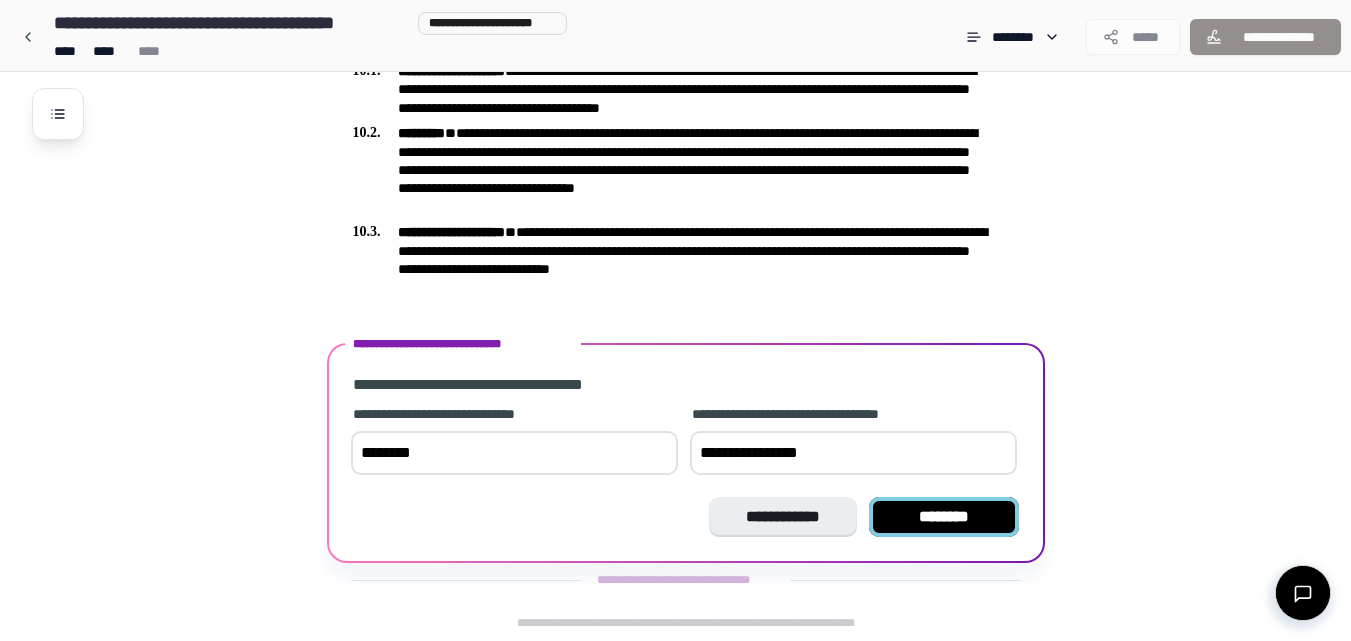 click on "********" at bounding box center (944, 517) 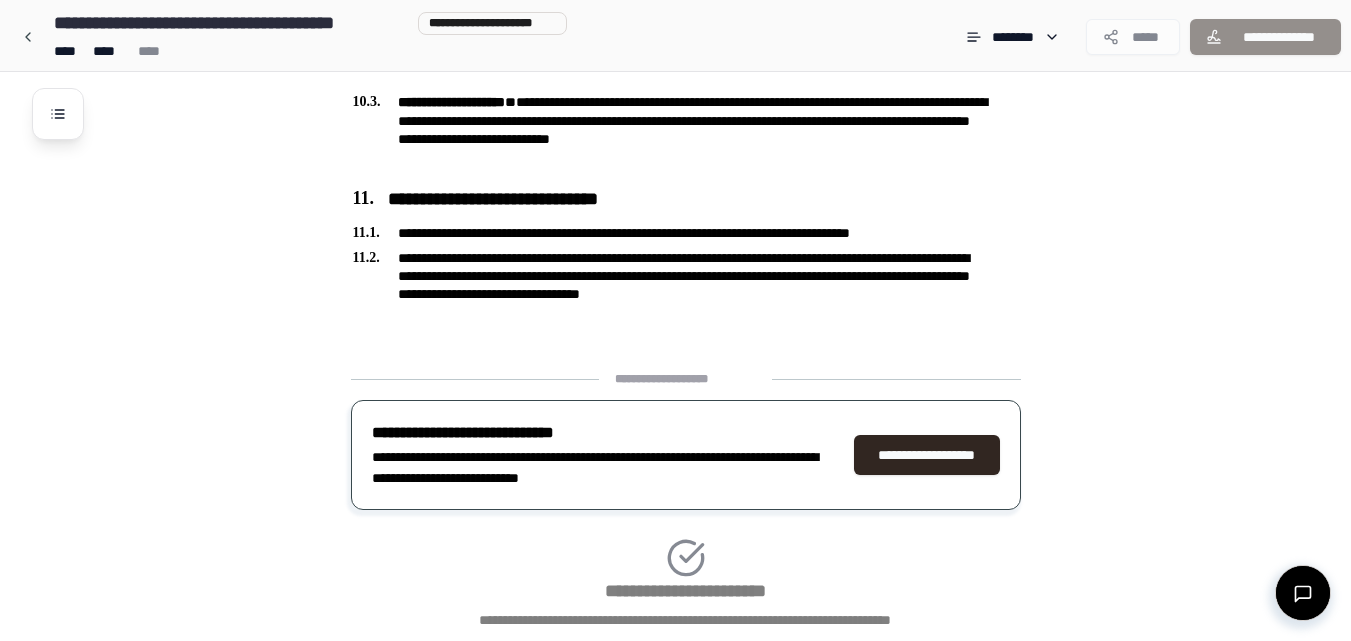 scroll, scrollTop: 3610, scrollLeft: 0, axis: vertical 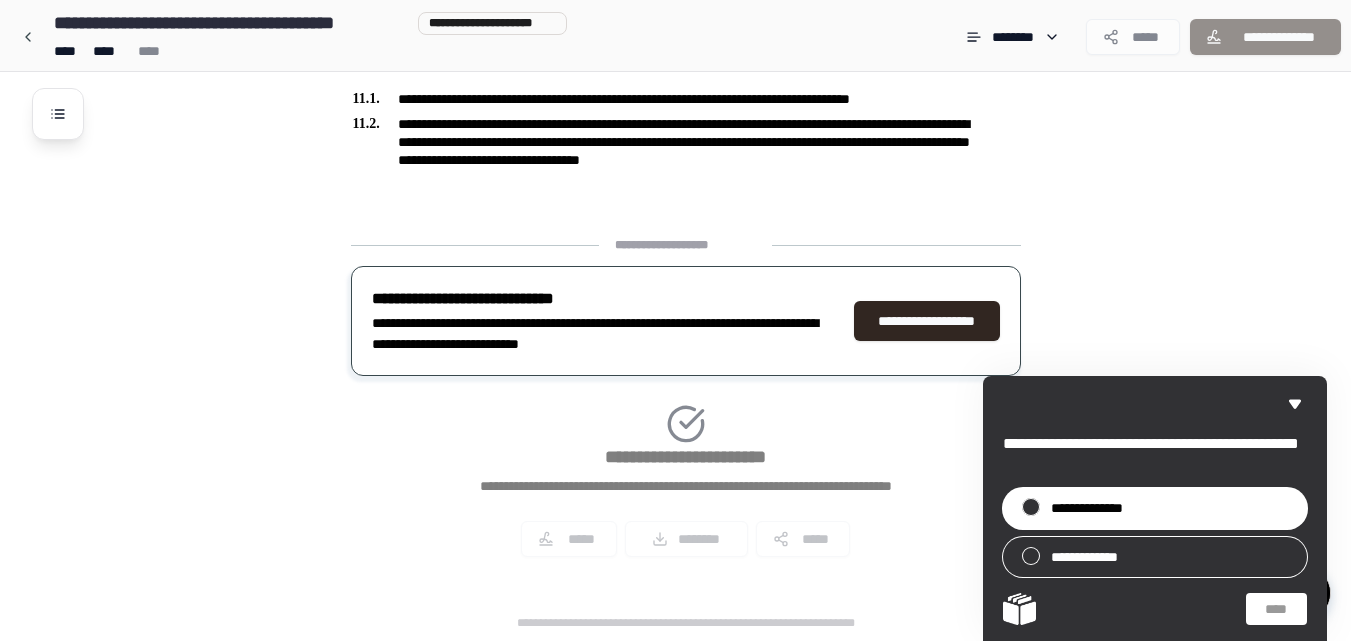 click on "**********" at bounding box center (1096, 508) 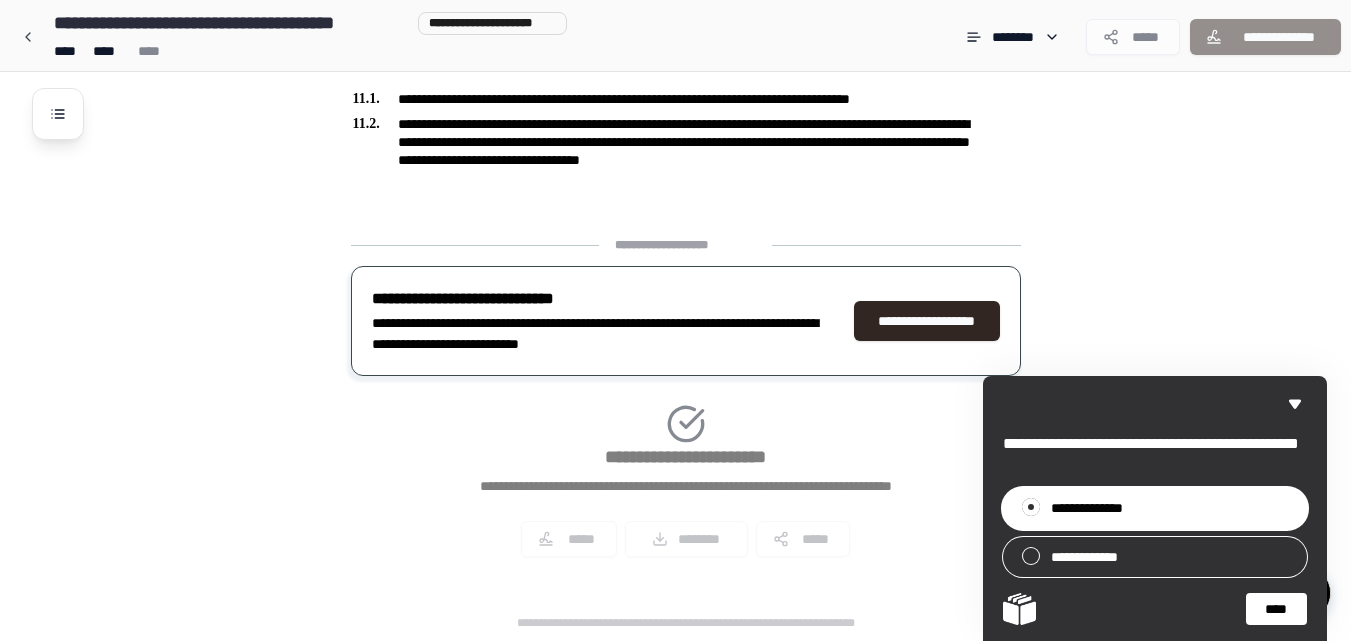 click on "****" at bounding box center (1276, 609) 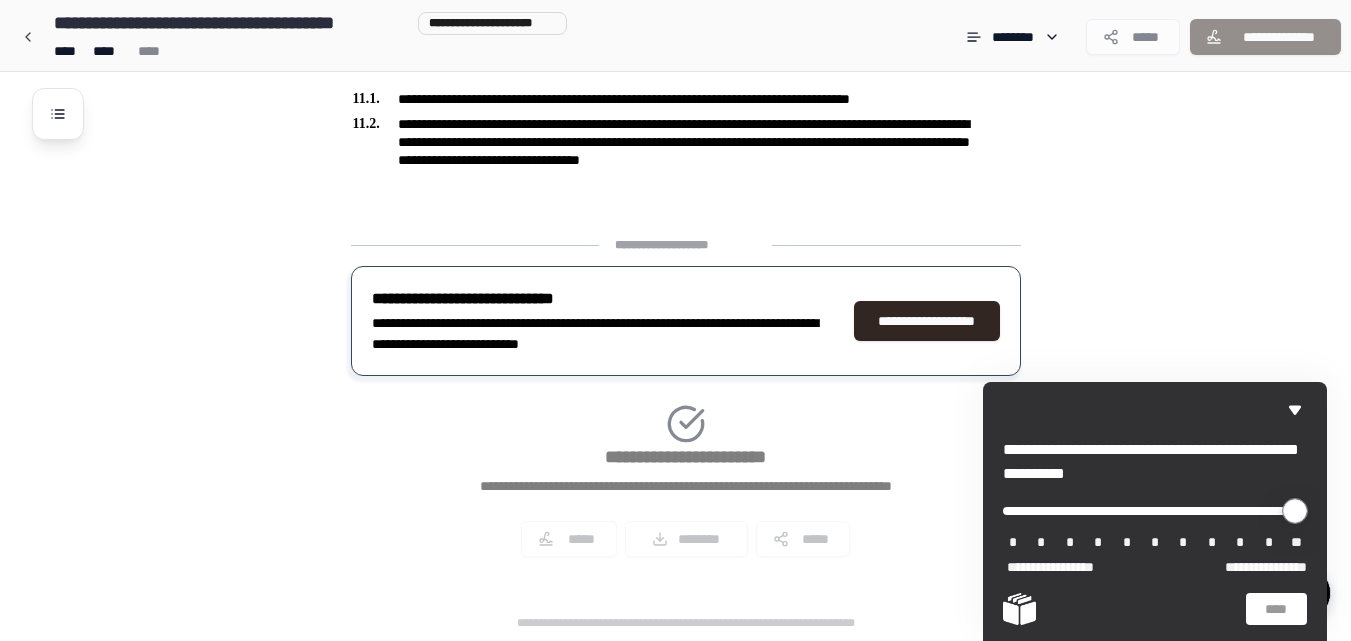 drag, startPoint x: 1004, startPoint y: 522, endPoint x: 1012, endPoint y: 512, distance: 12.806249 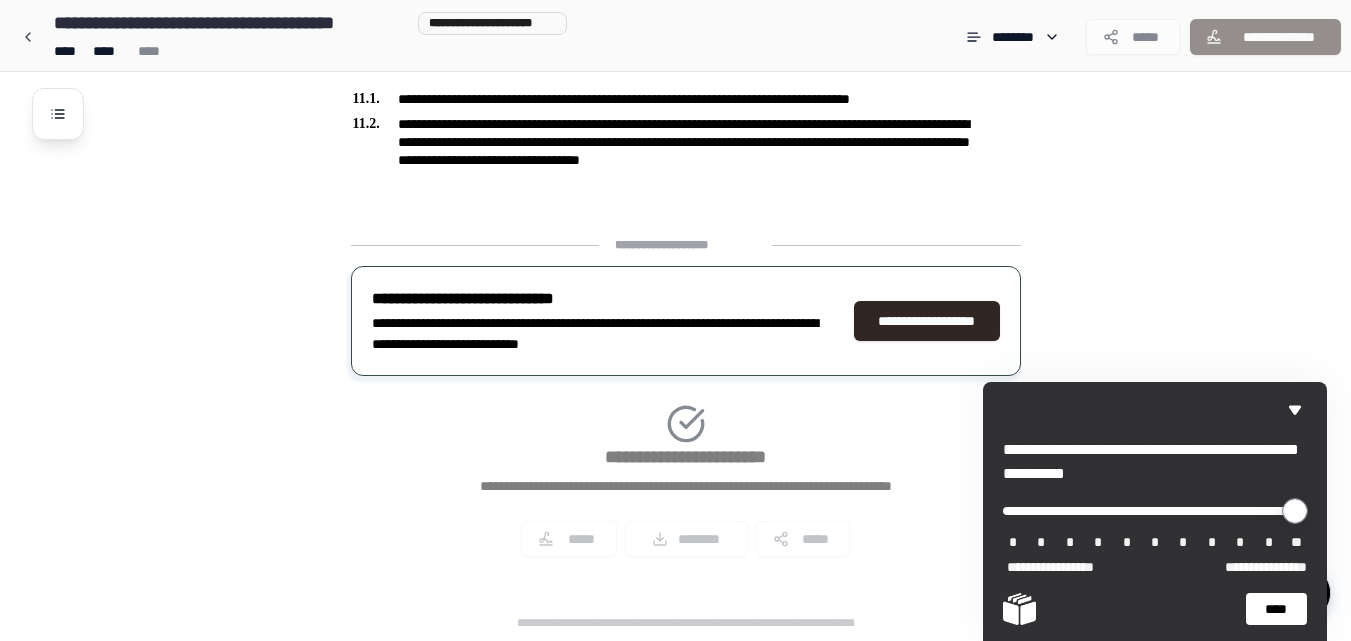 drag, startPoint x: 1012, startPoint y: 512, endPoint x: 1232, endPoint y: 542, distance: 222.03603 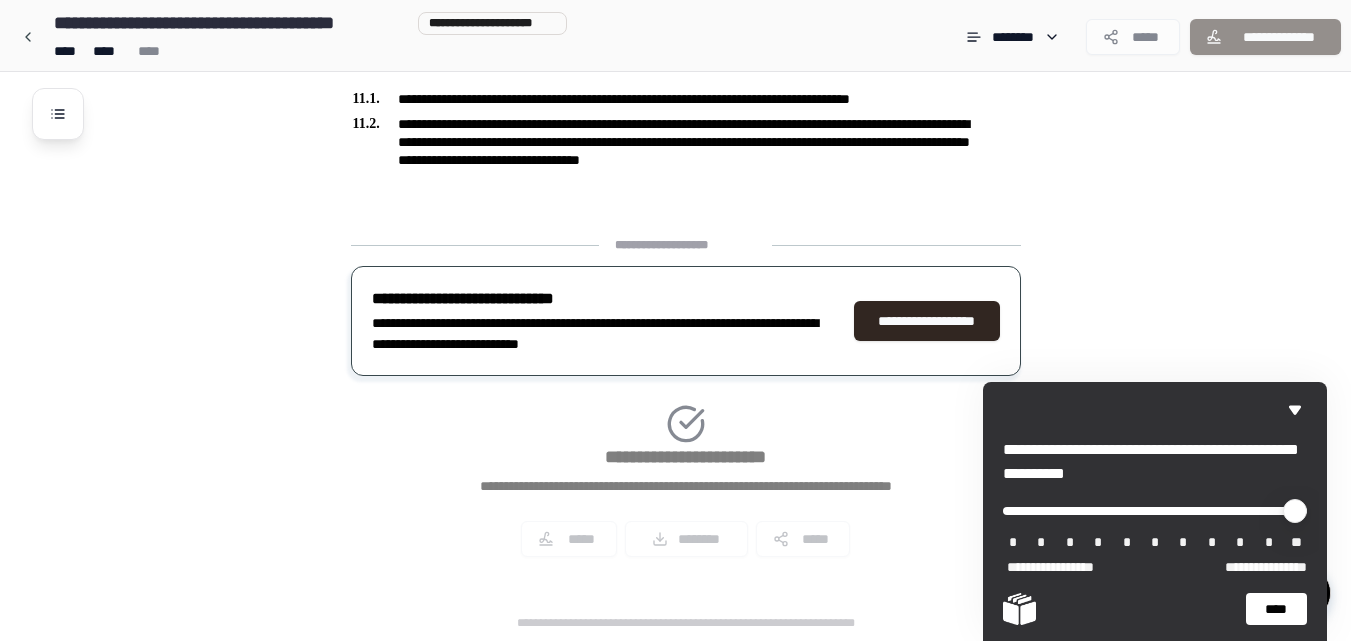 click on "****" at bounding box center [1276, 609] 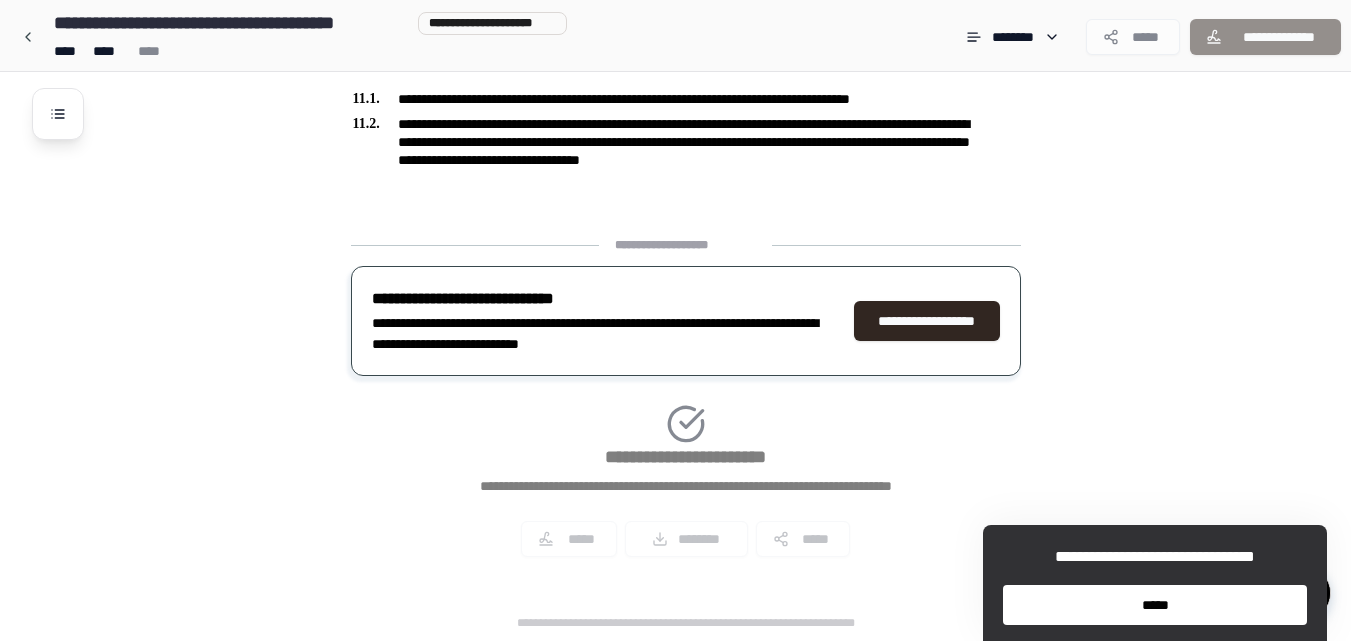 click on "*****" at bounding box center [1155, 605] 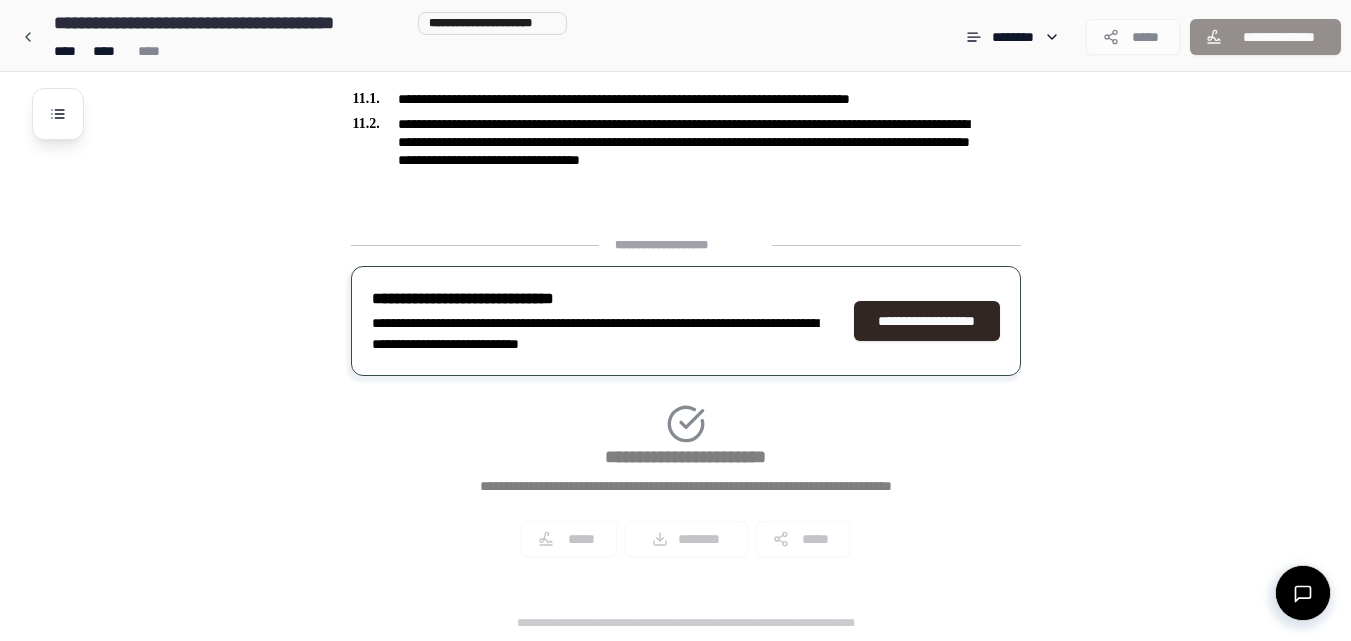 click on "**********" at bounding box center (686, 404) 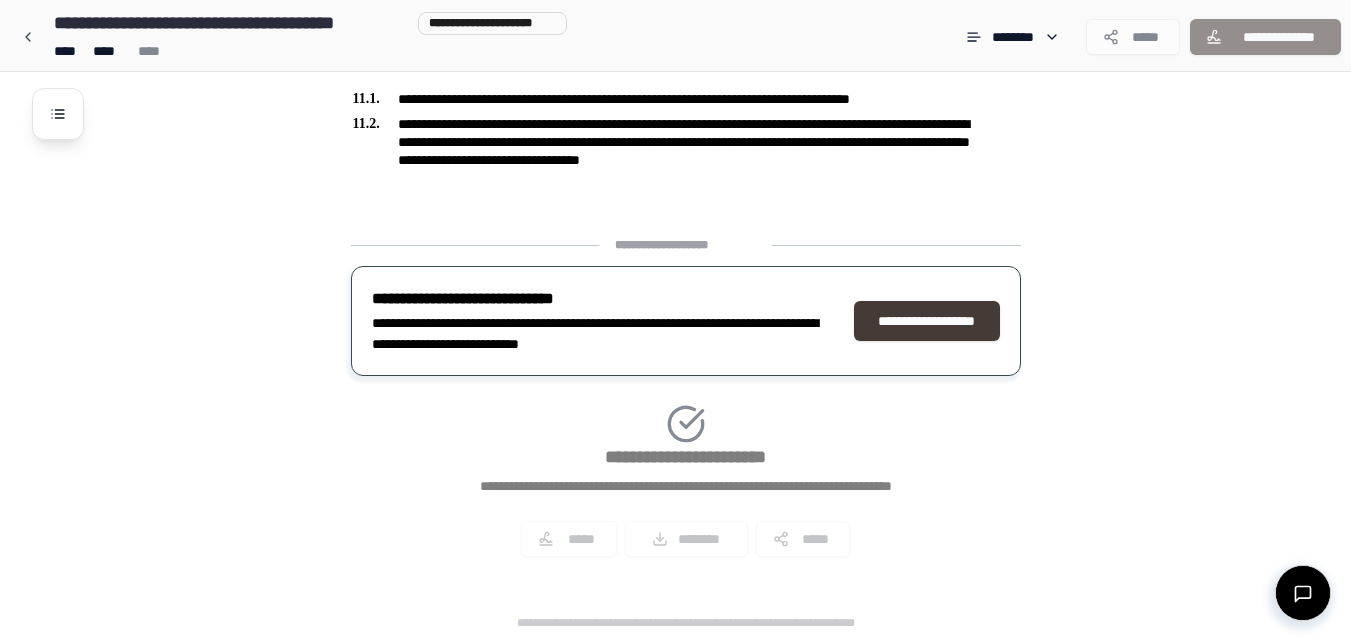 click on "**********" at bounding box center [927, 321] 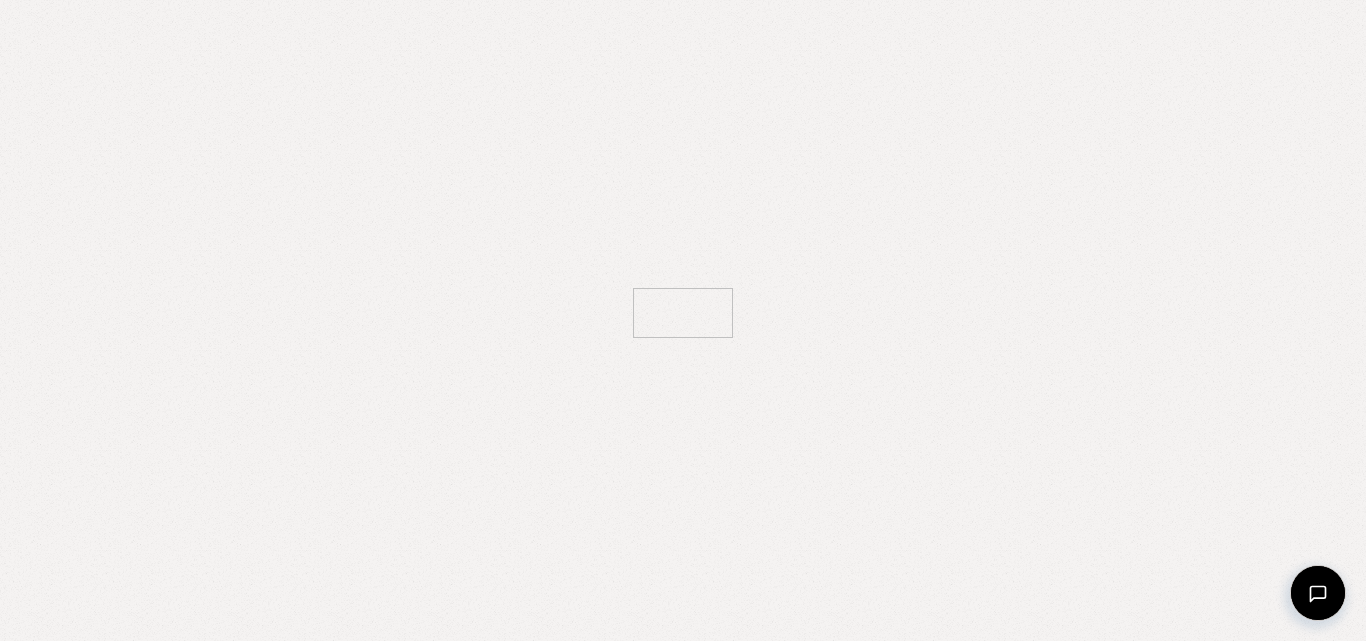 scroll, scrollTop: 0, scrollLeft: 0, axis: both 